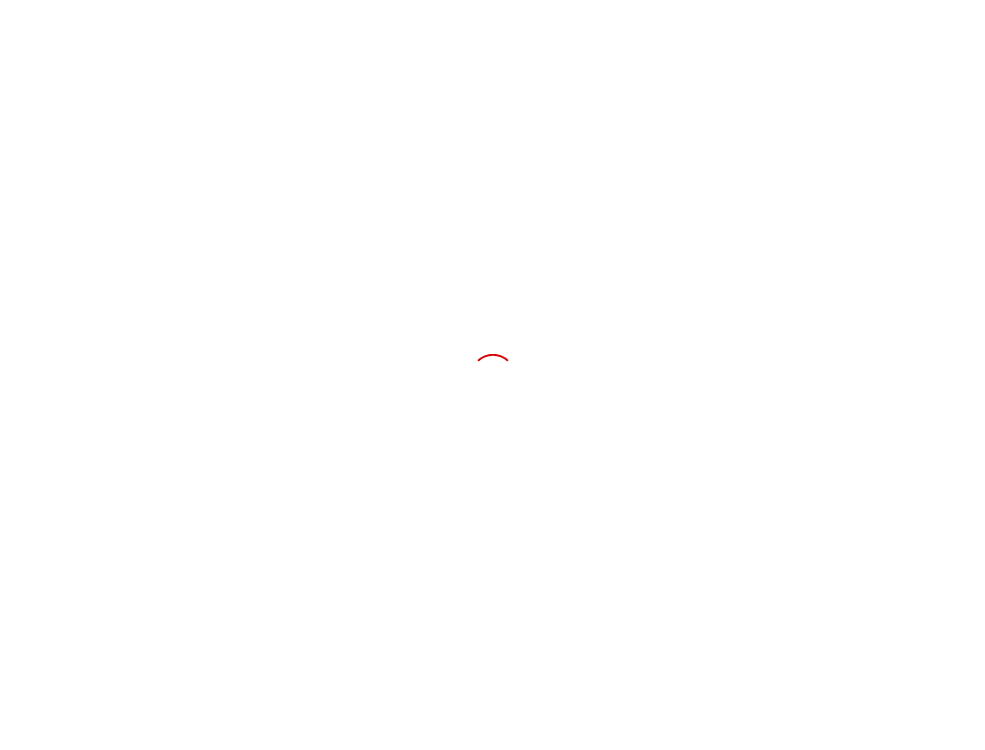 scroll, scrollTop: 0, scrollLeft: 0, axis: both 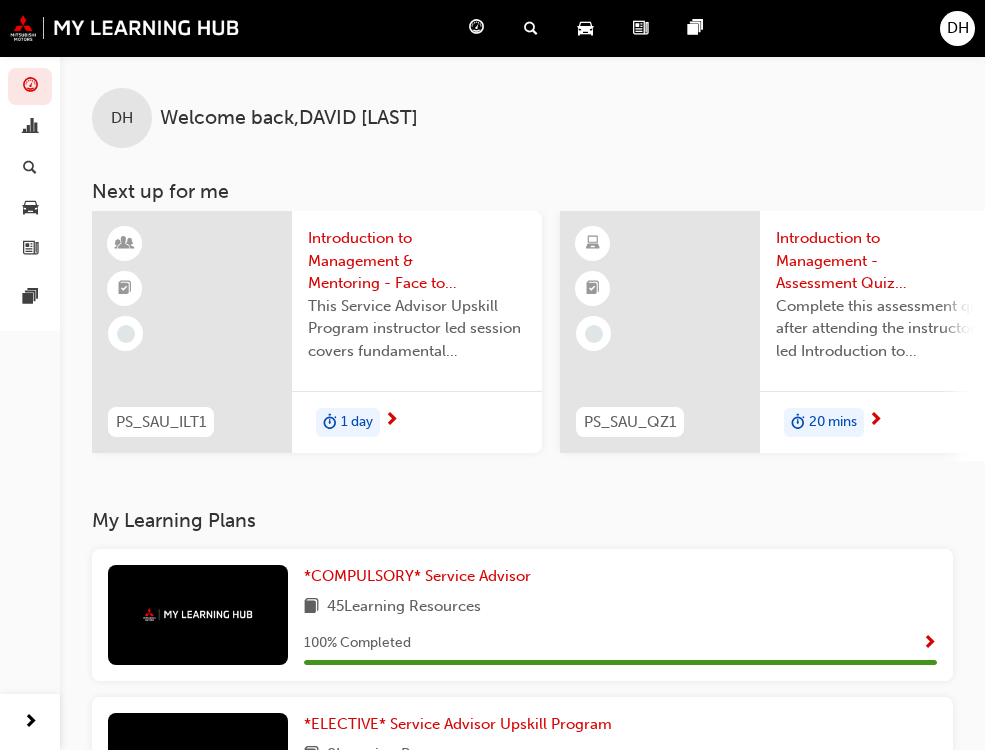 drag, startPoint x: 235, startPoint y: 459, endPoint x: 277, endPoint y: 470, distance: 43.416588 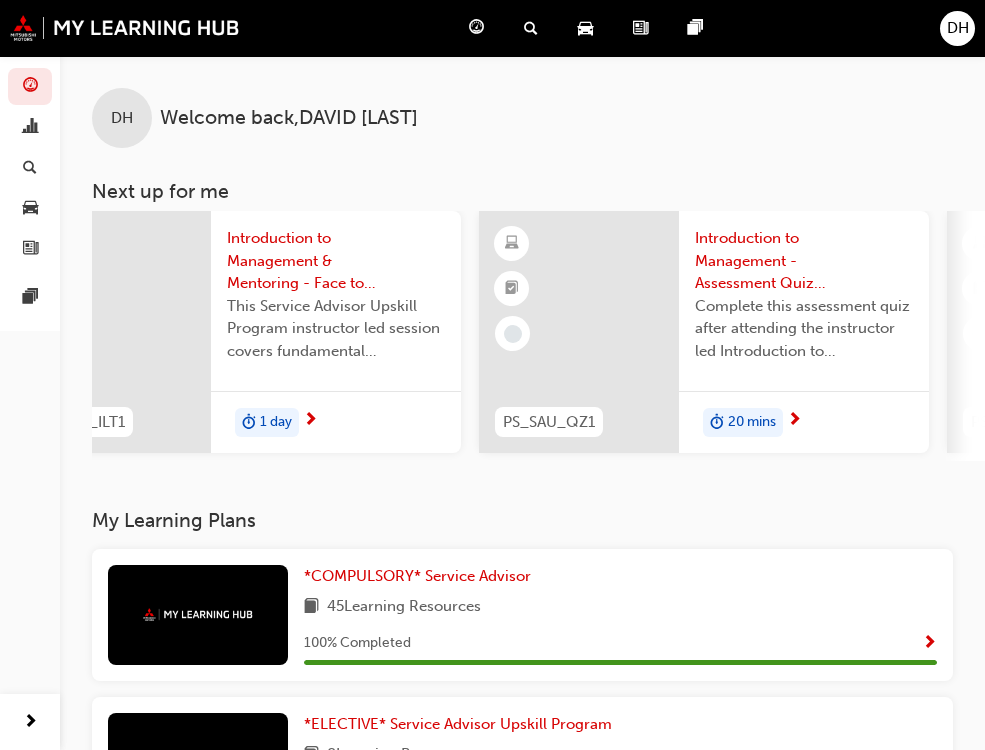 scroll, scrollTop: 0, scrollLeft: 0, axis: both 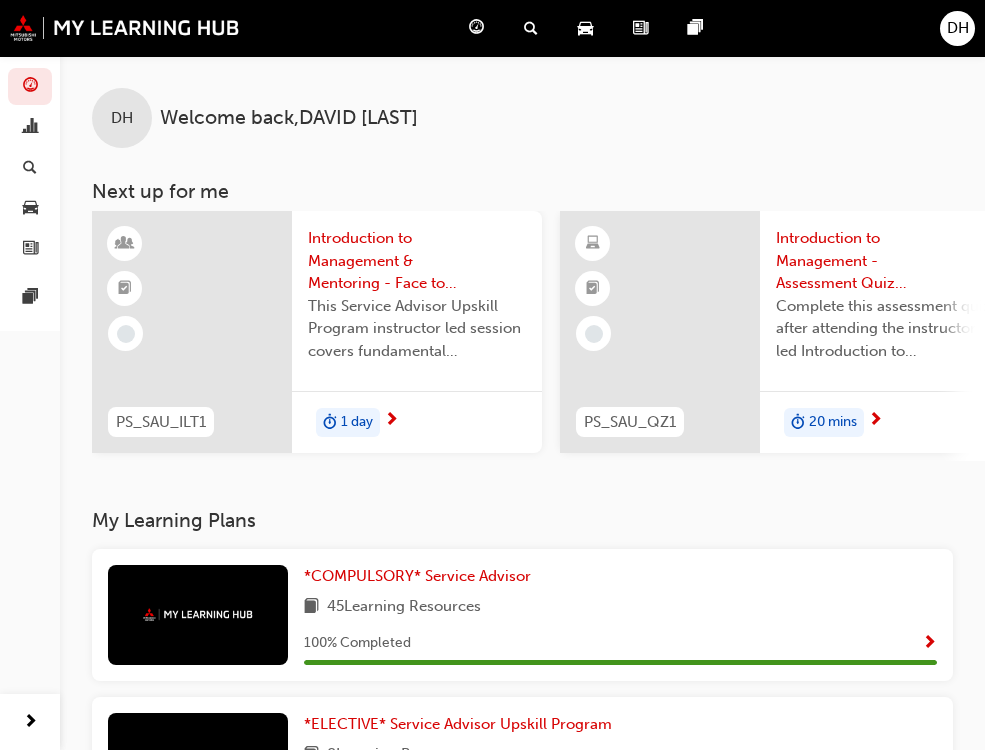 click on "Product Hub" at bounding box center (0, 0) 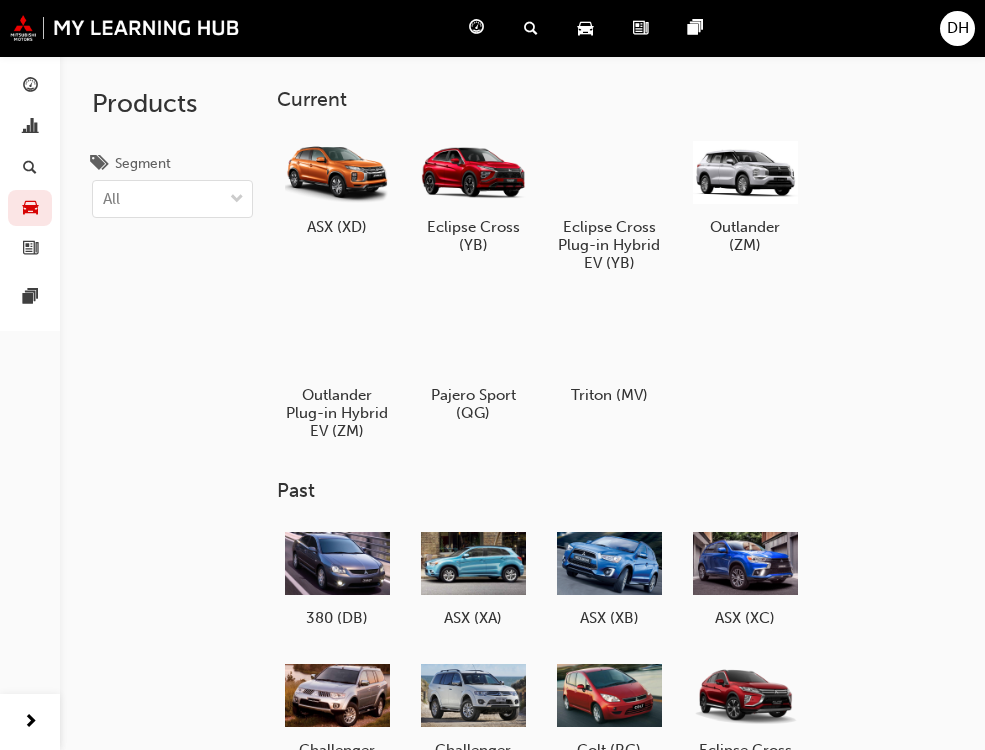 click on "Dashboard" at bounding box center (480, 28) 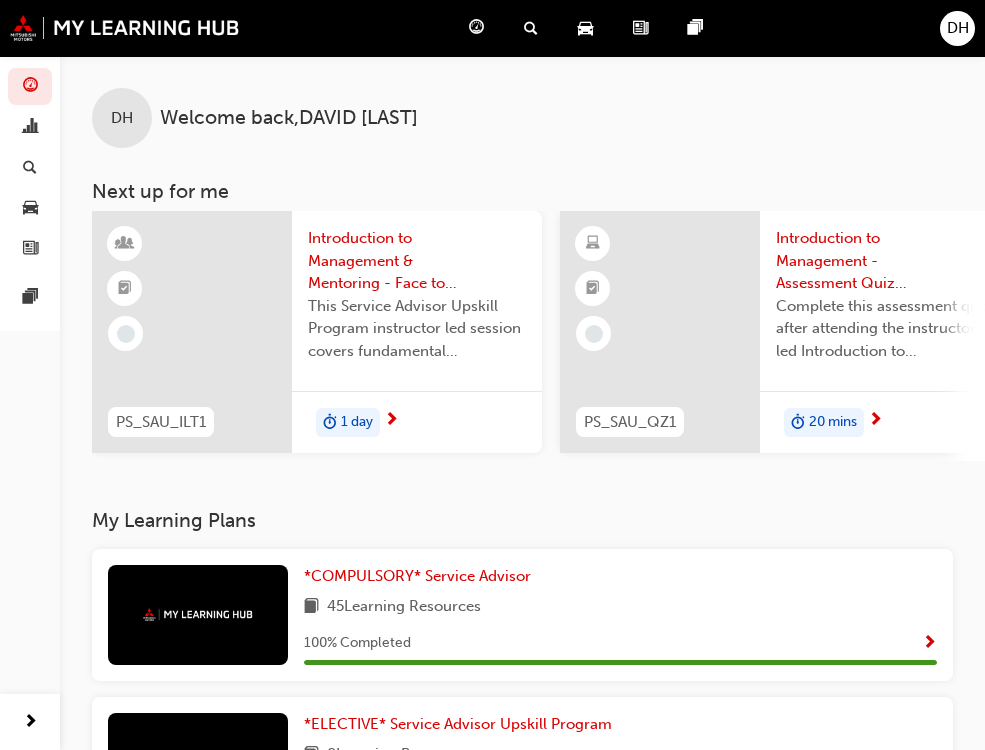 scroll, scrollTop: 300, scrollLeft: 0, axis: vertical 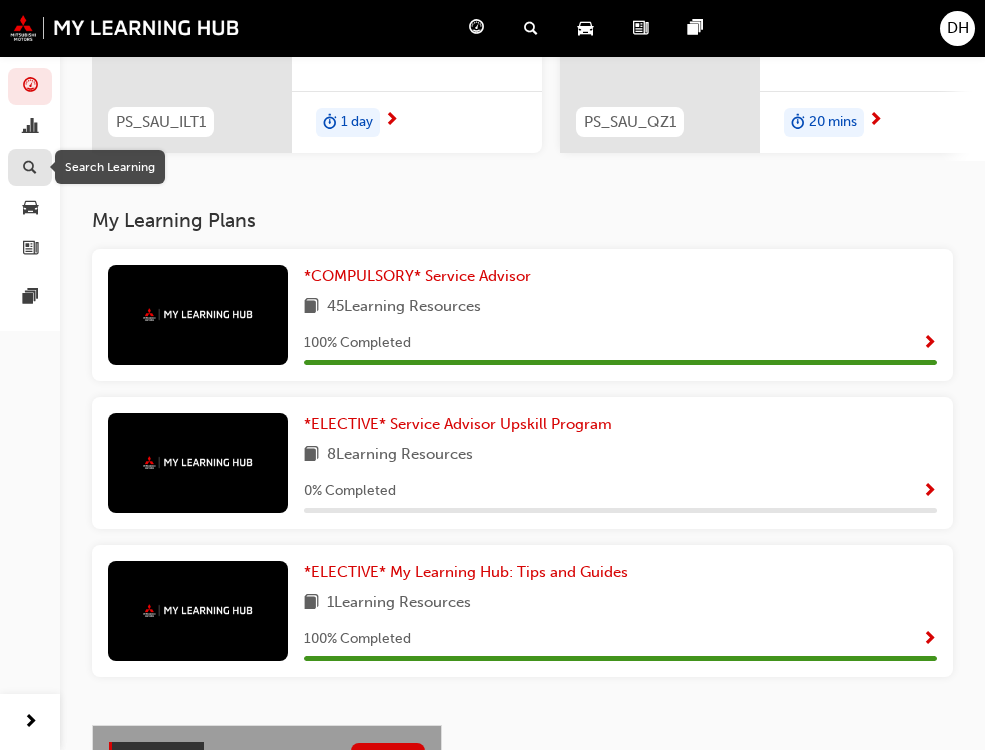 click at bounding box center (30, 168) 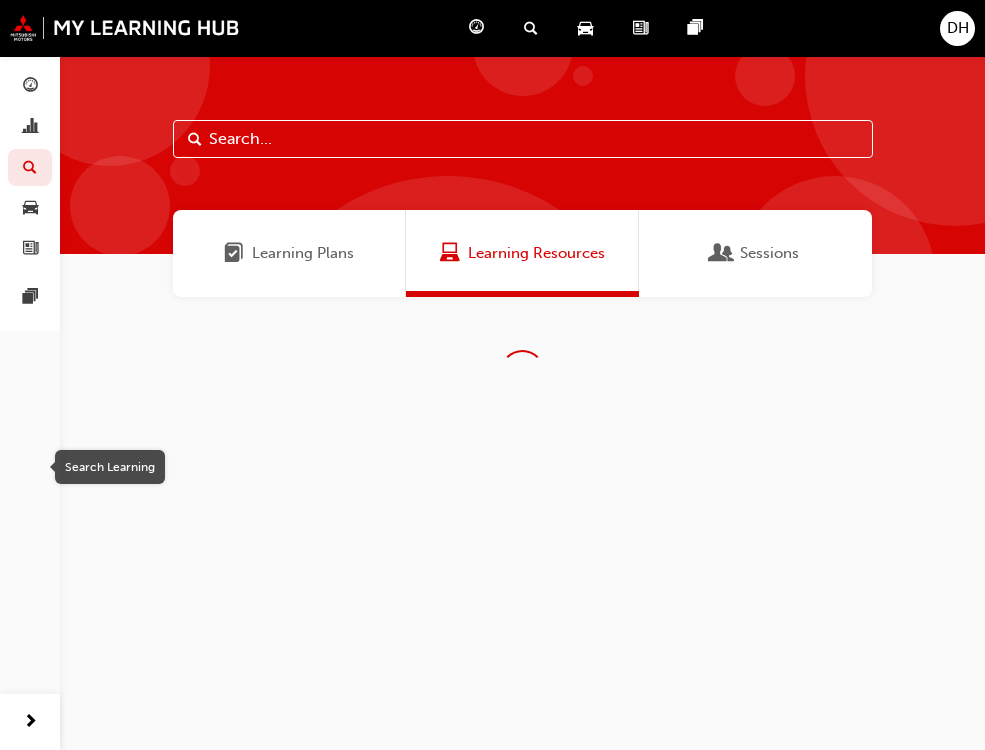 scroll, scrollTop: 0, scrollLeft: 0, axis: both 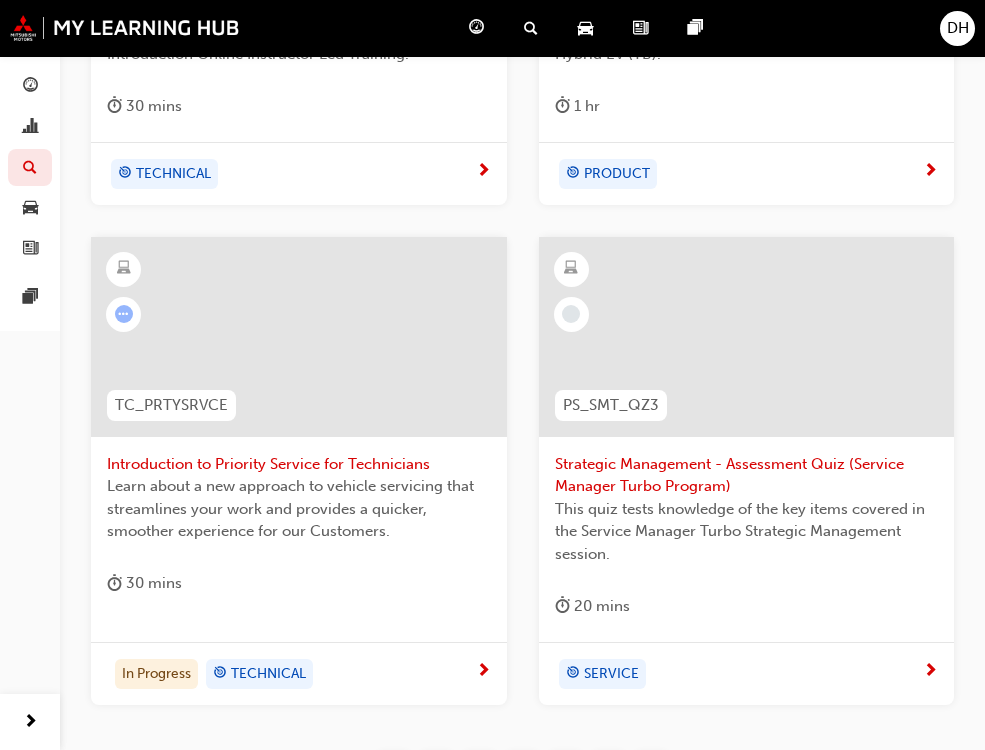 click at bounding box center (299, 337) 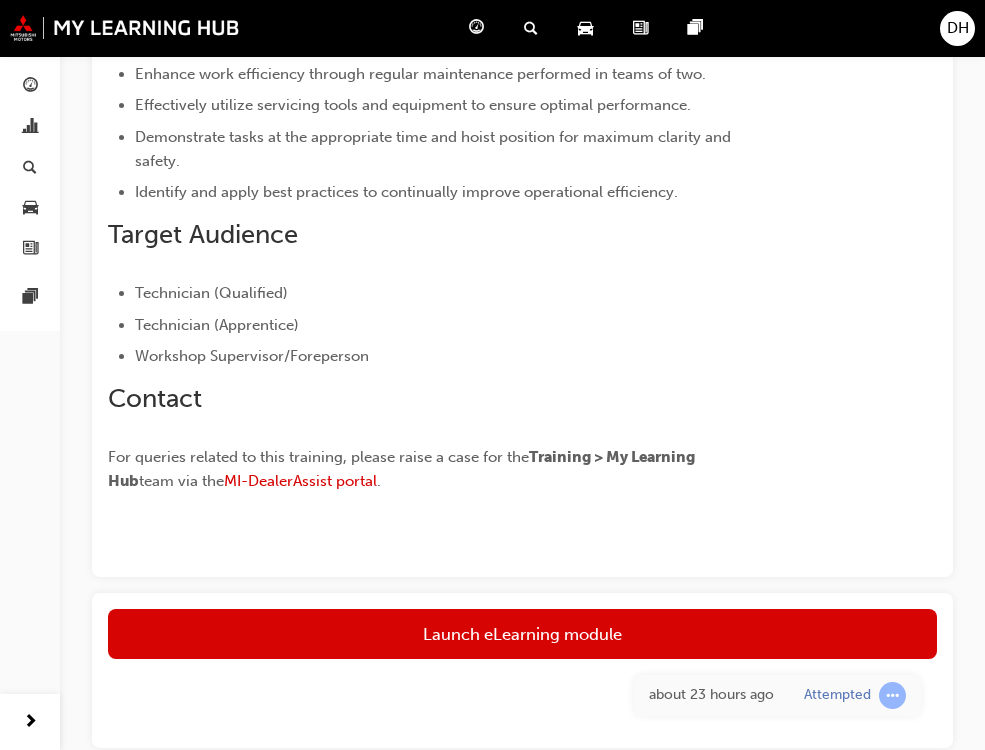 scroll, scrollTop: 528, scrollLeft: 0, axis: vertical 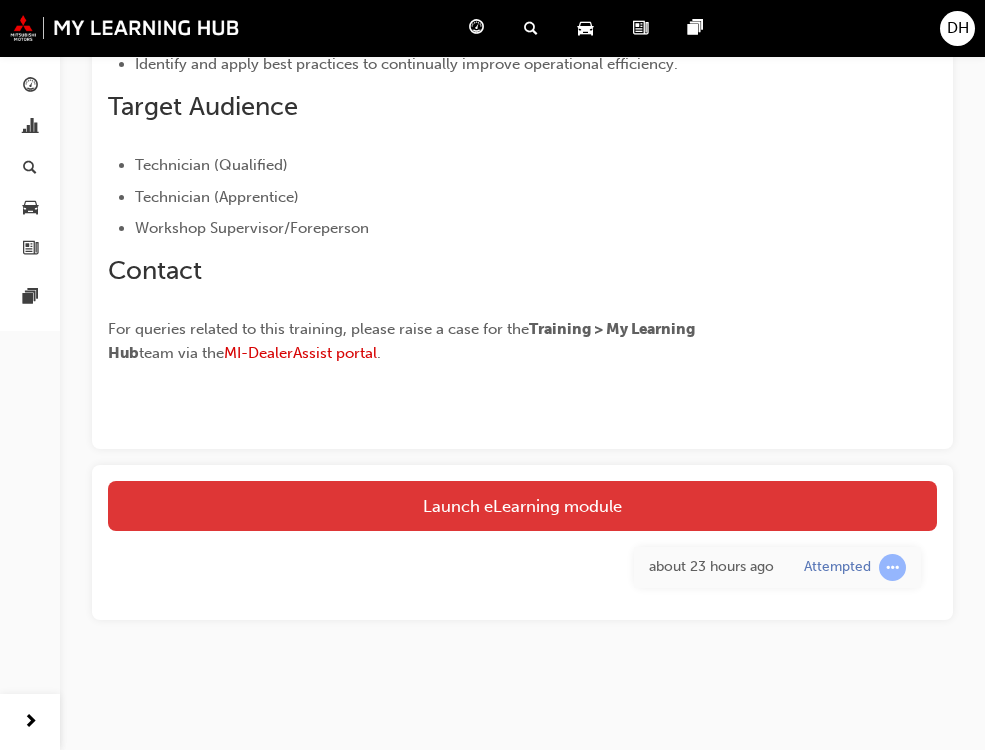 click on "Launch eLearning module" at bounding box center [522, 506] 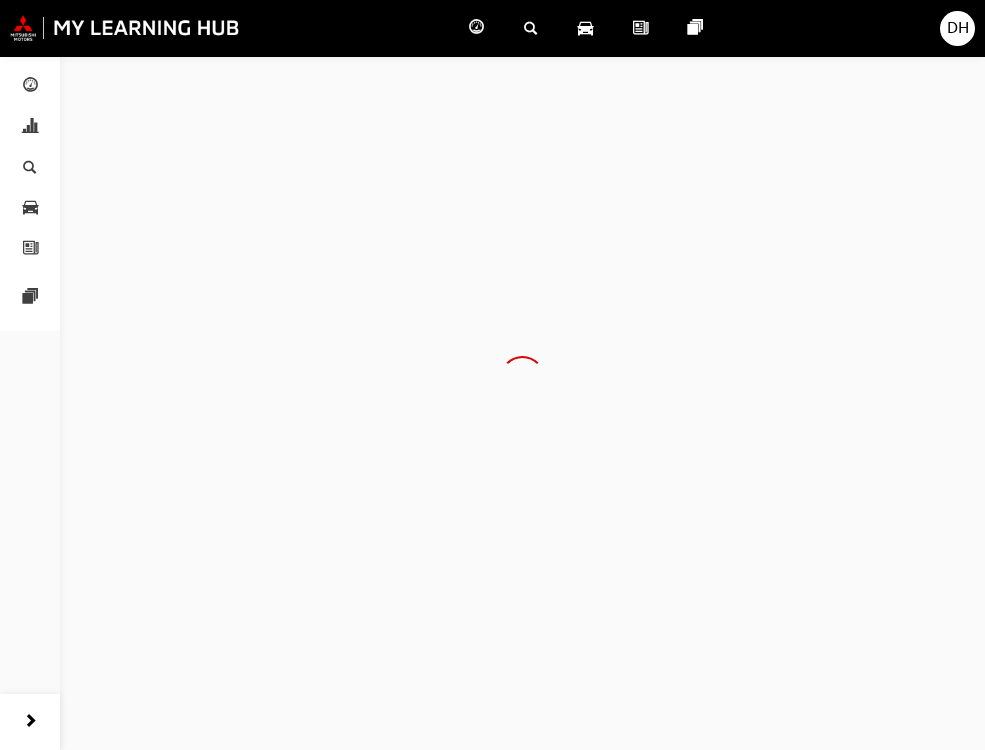 scroll, scrollTop: 0, scrollLeft: 0, axis: both 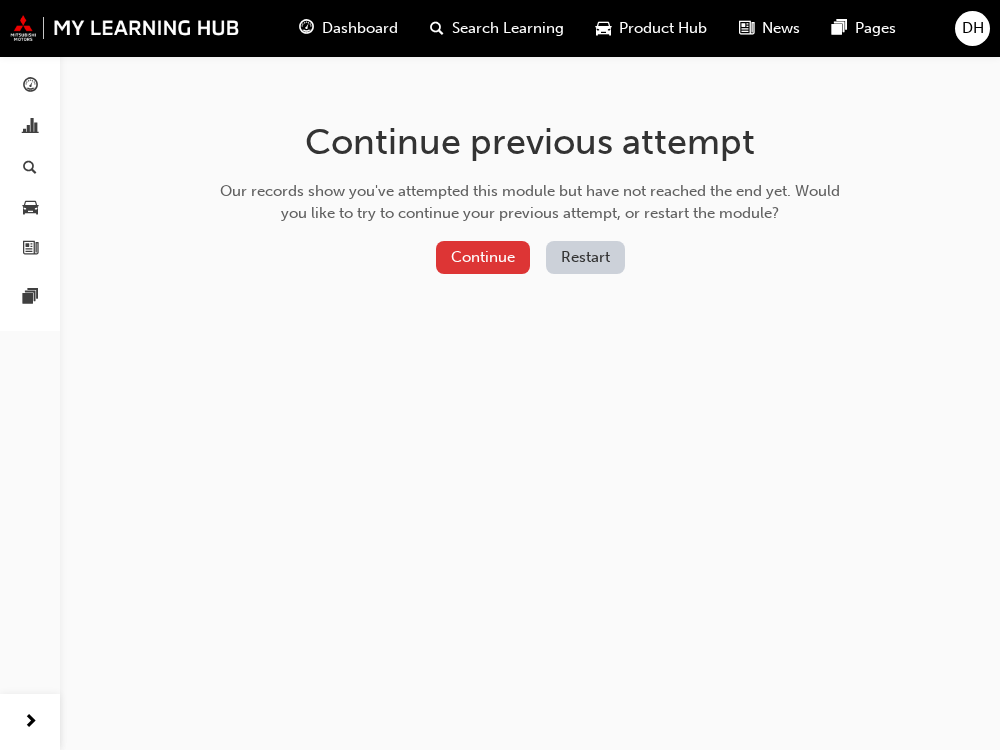 click on "Continue" at bounding box center [483, 257] 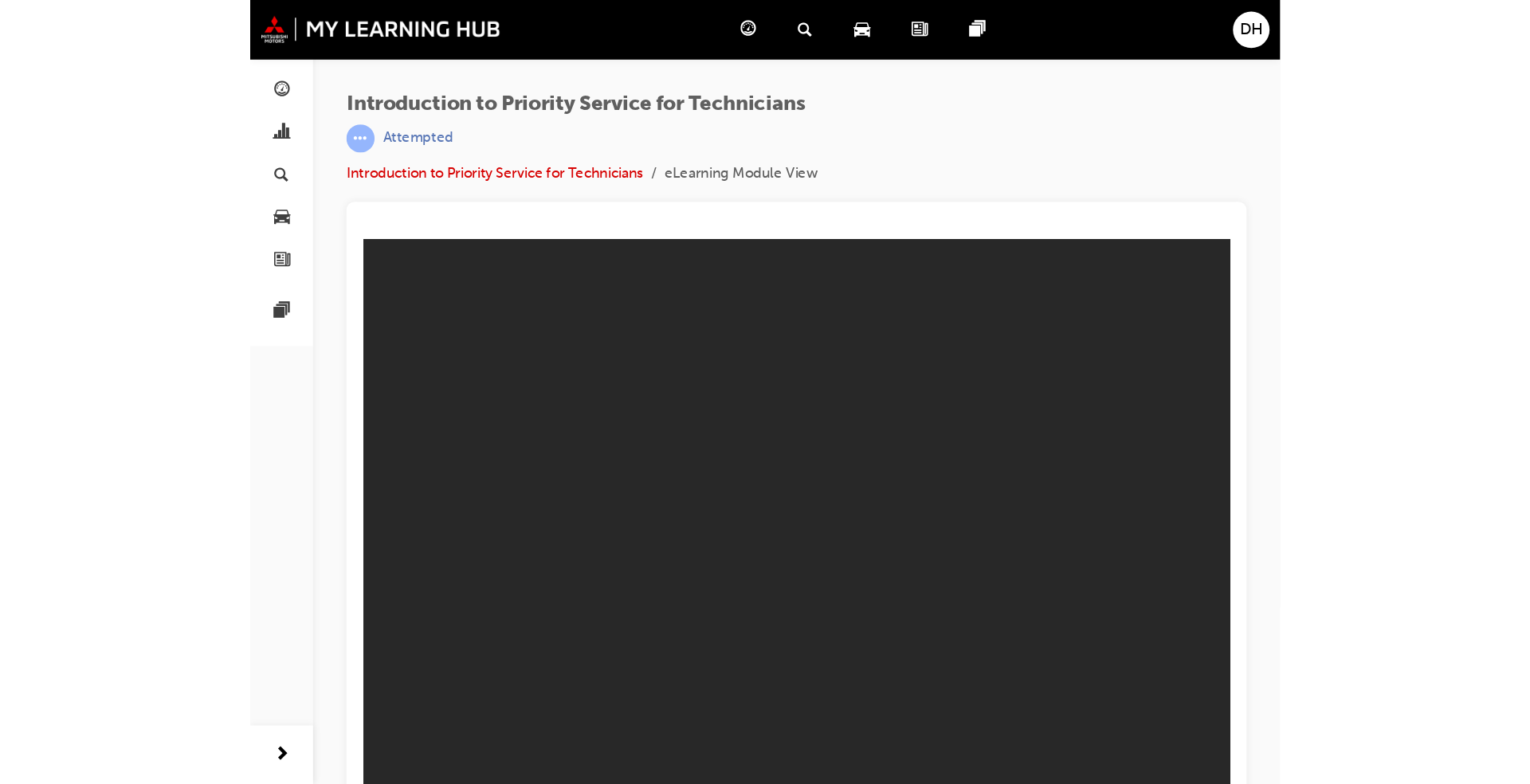 scroll, scrollTop: 0, scrollLeft: 0, axis: both 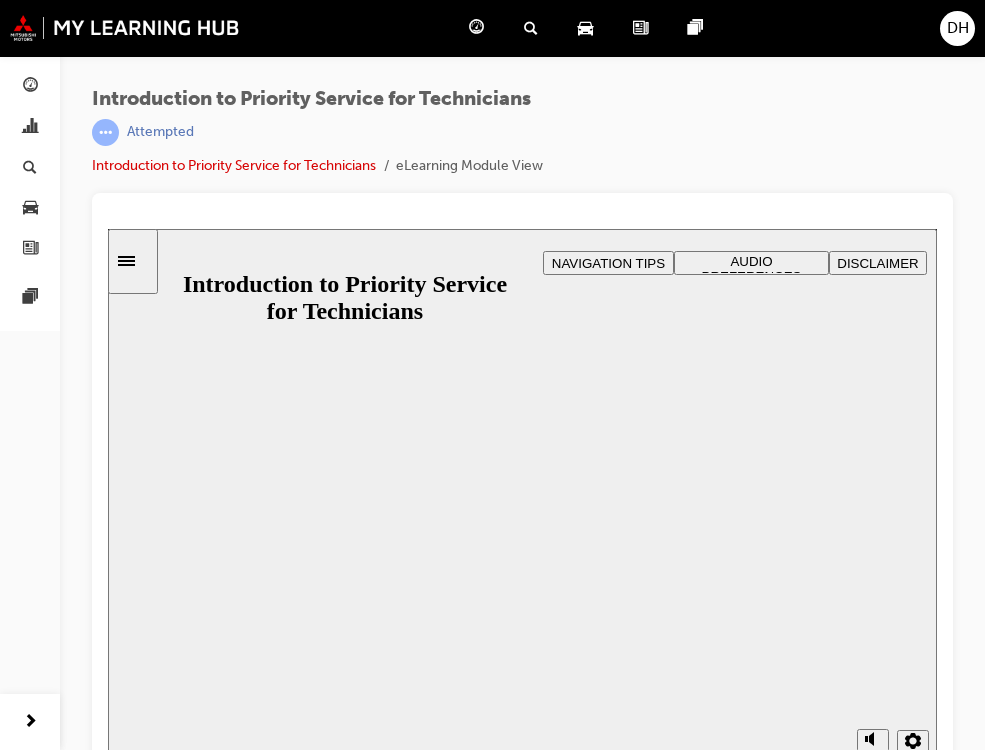 click on "Resume" at bounding box center [146, 2257] 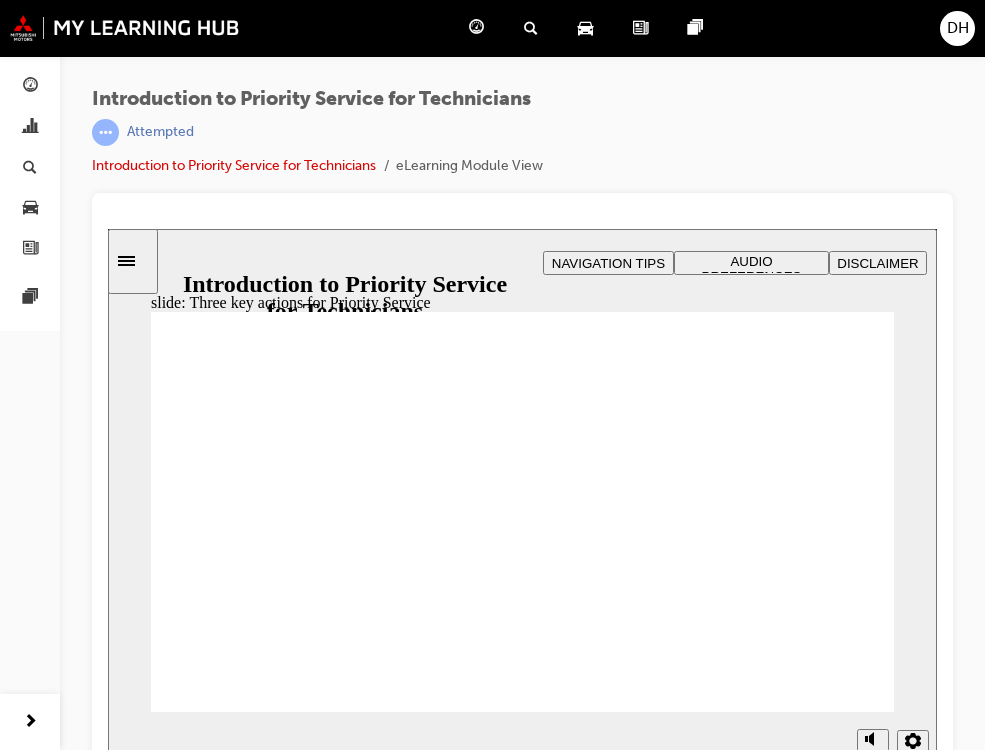 click 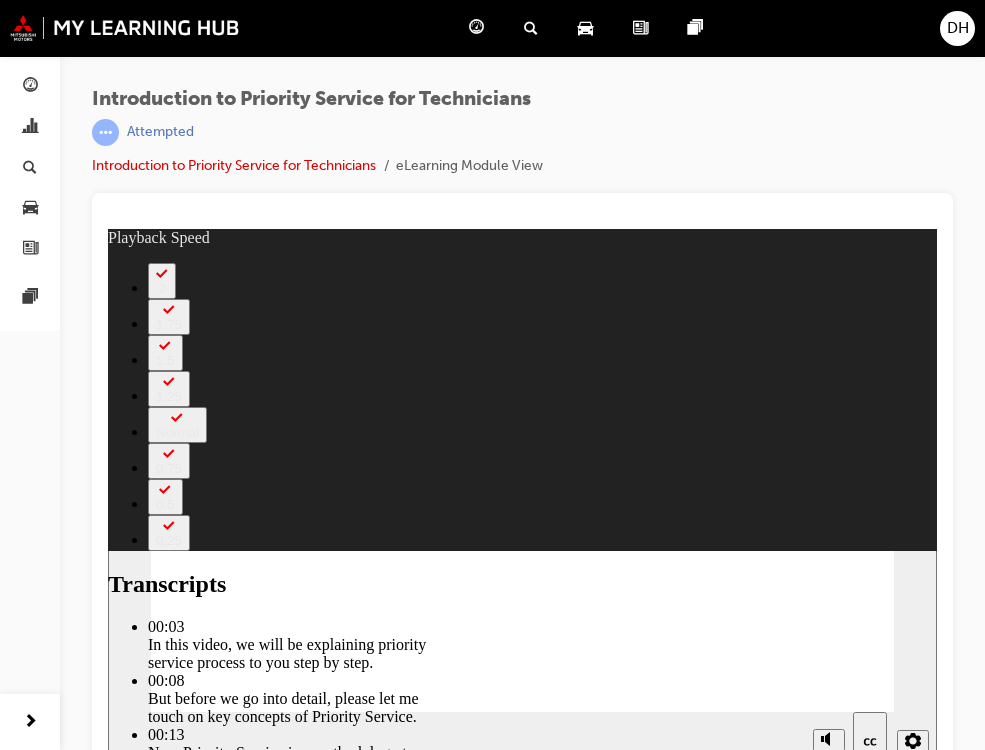 click 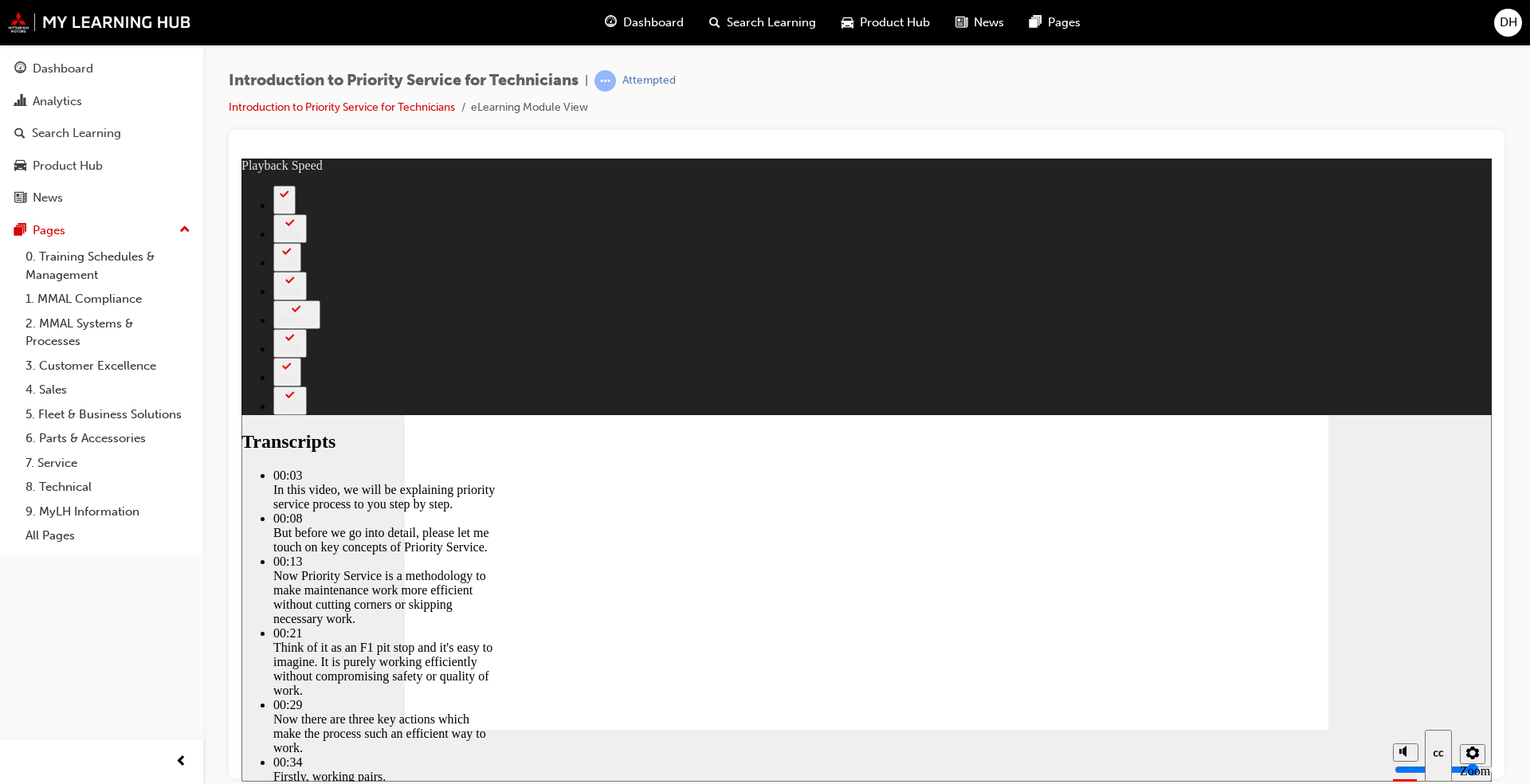 type on "118" 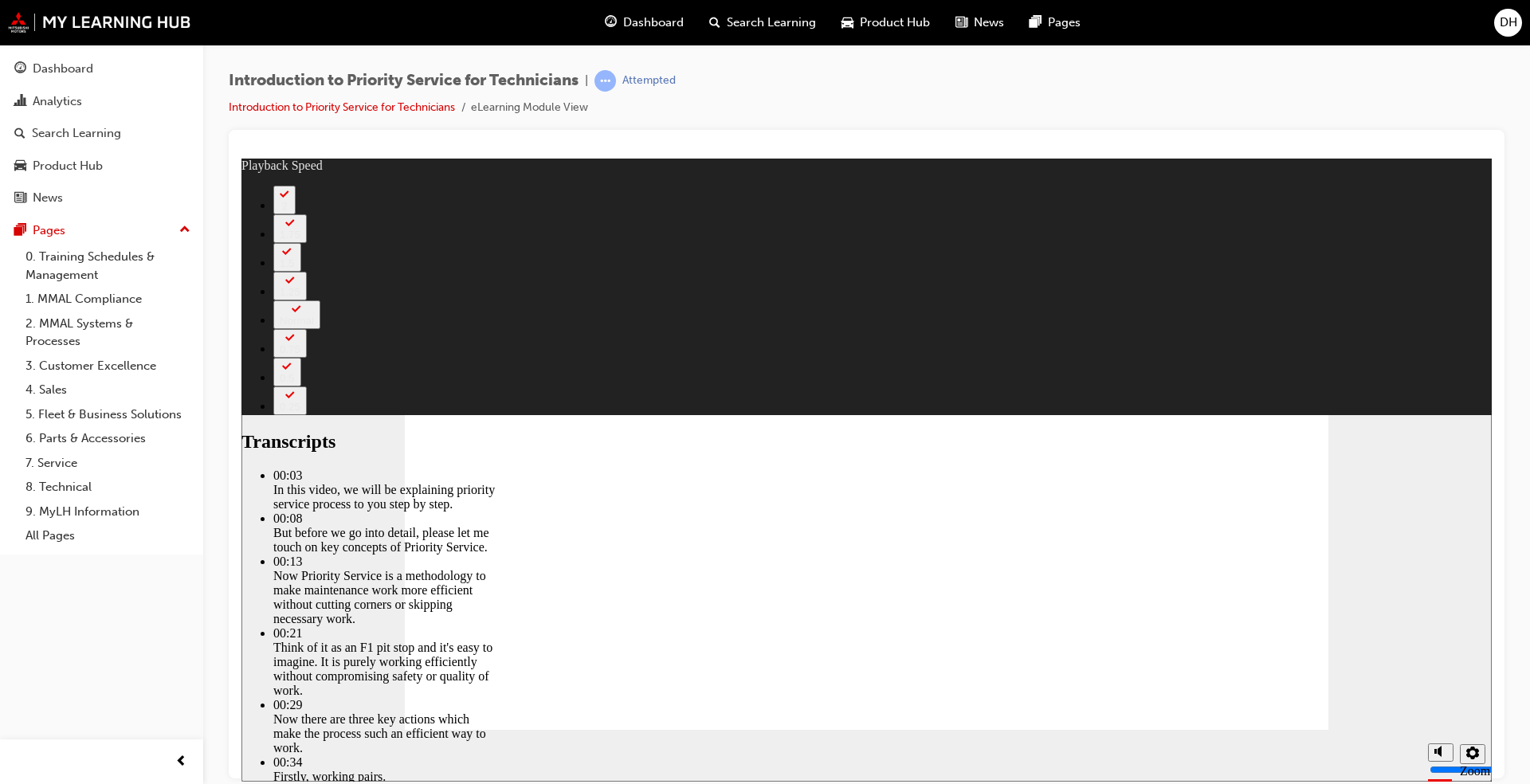 click 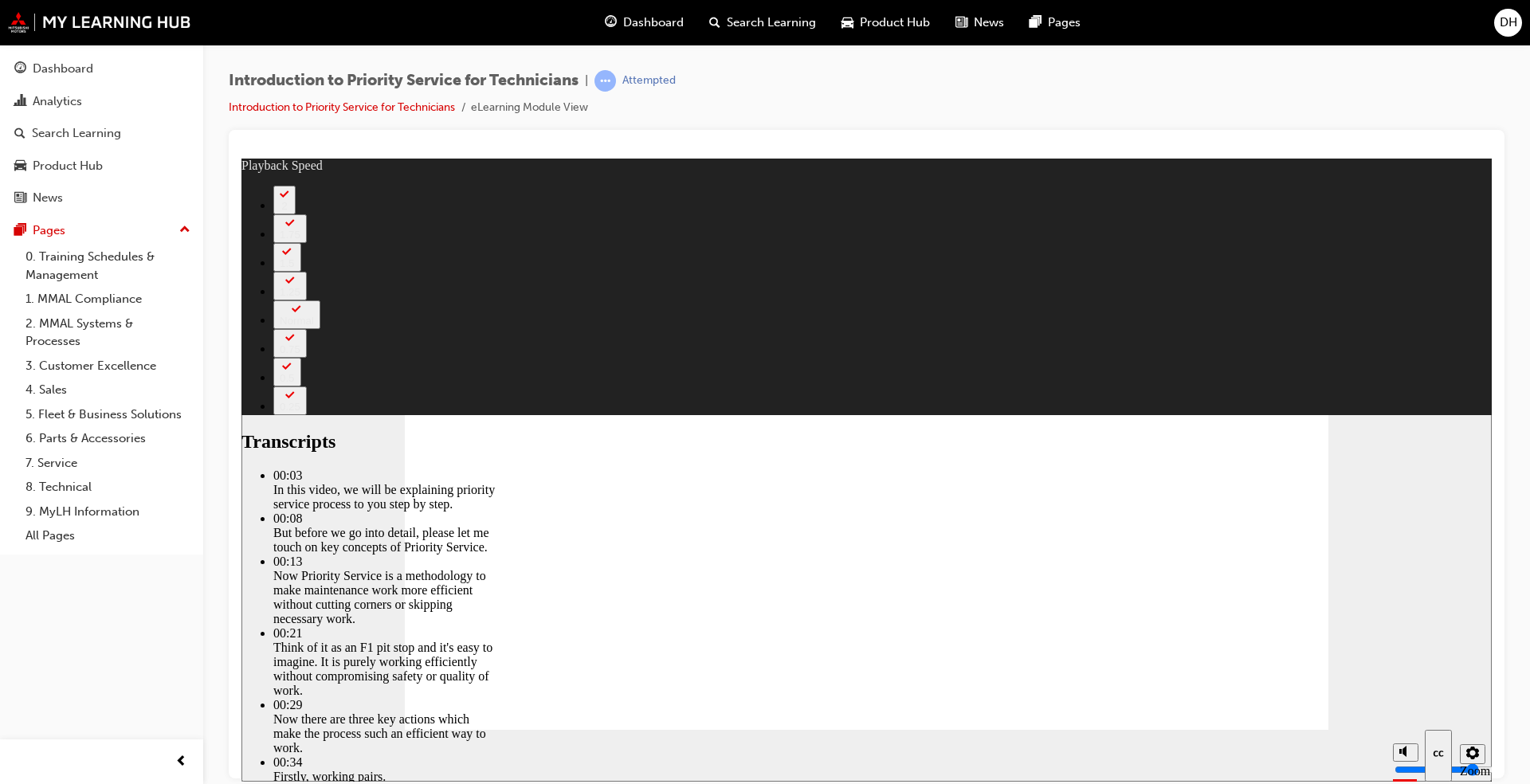 drag, startPoint x: 491, startPoint y: 680, endPoint x: 1265, endPoint y: 677, distance: 774.00581 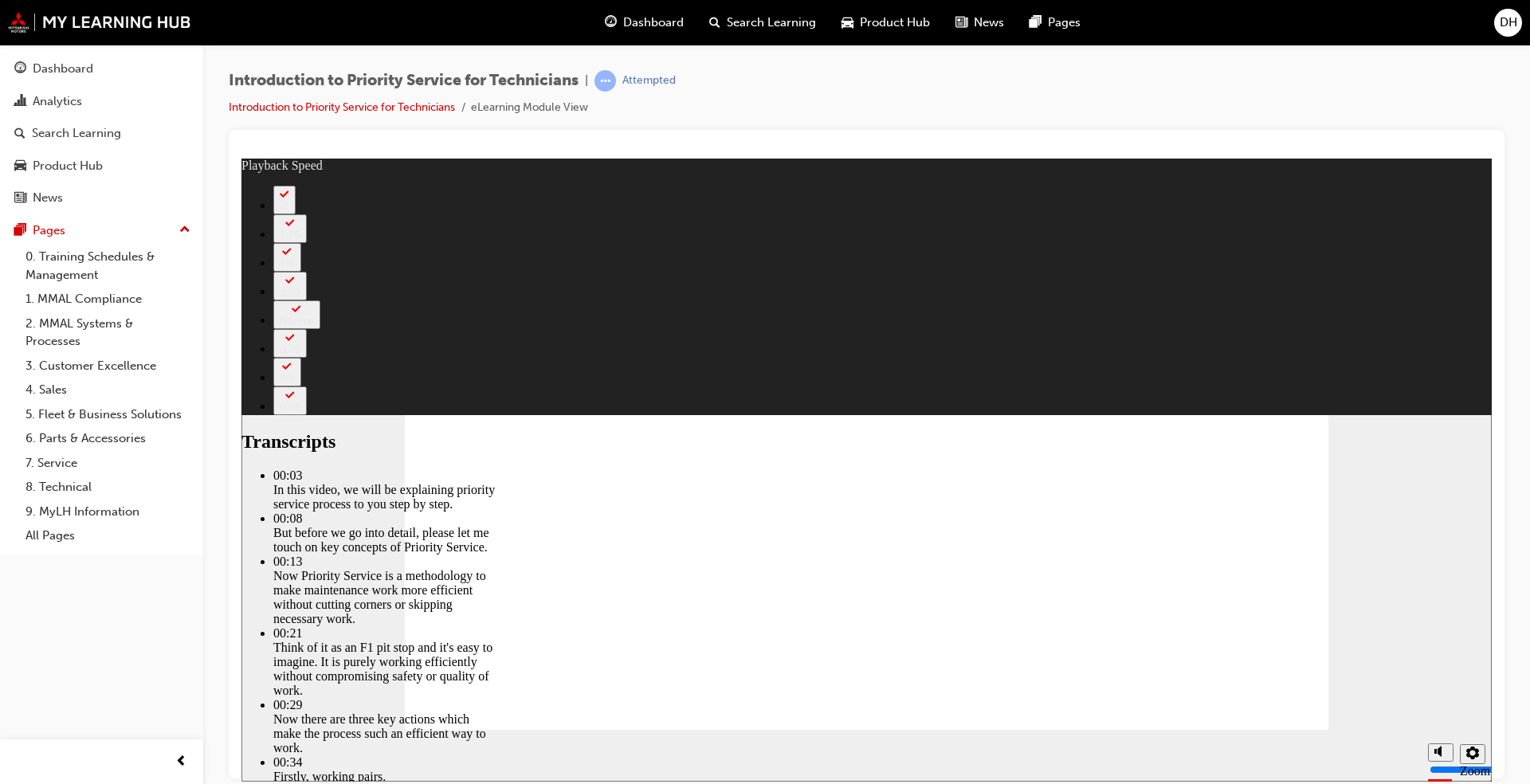 type on "118" 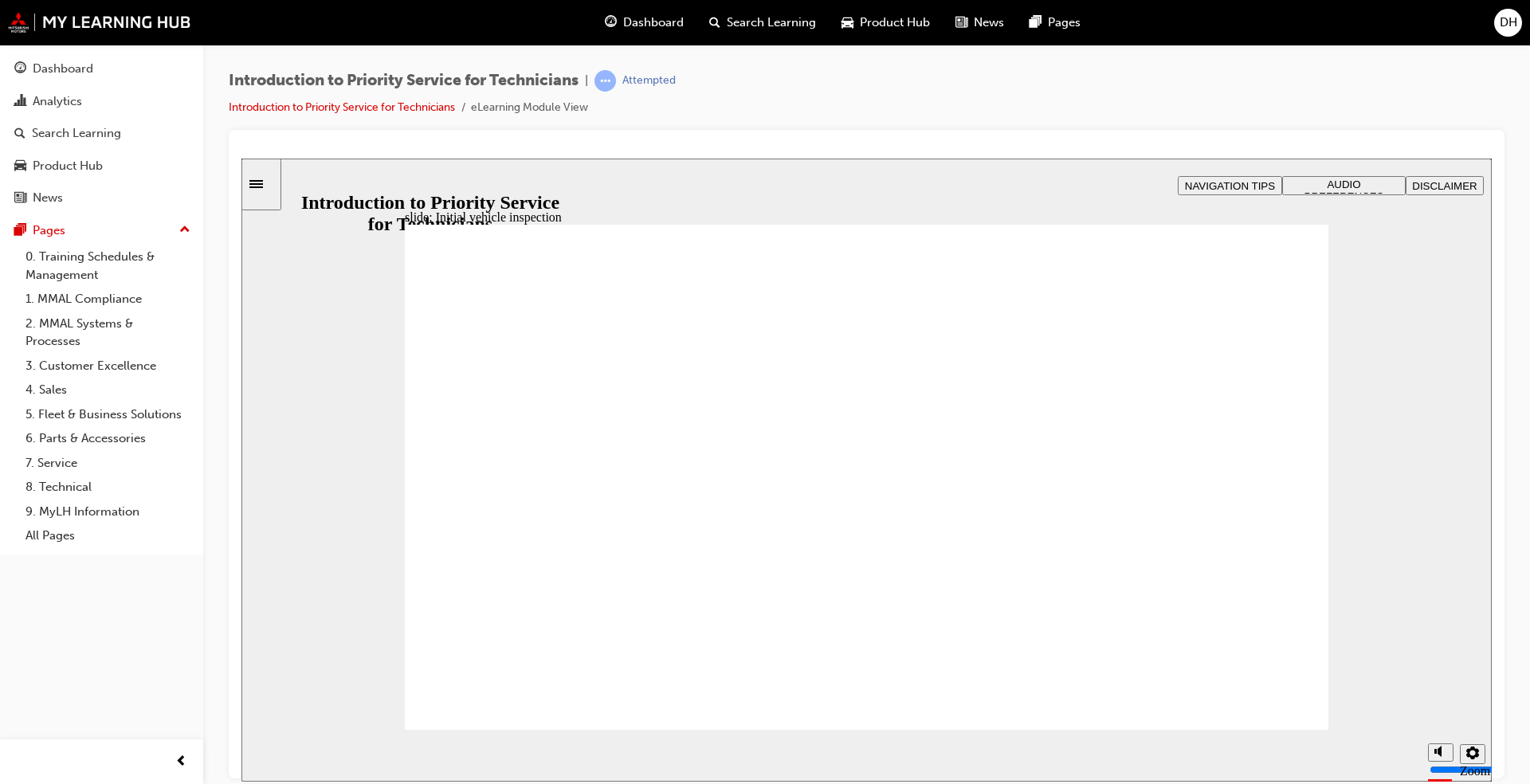 click 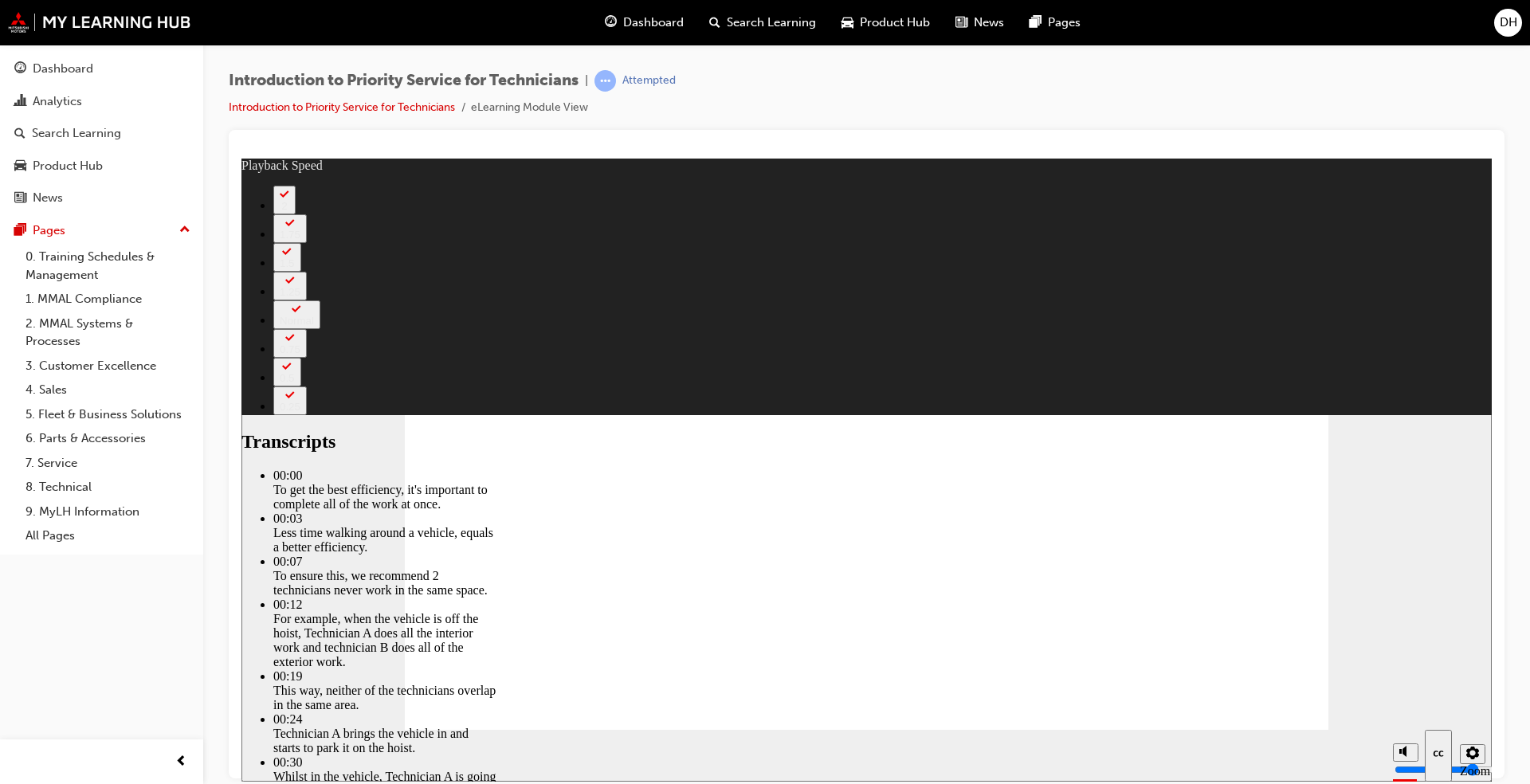 click 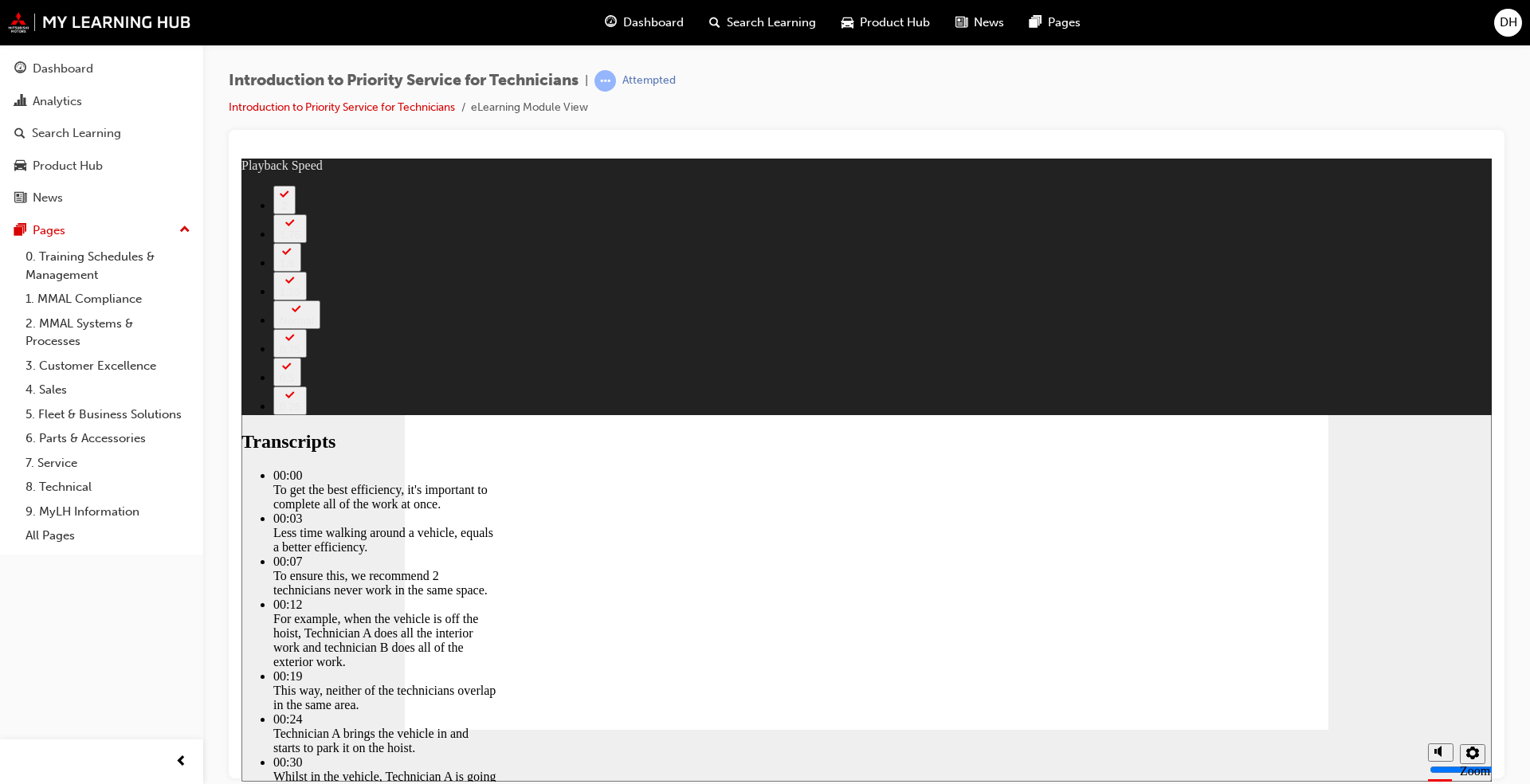 type on "219" 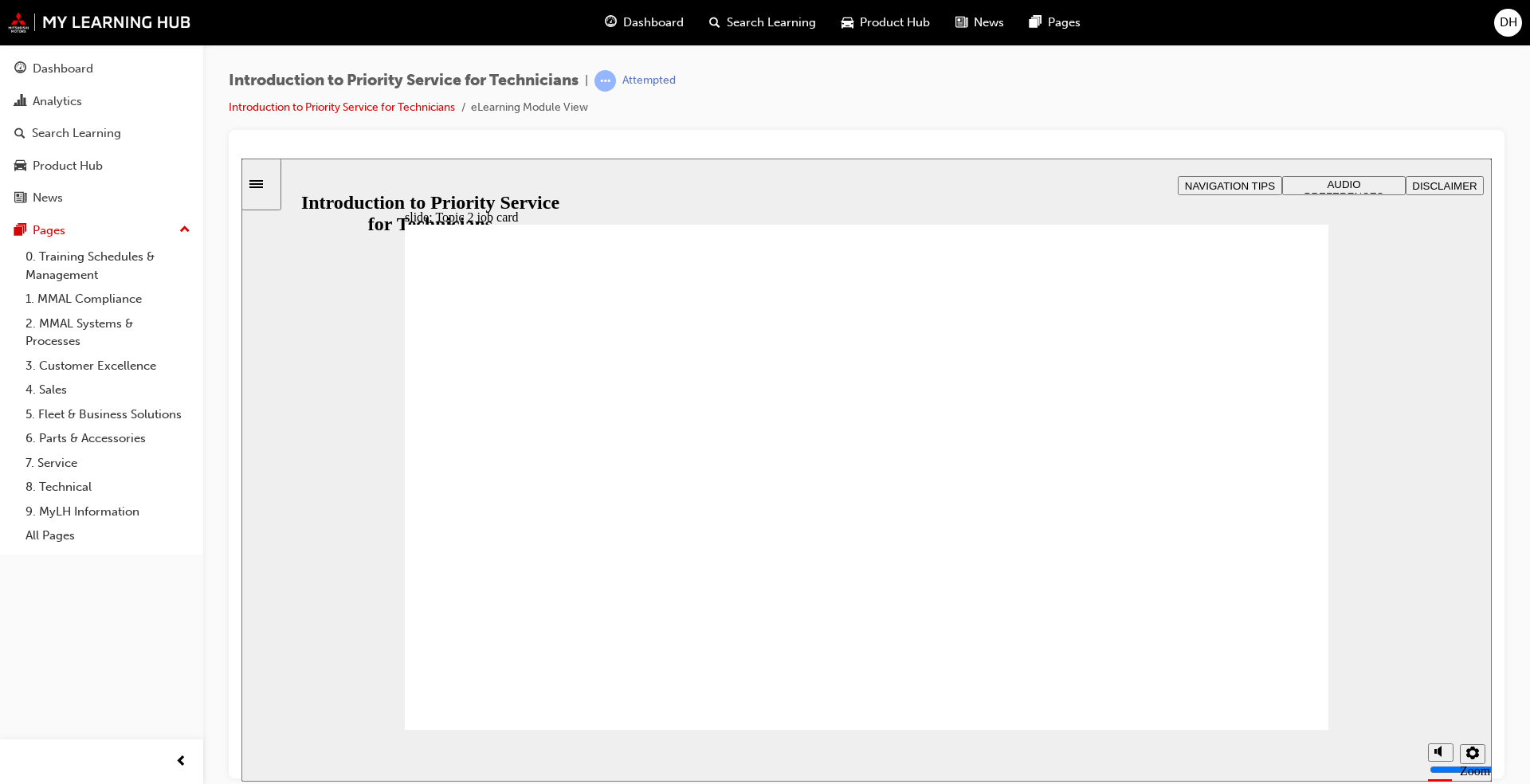 click 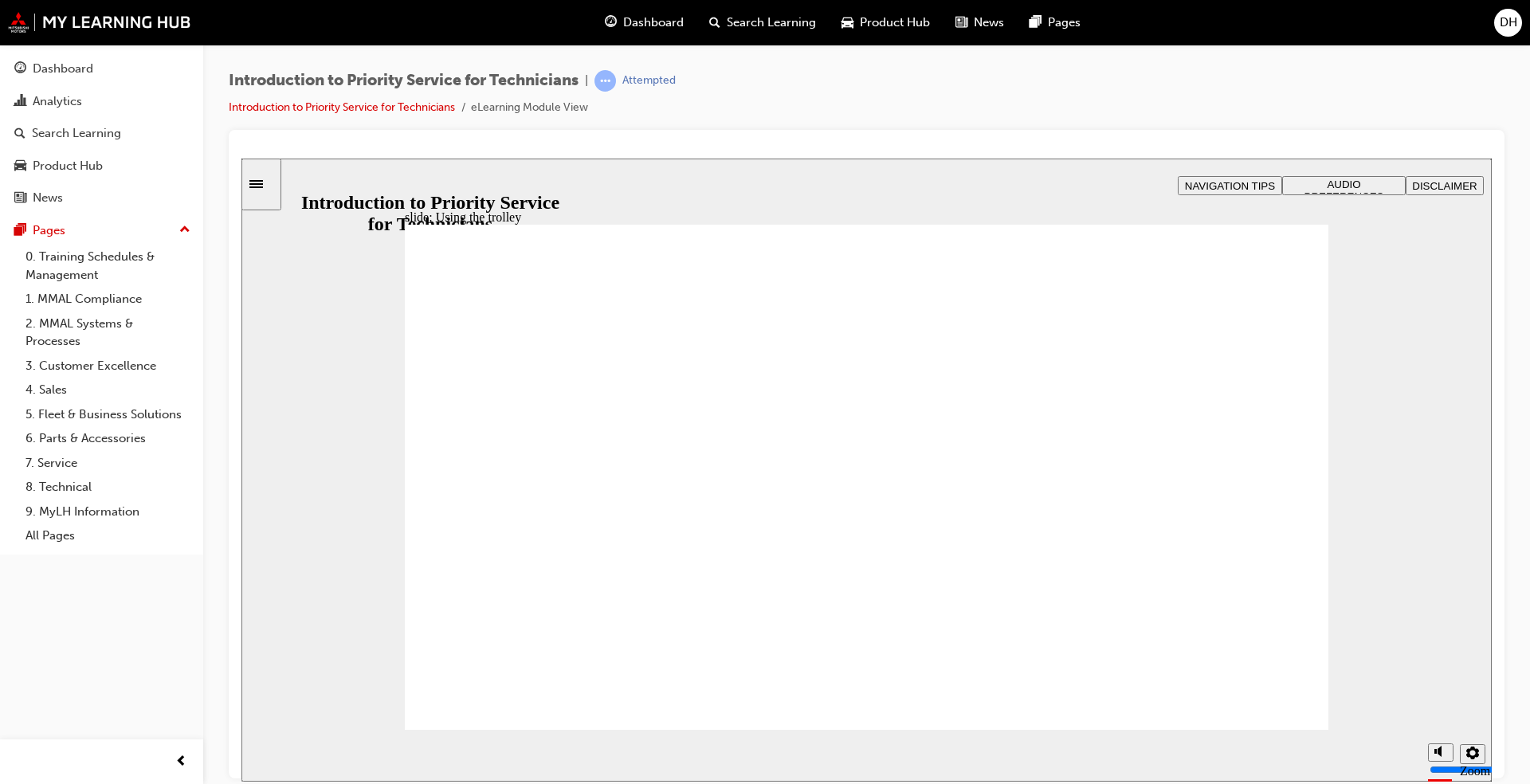 click 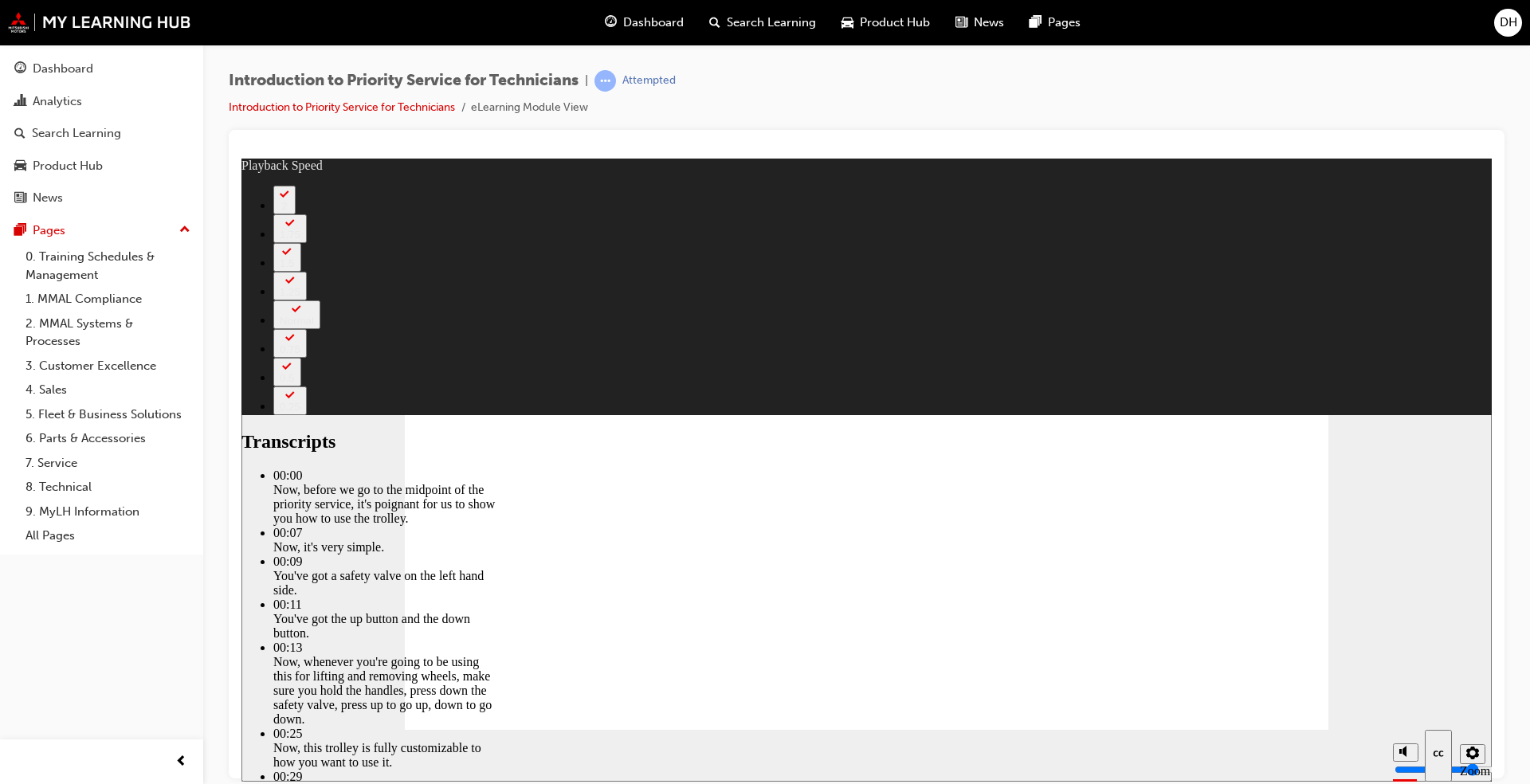 click 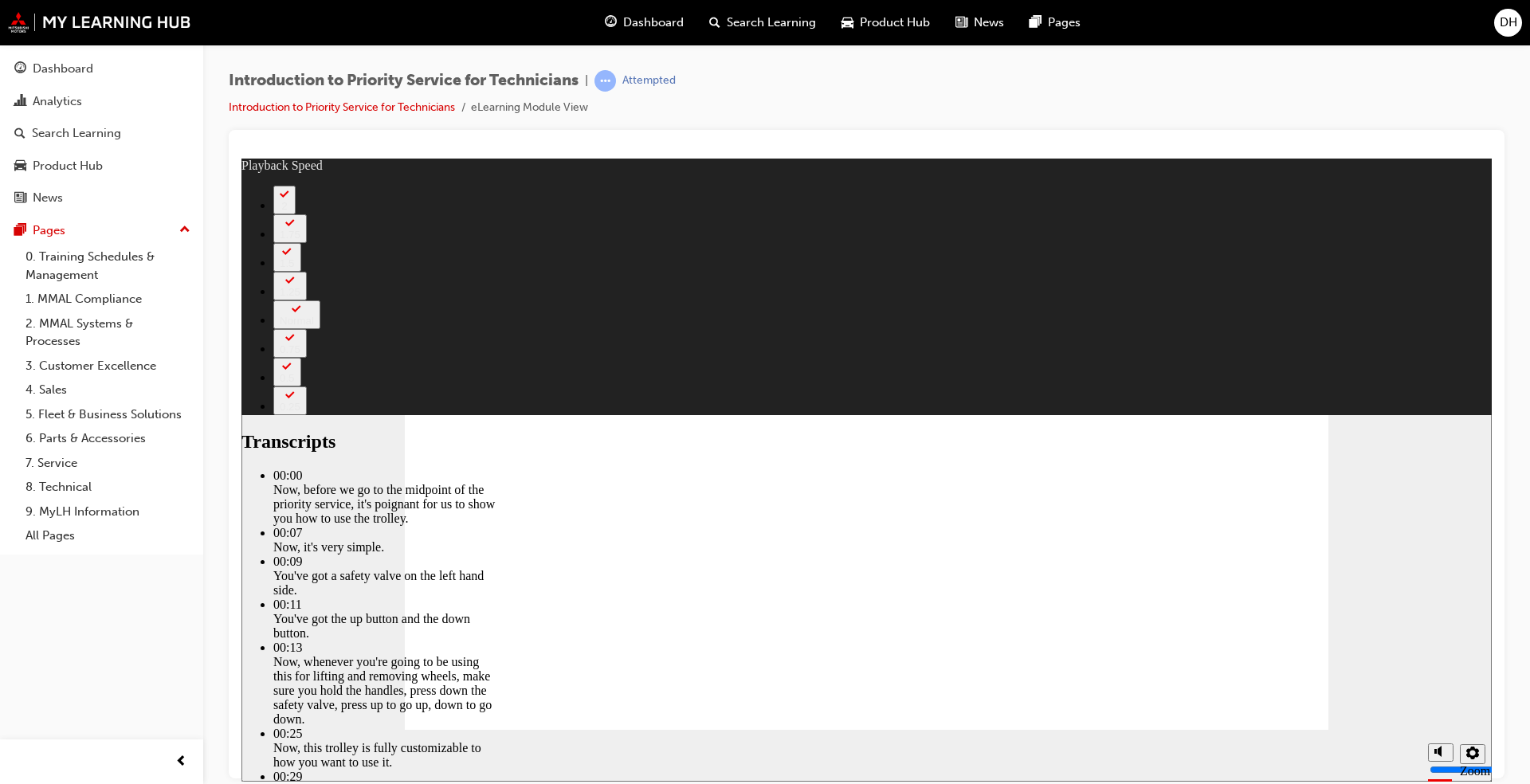 type on "67" 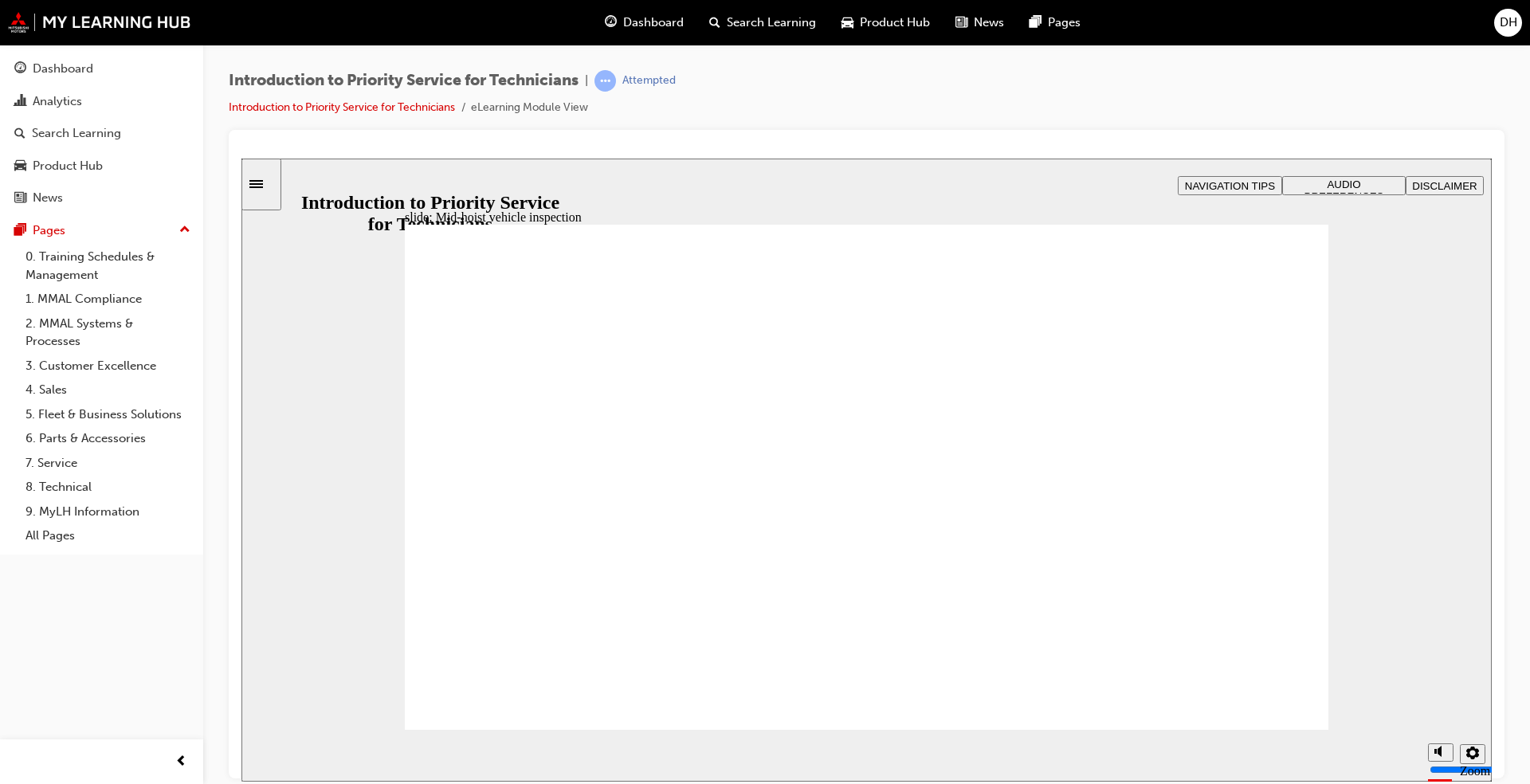 click 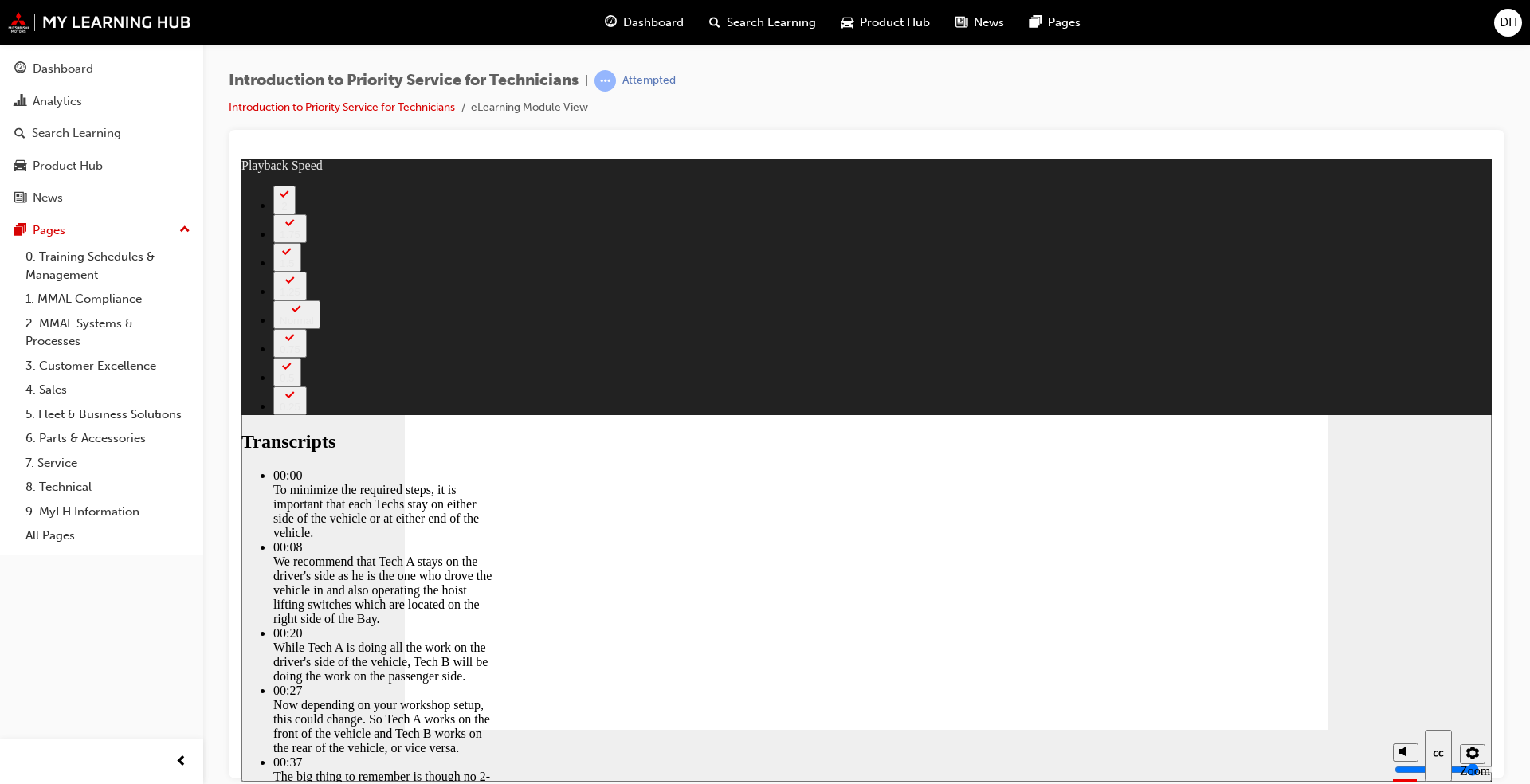 click 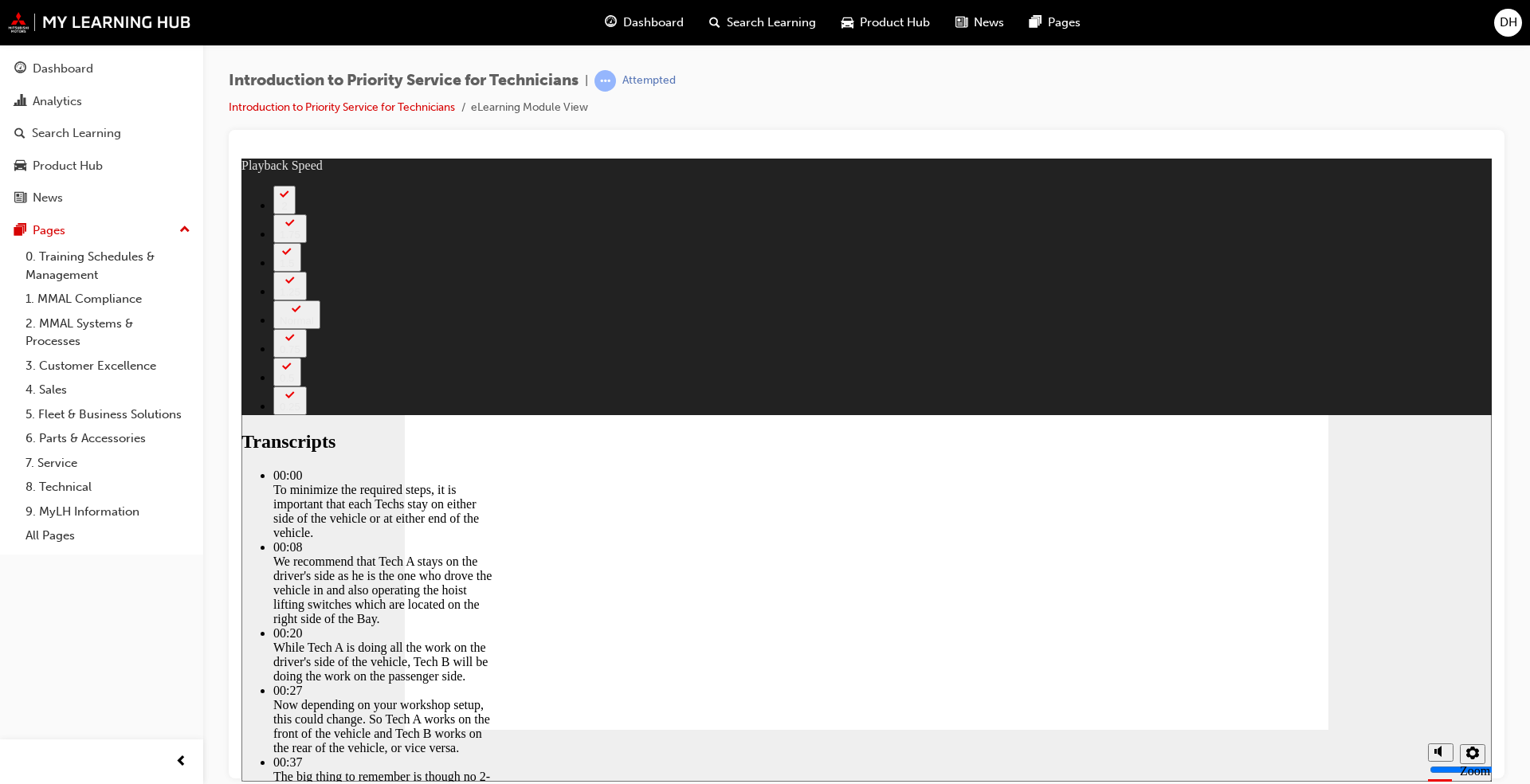 click 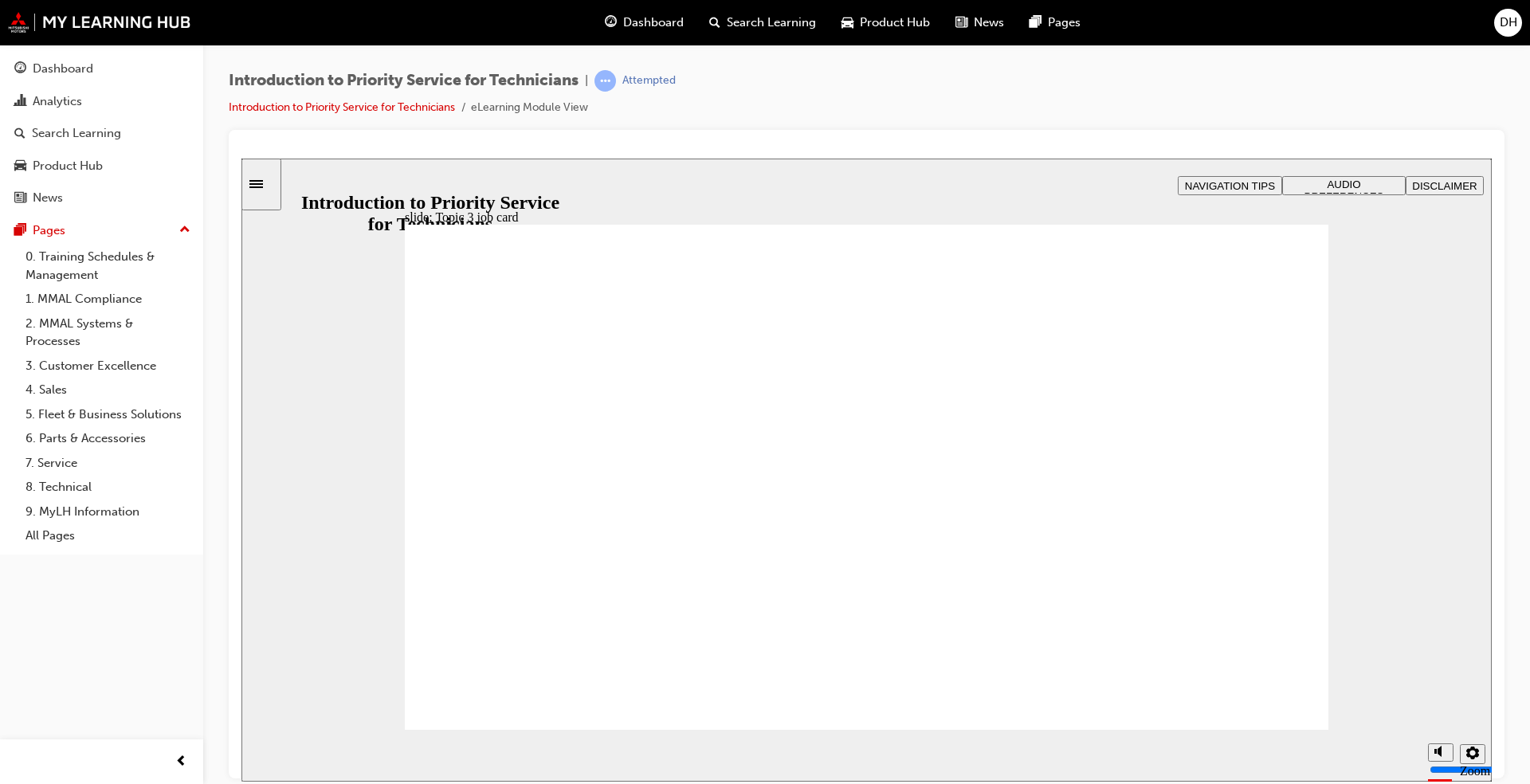 click 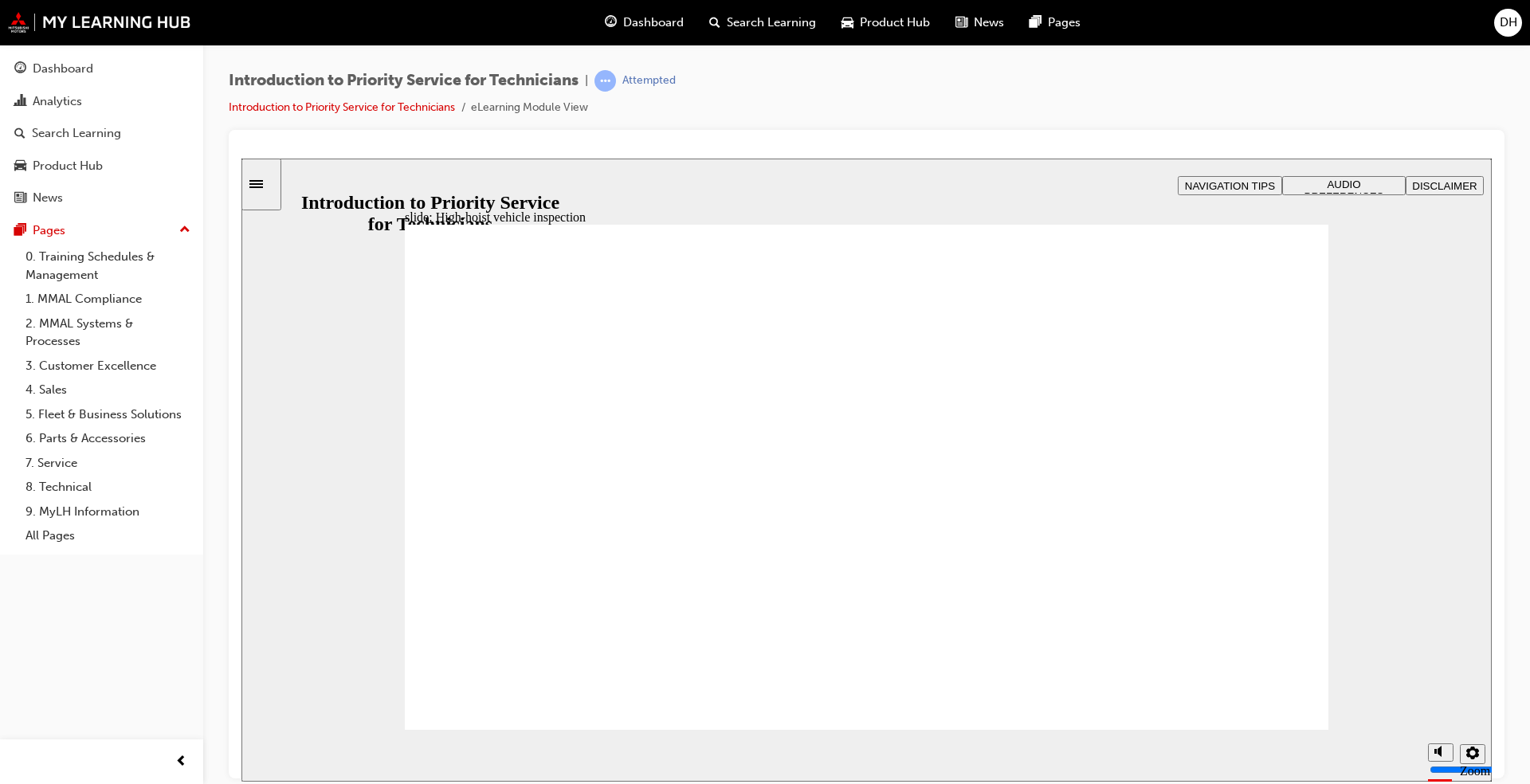 click 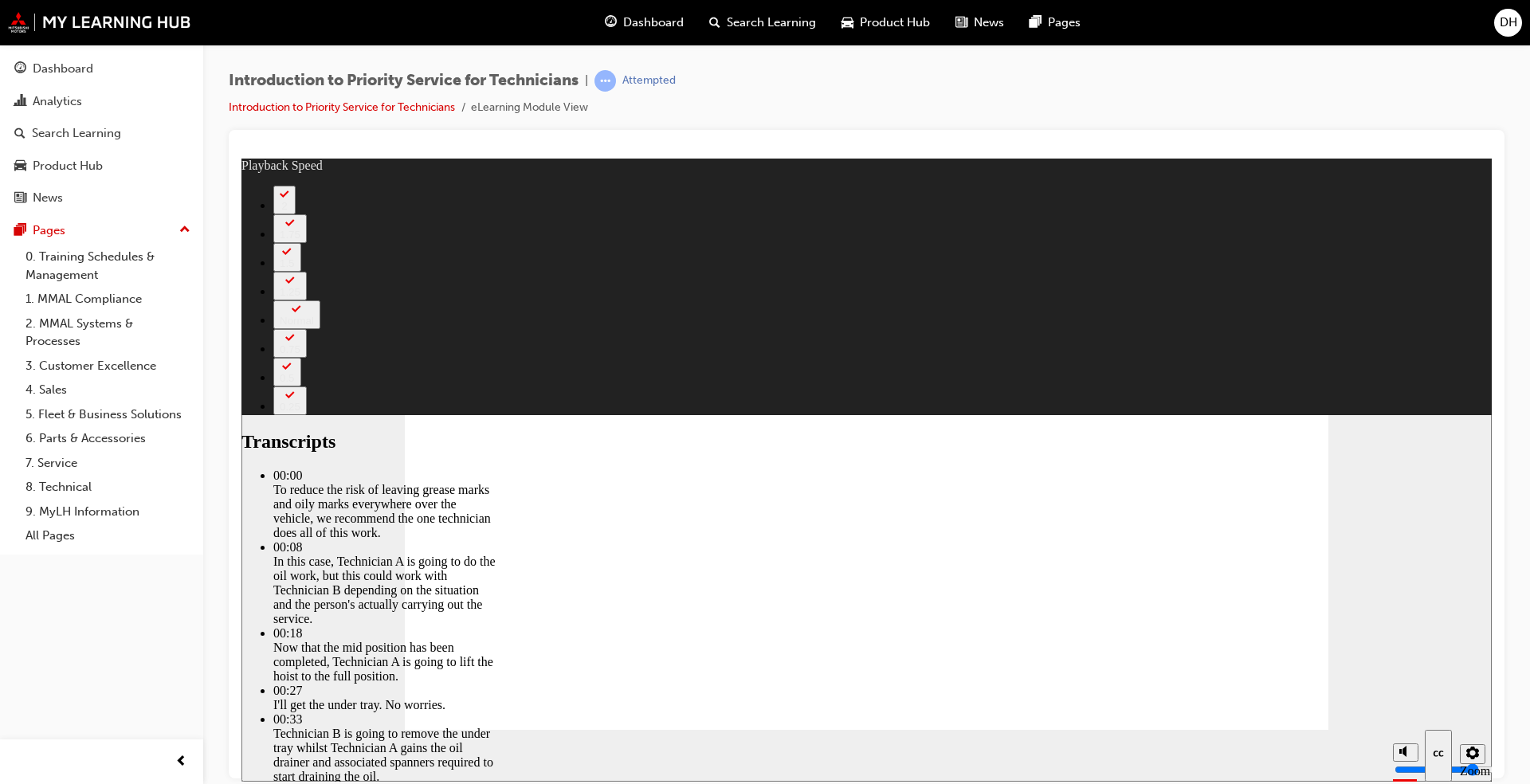 click 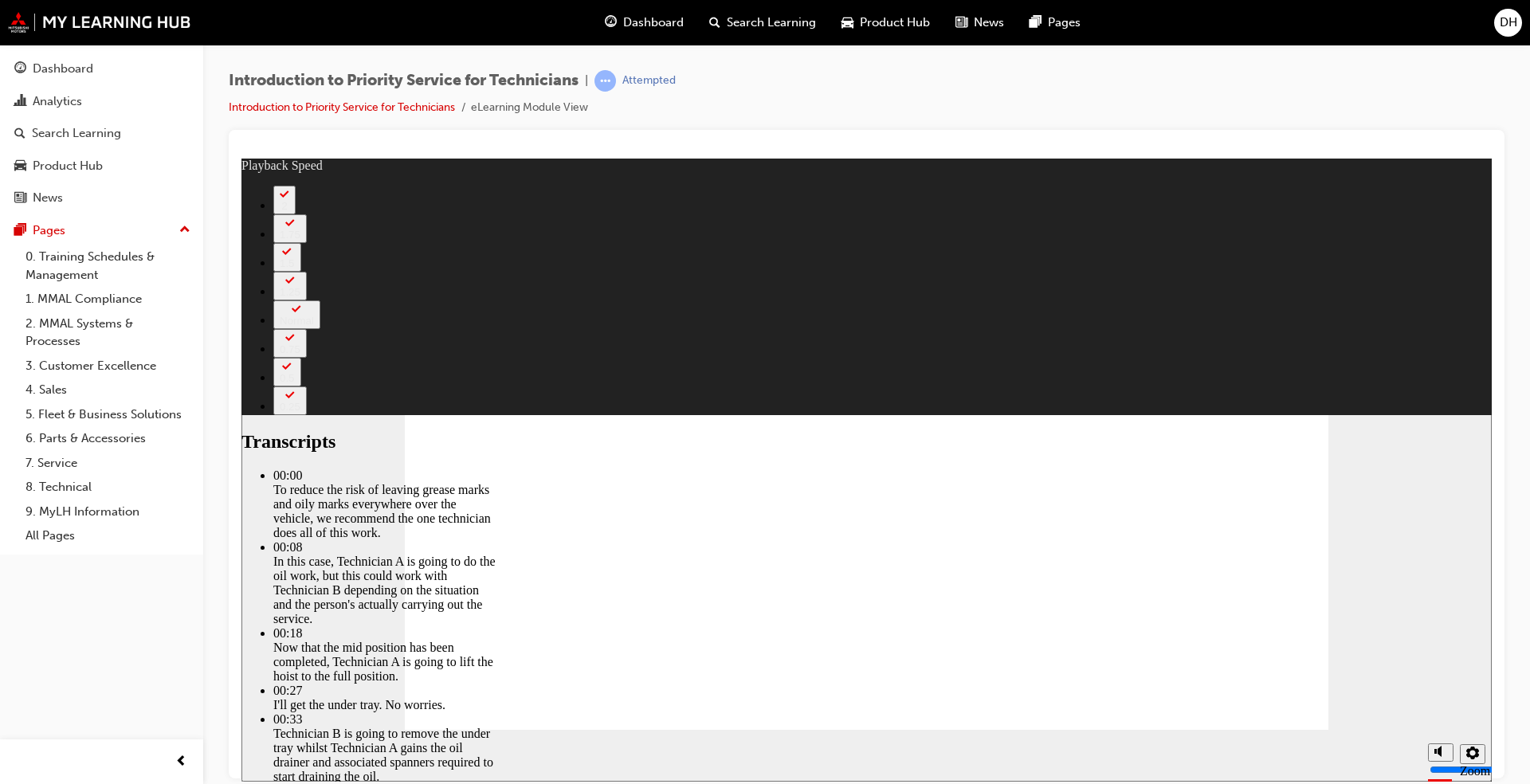 click 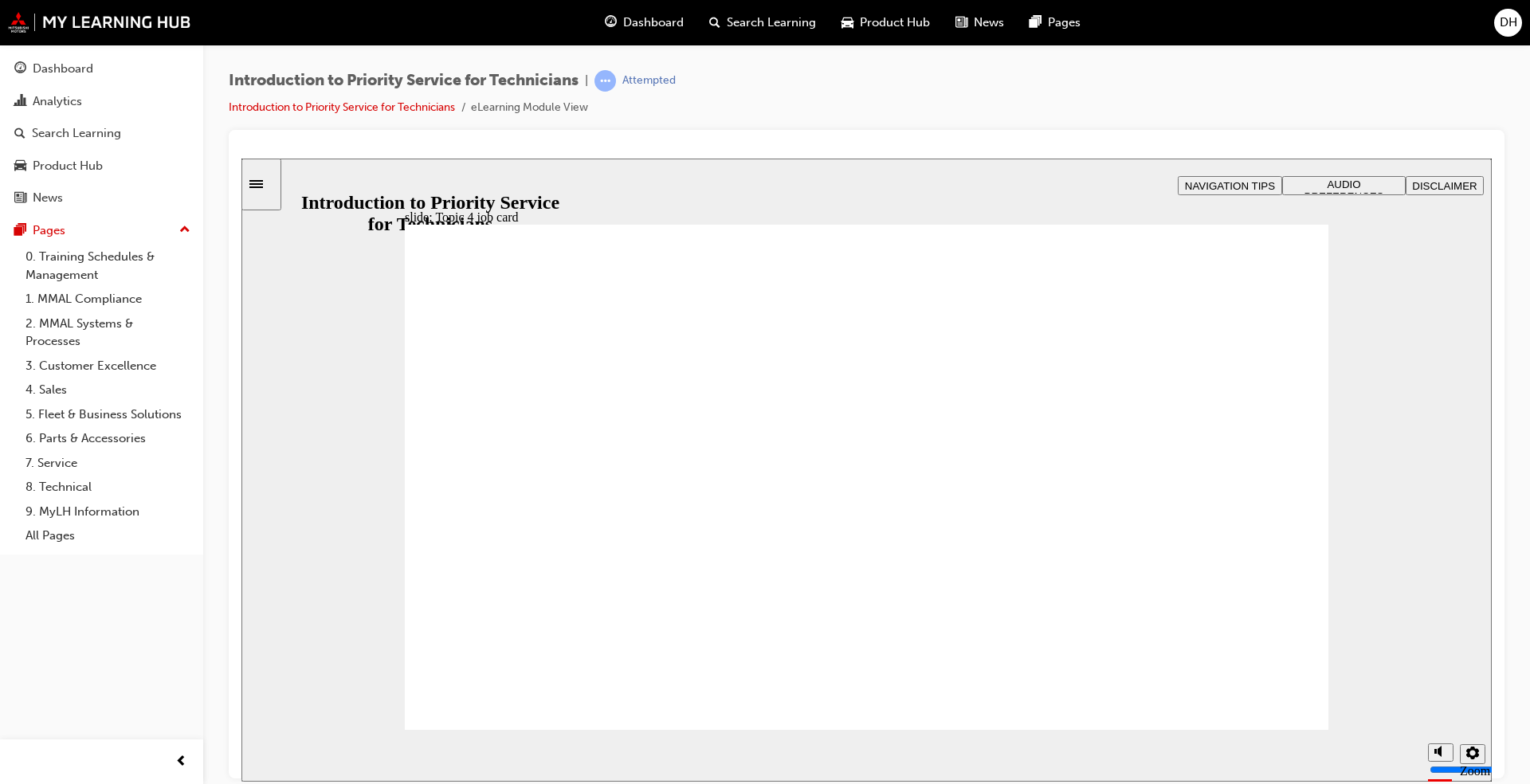 click 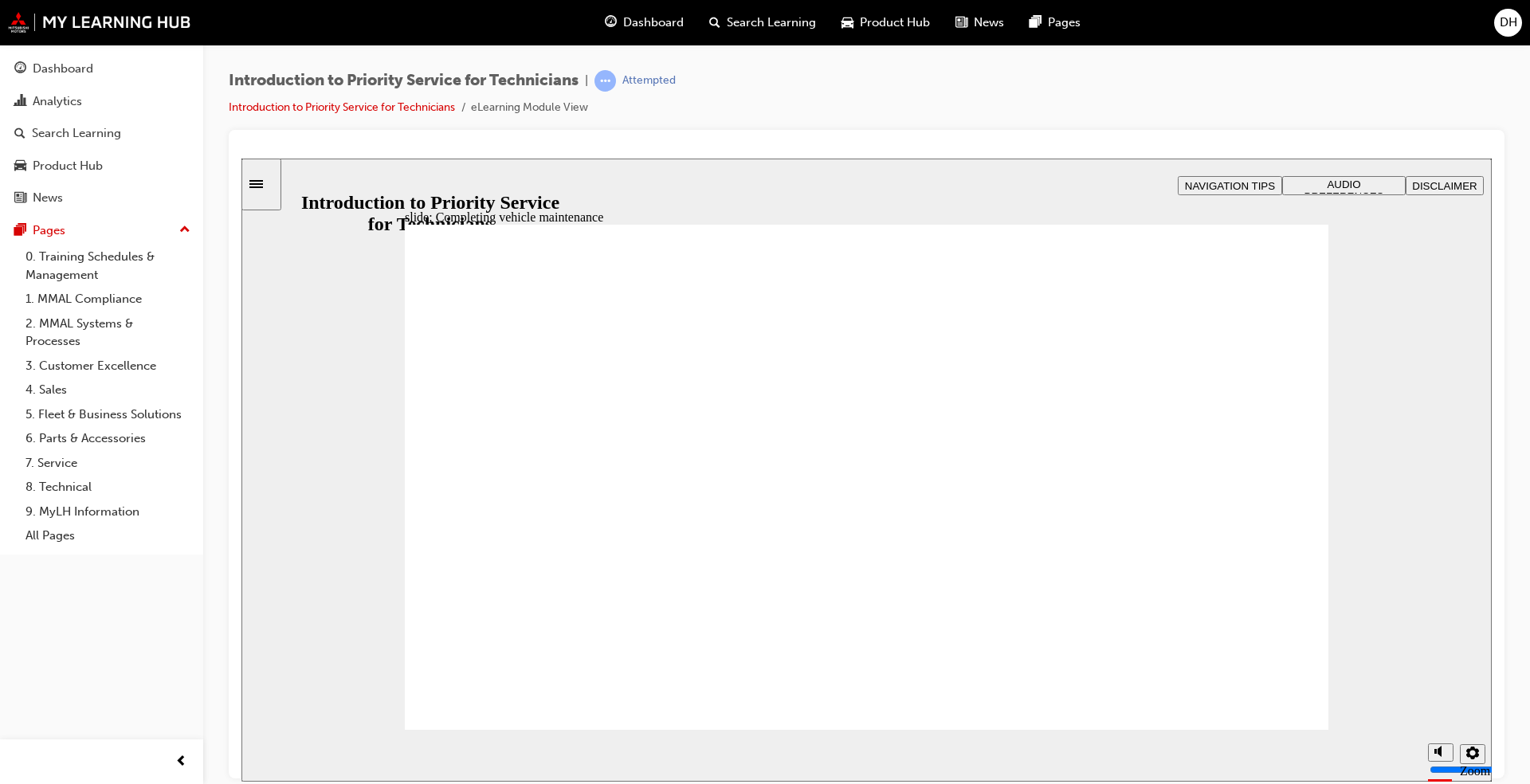 click 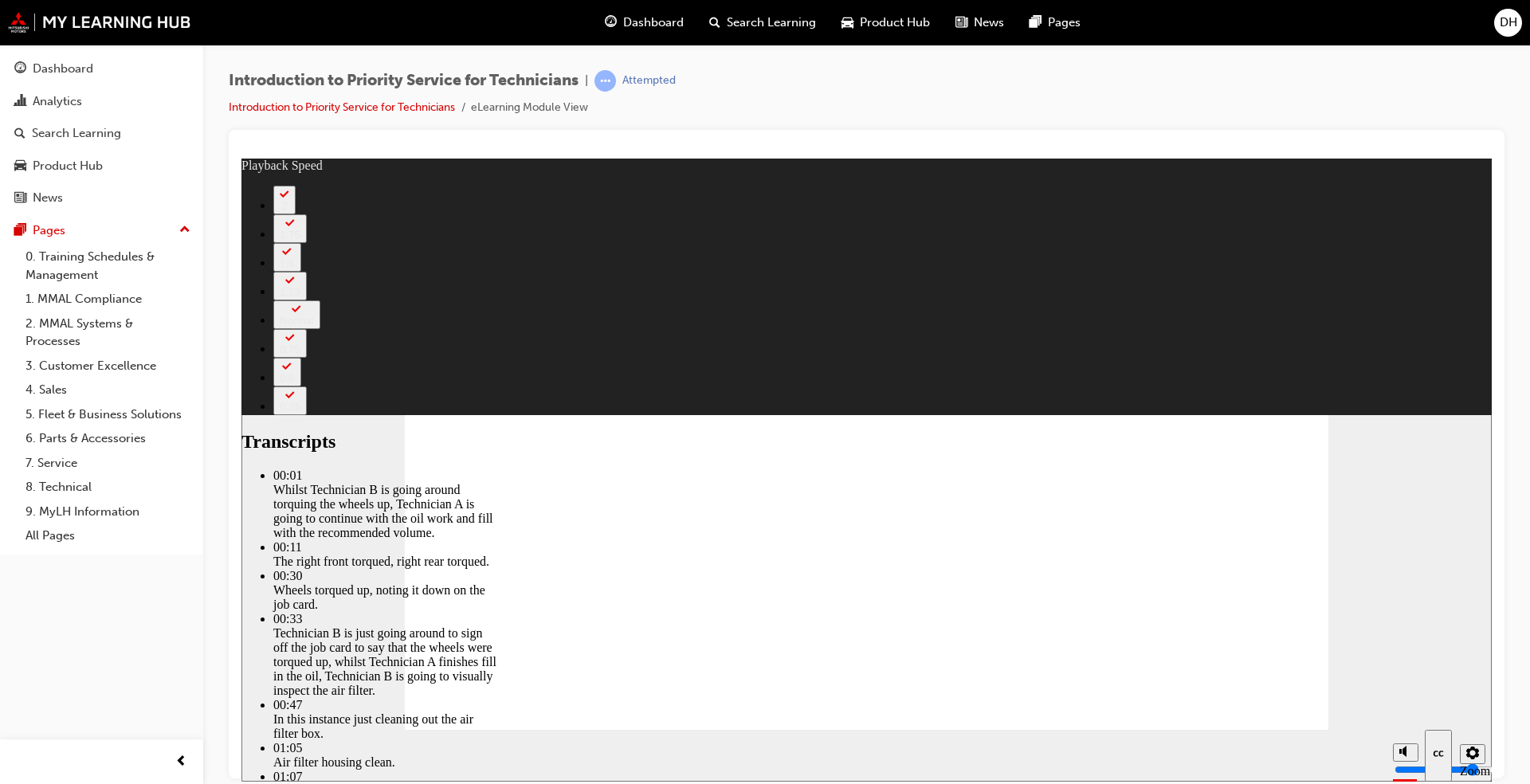 click 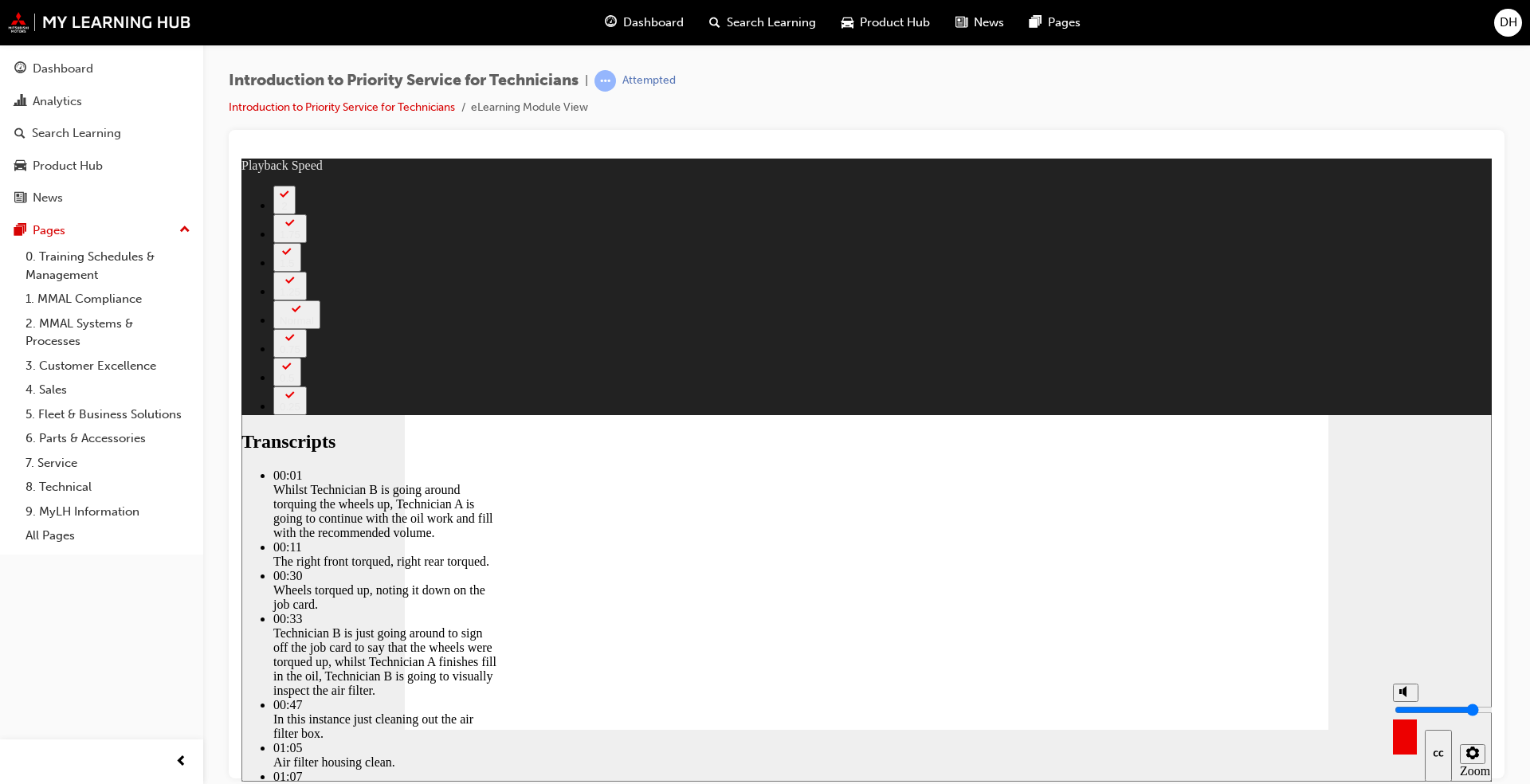 click at bounding box center [1405, 731] 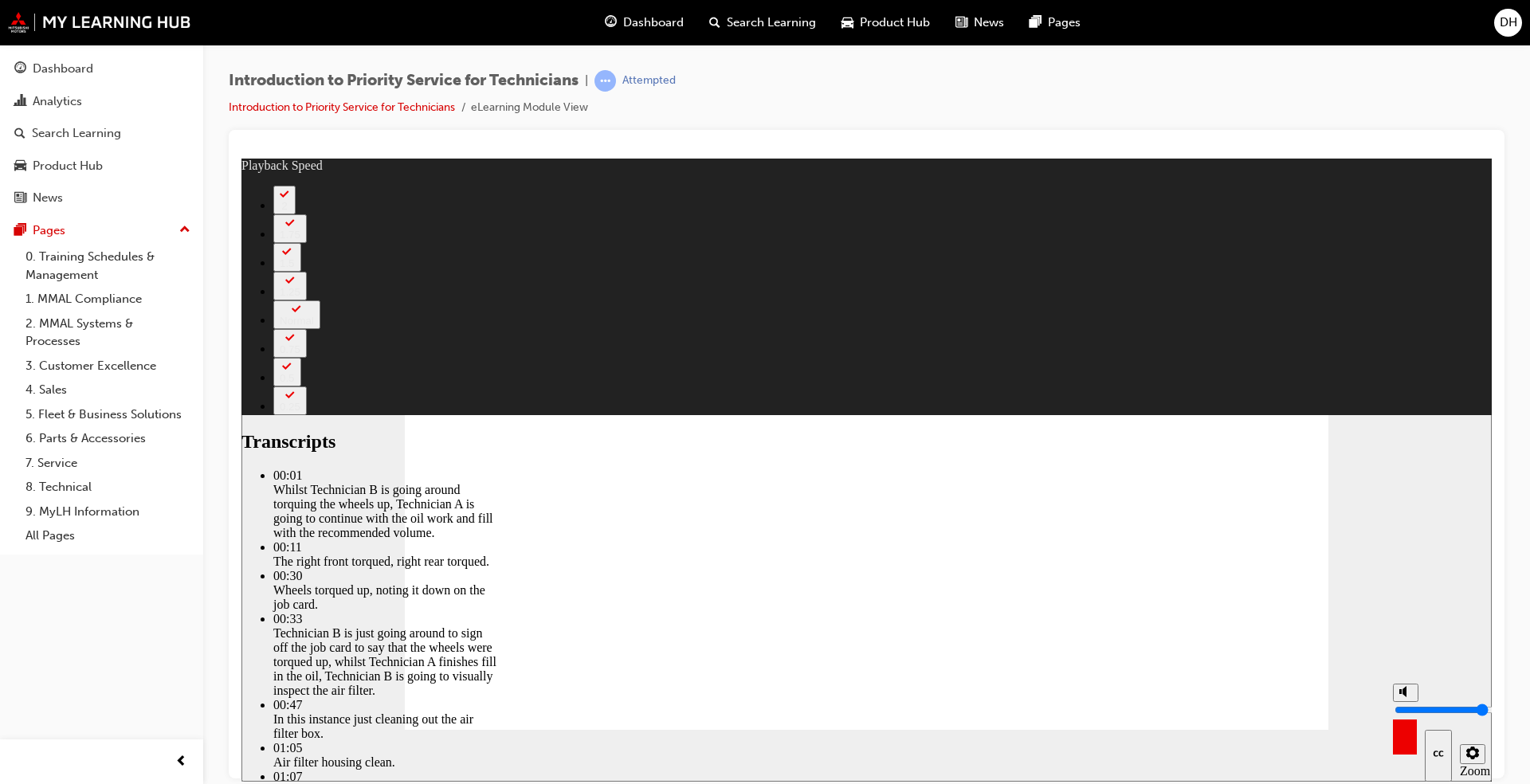 type on "10" 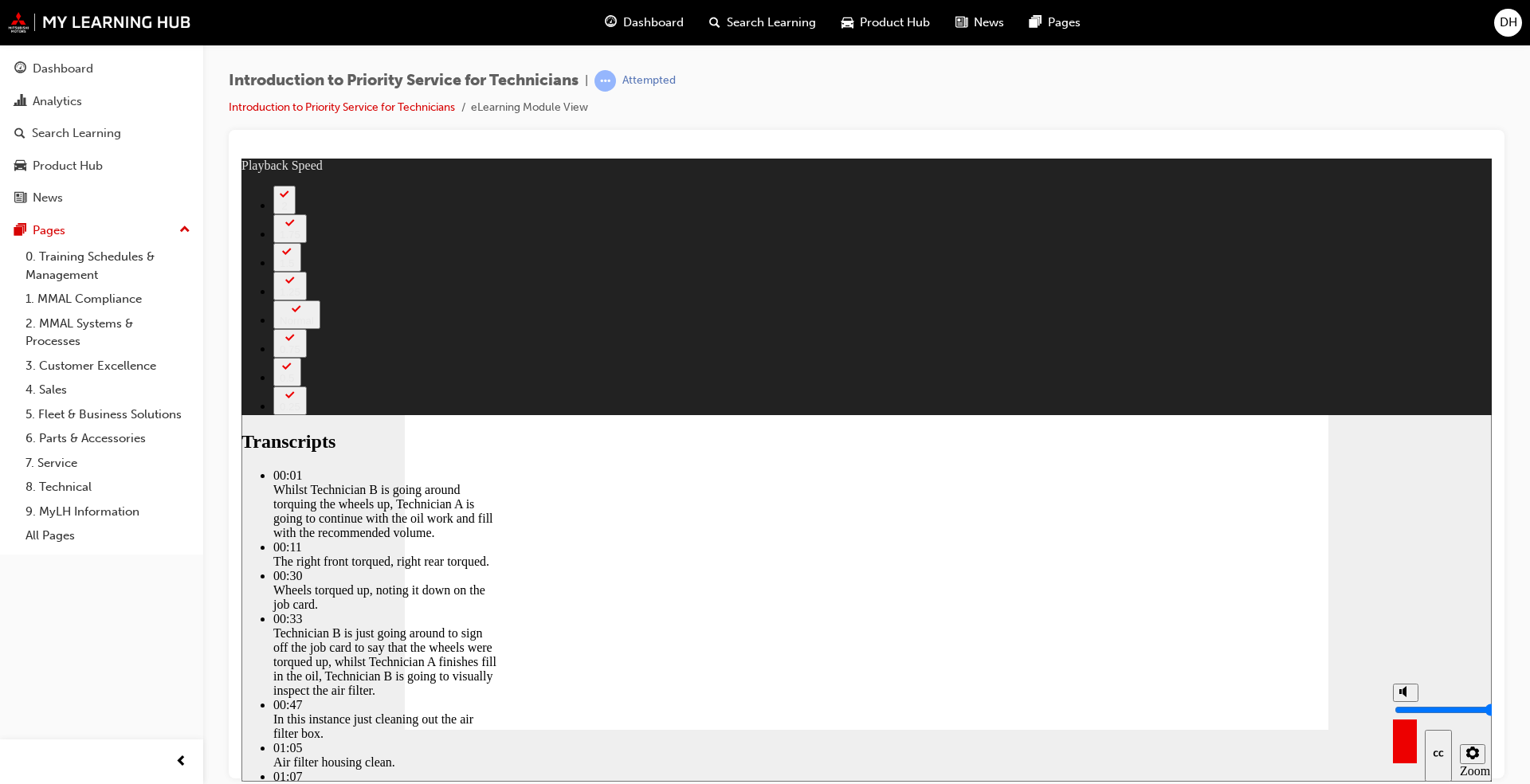 type on "185" 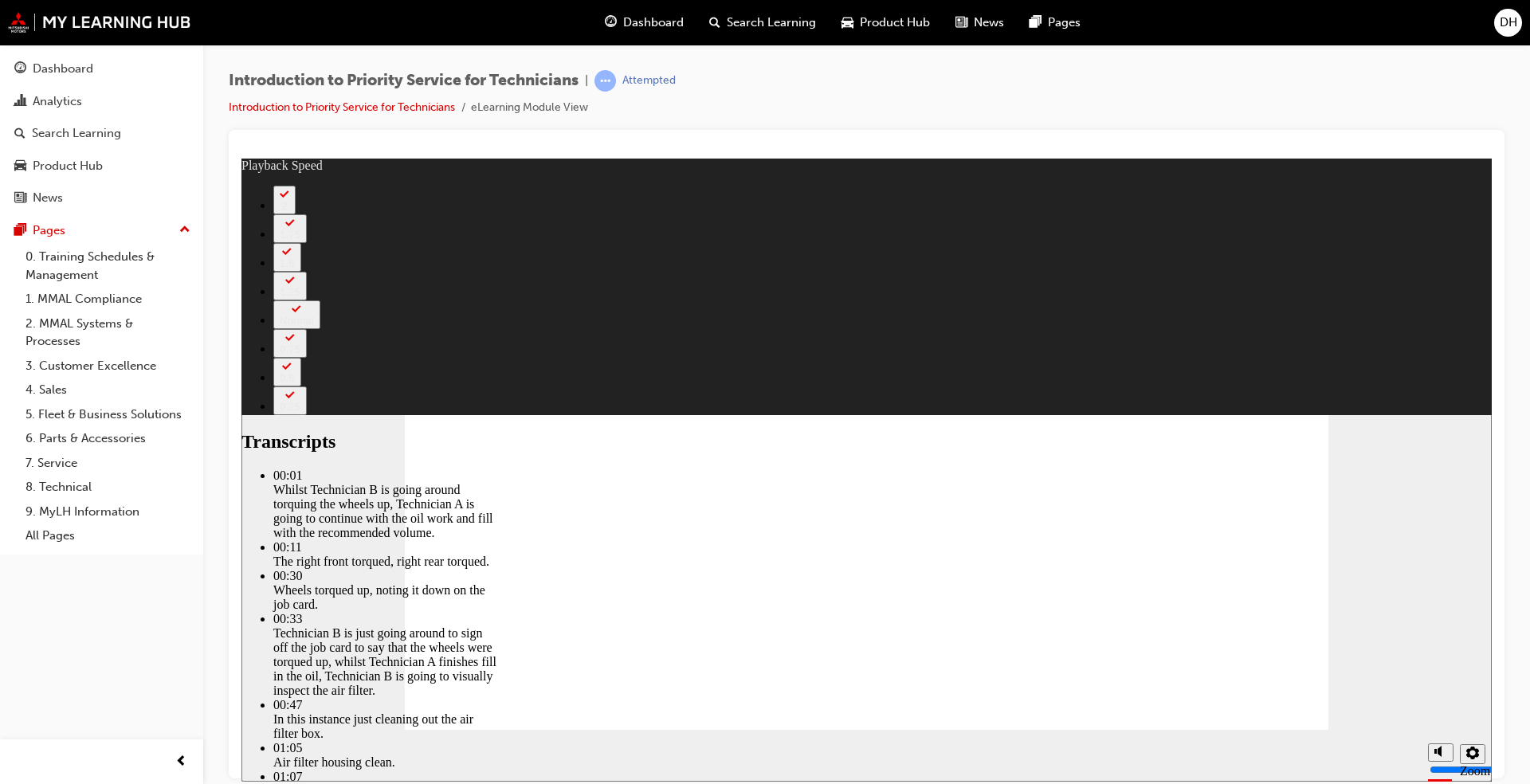 type on "406" 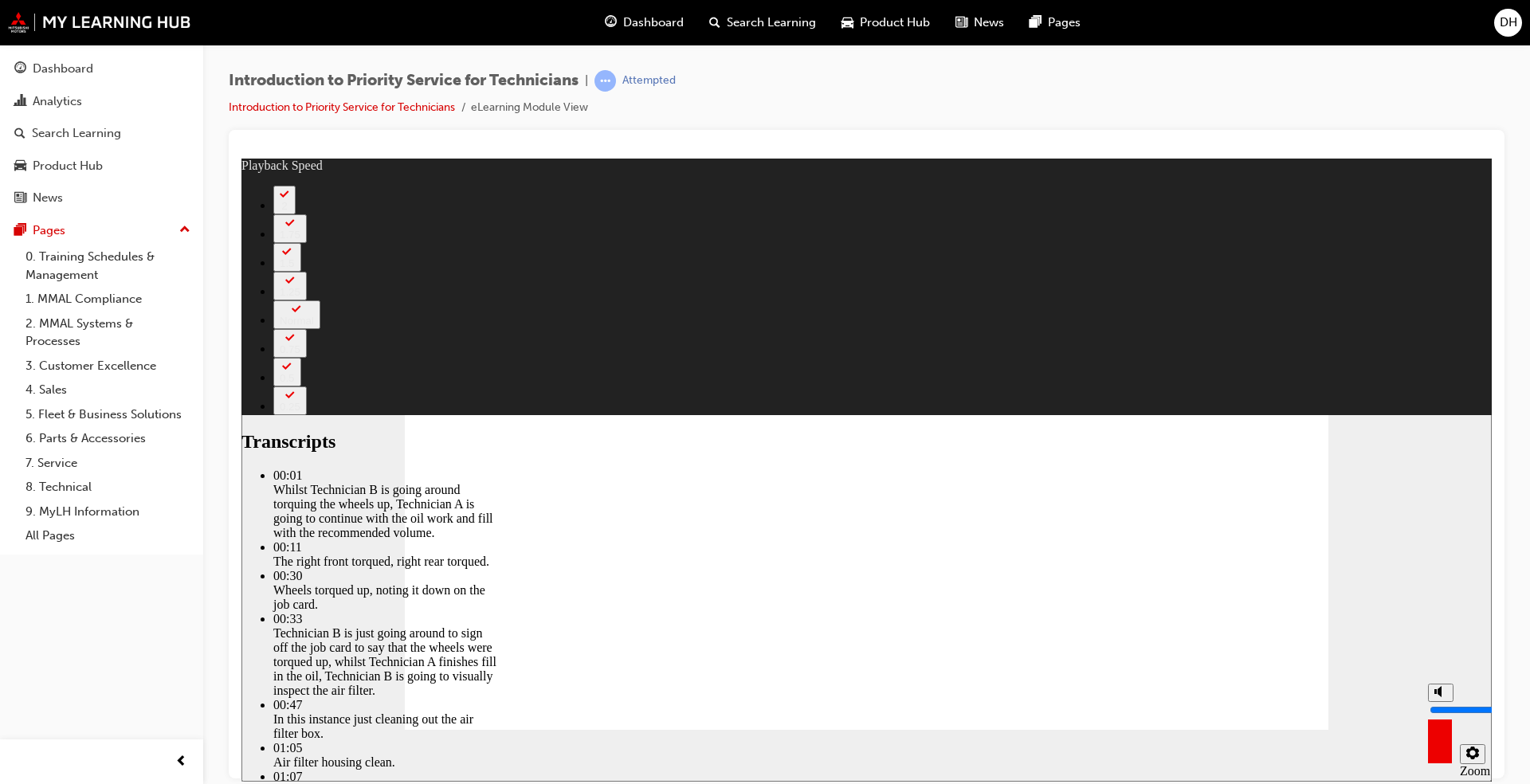 click on "Next Next Next" at bounding box center [1263, 3535] 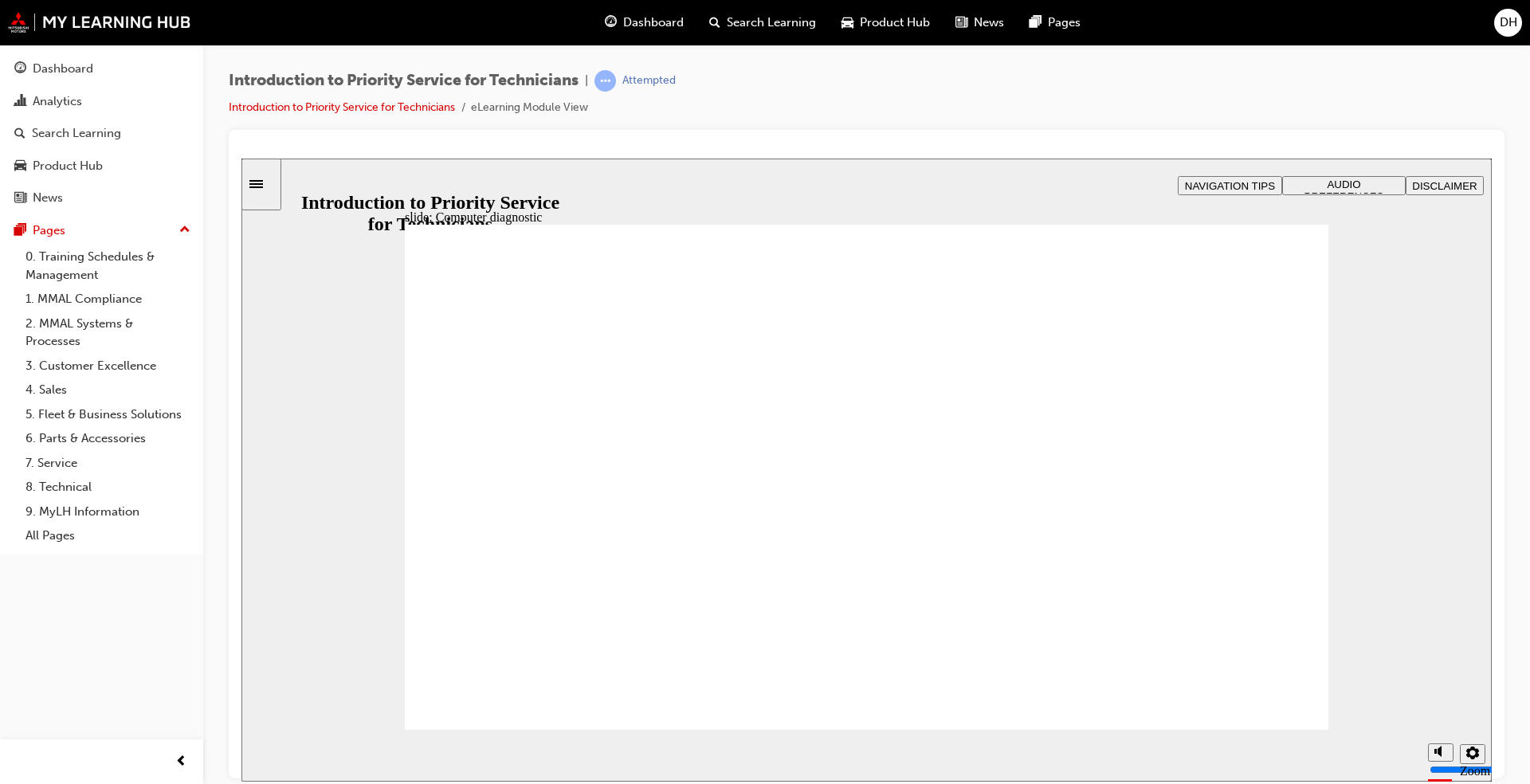 click 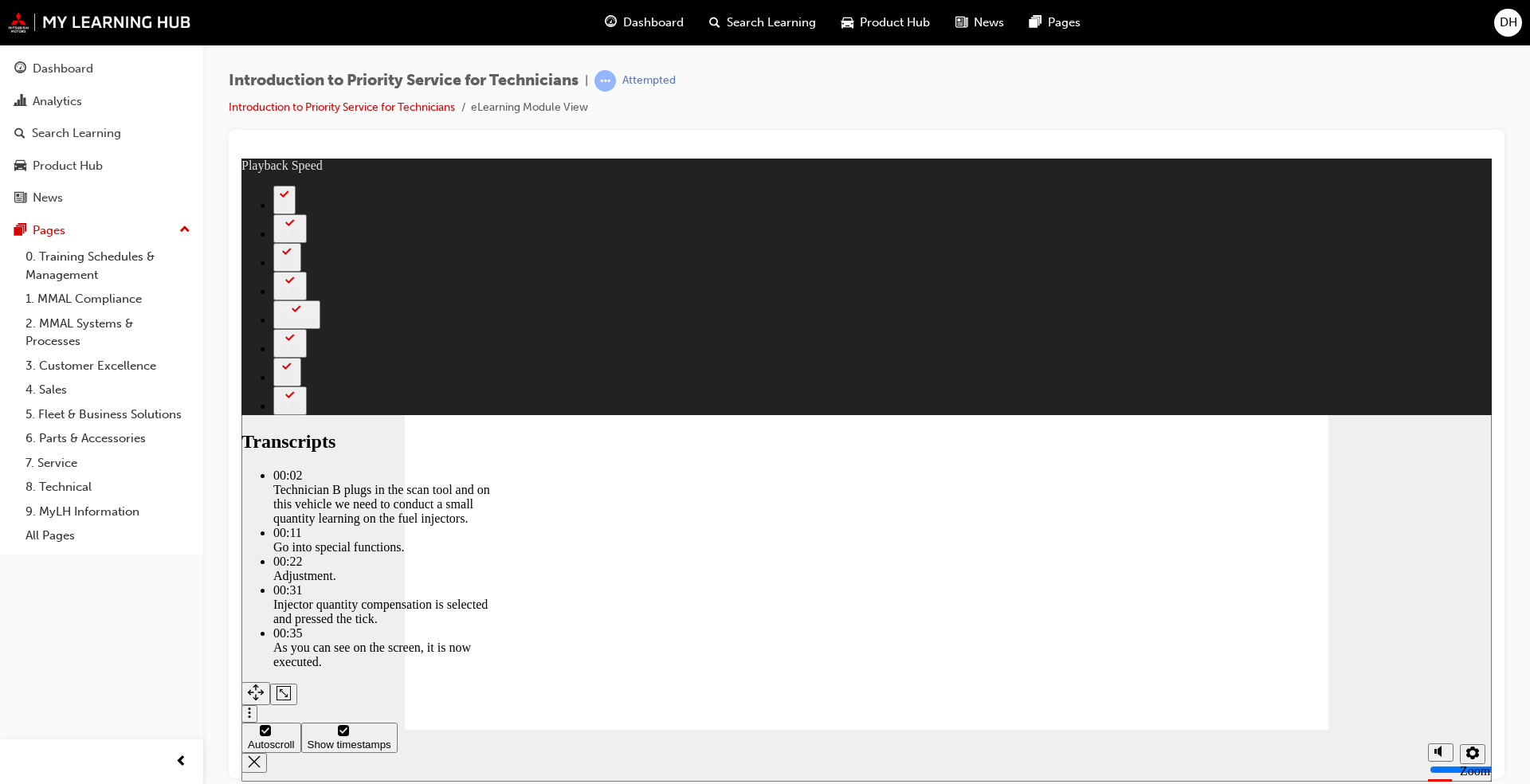 type on "44" 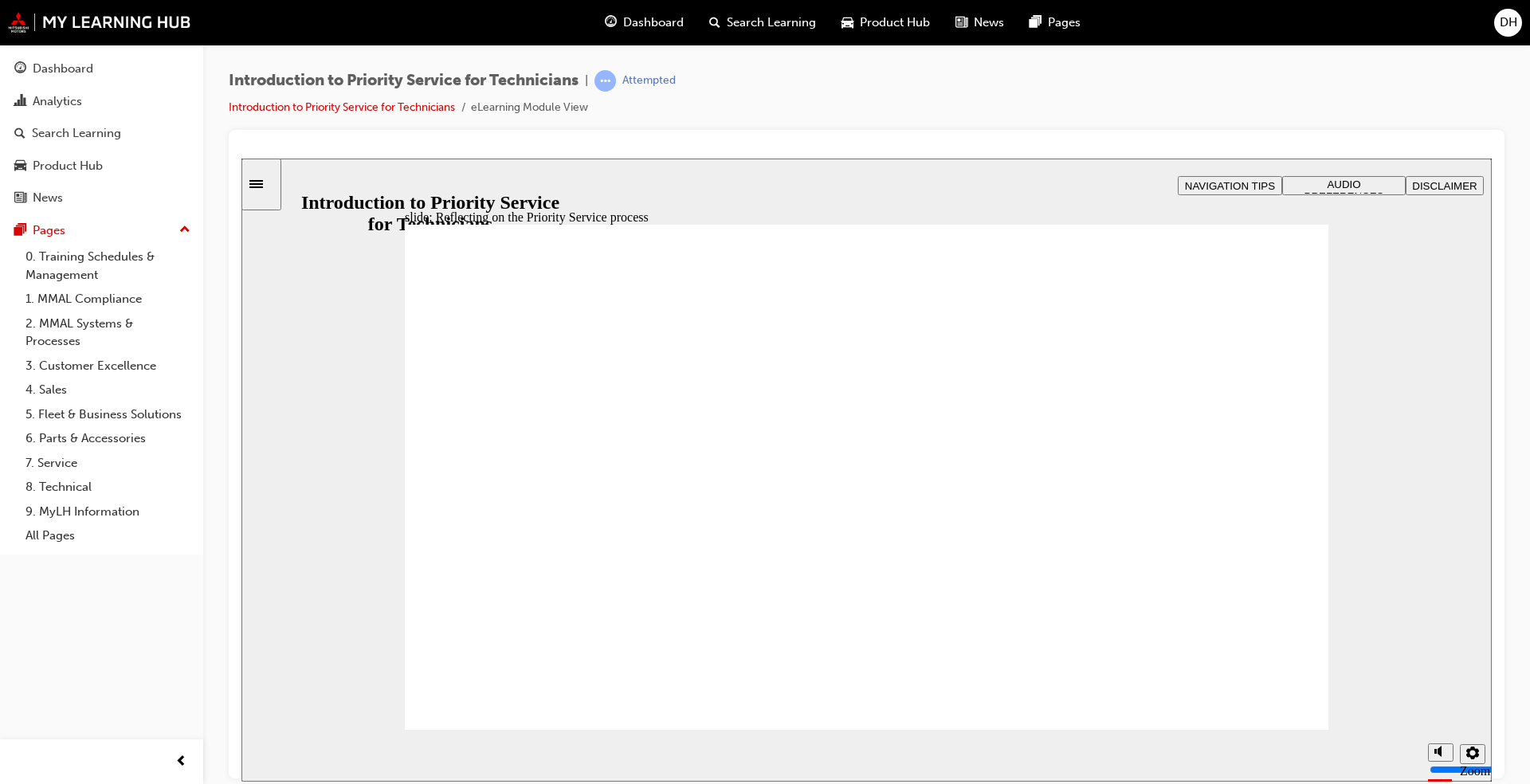 click 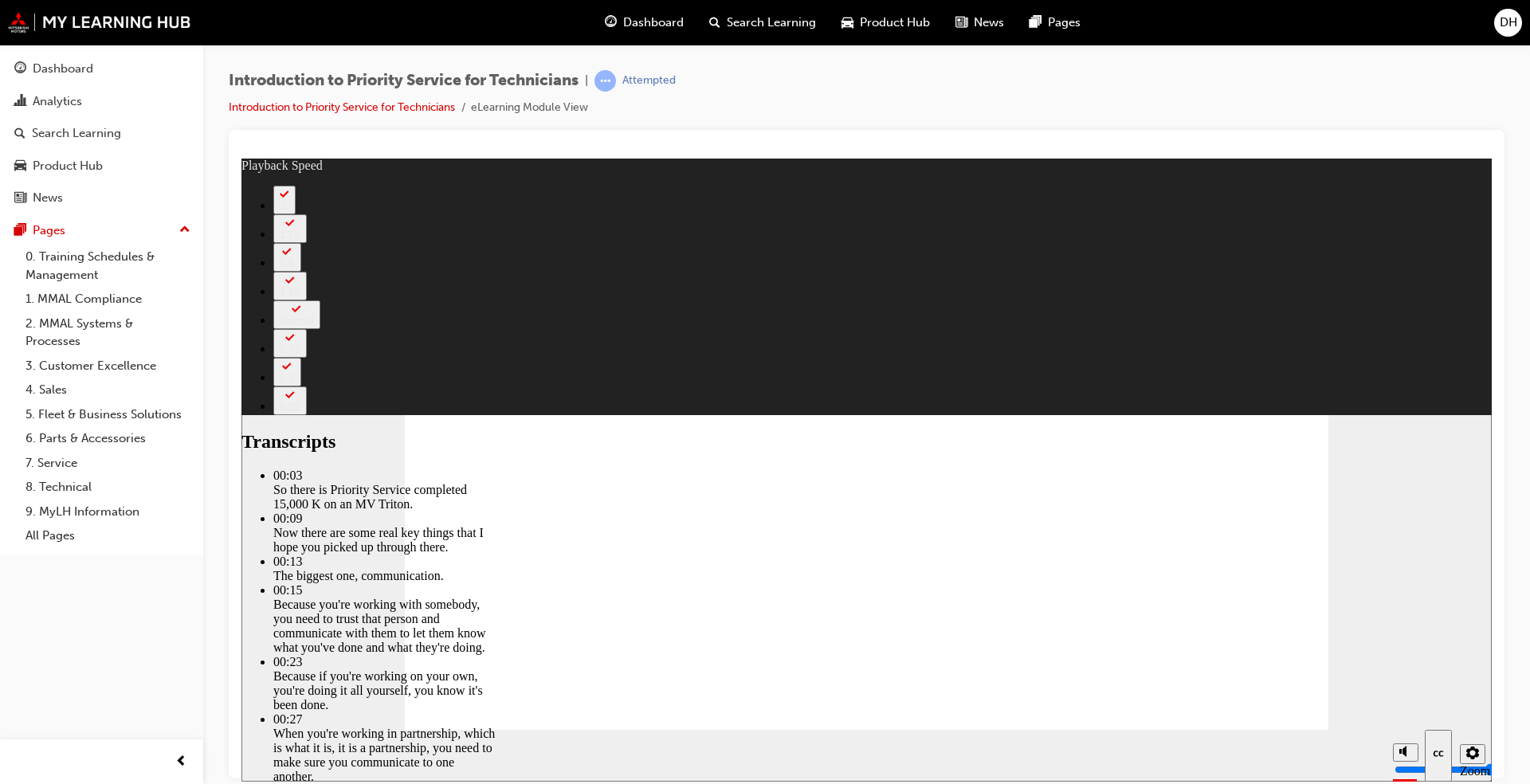 type on "125" 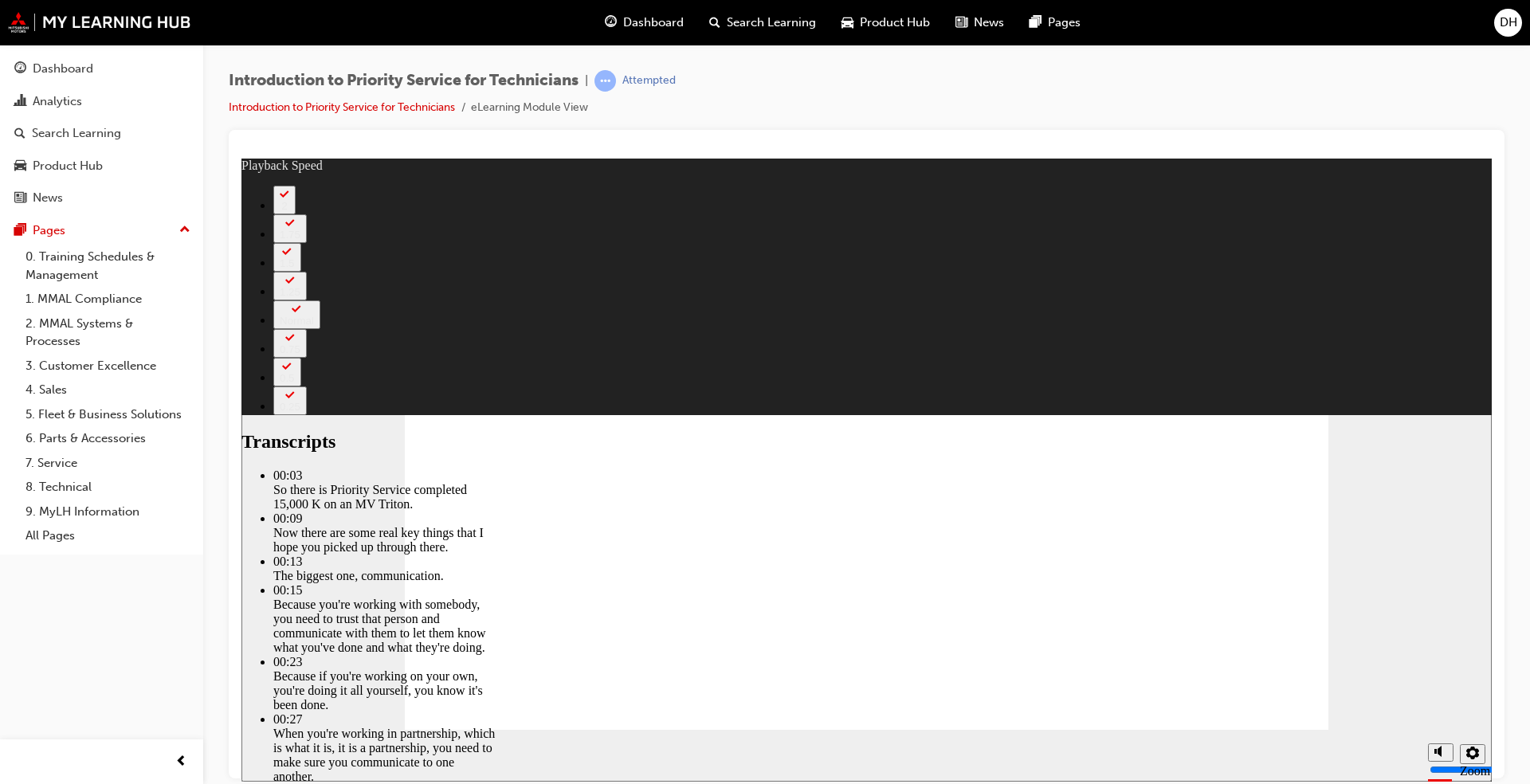 click 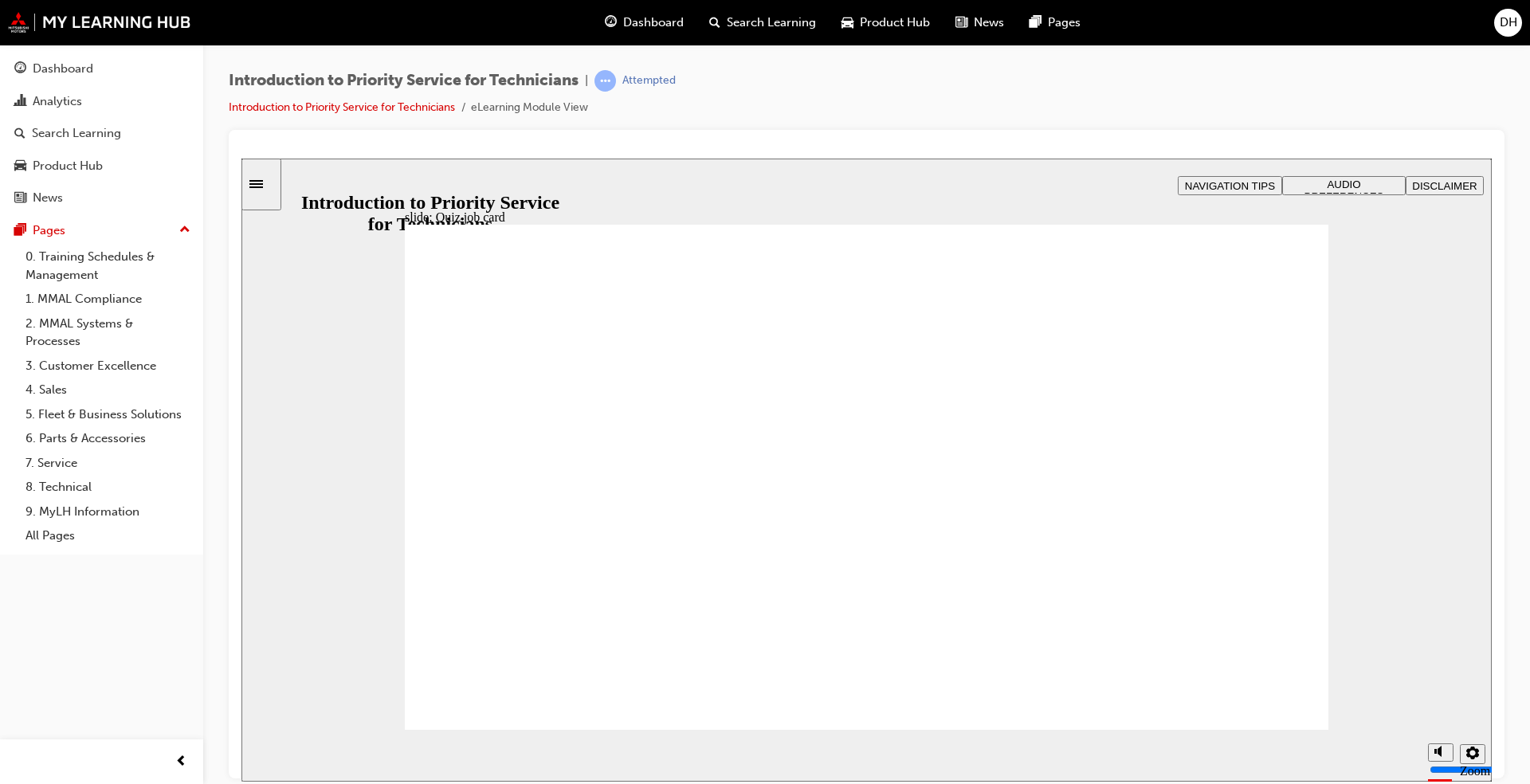 click 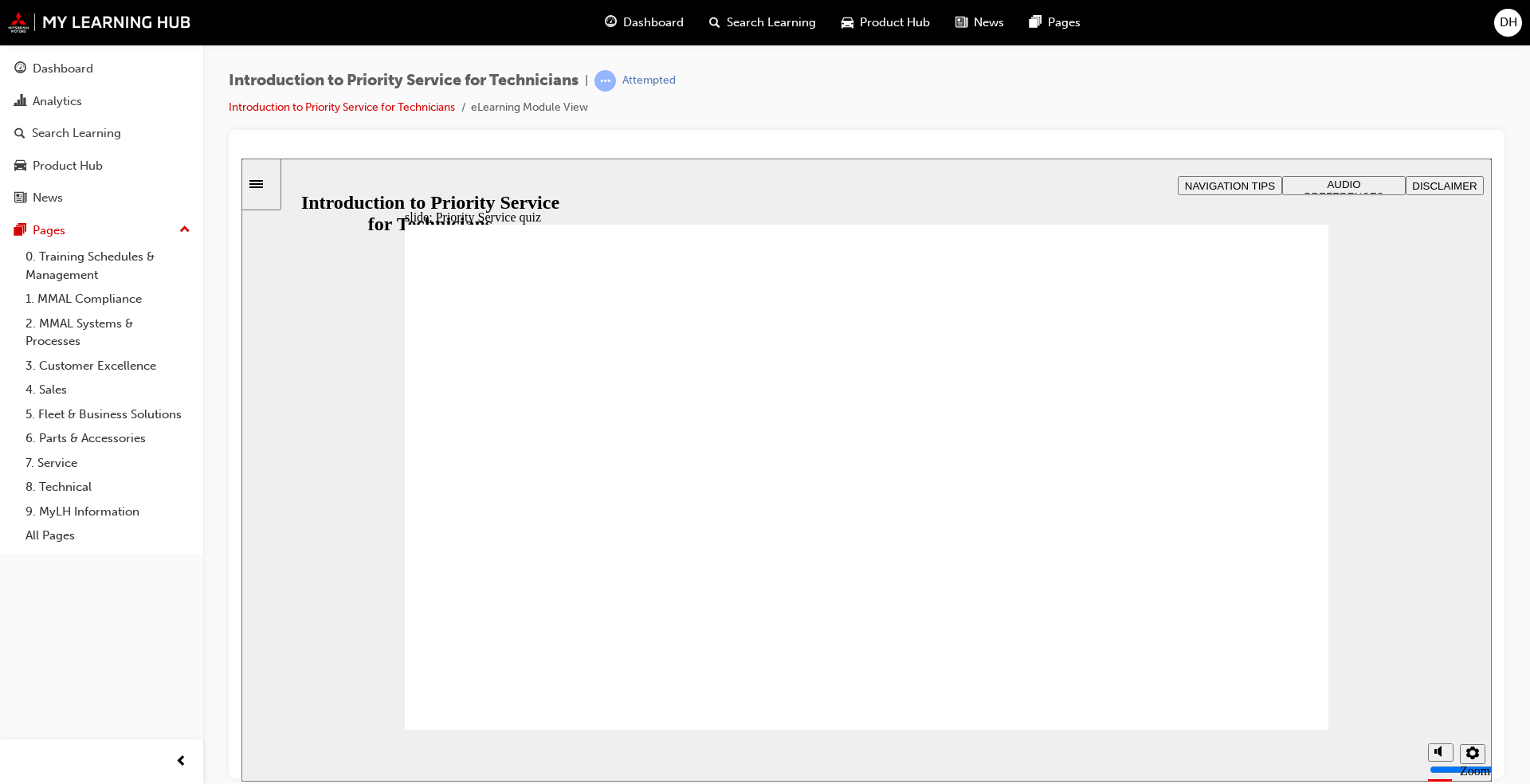 click 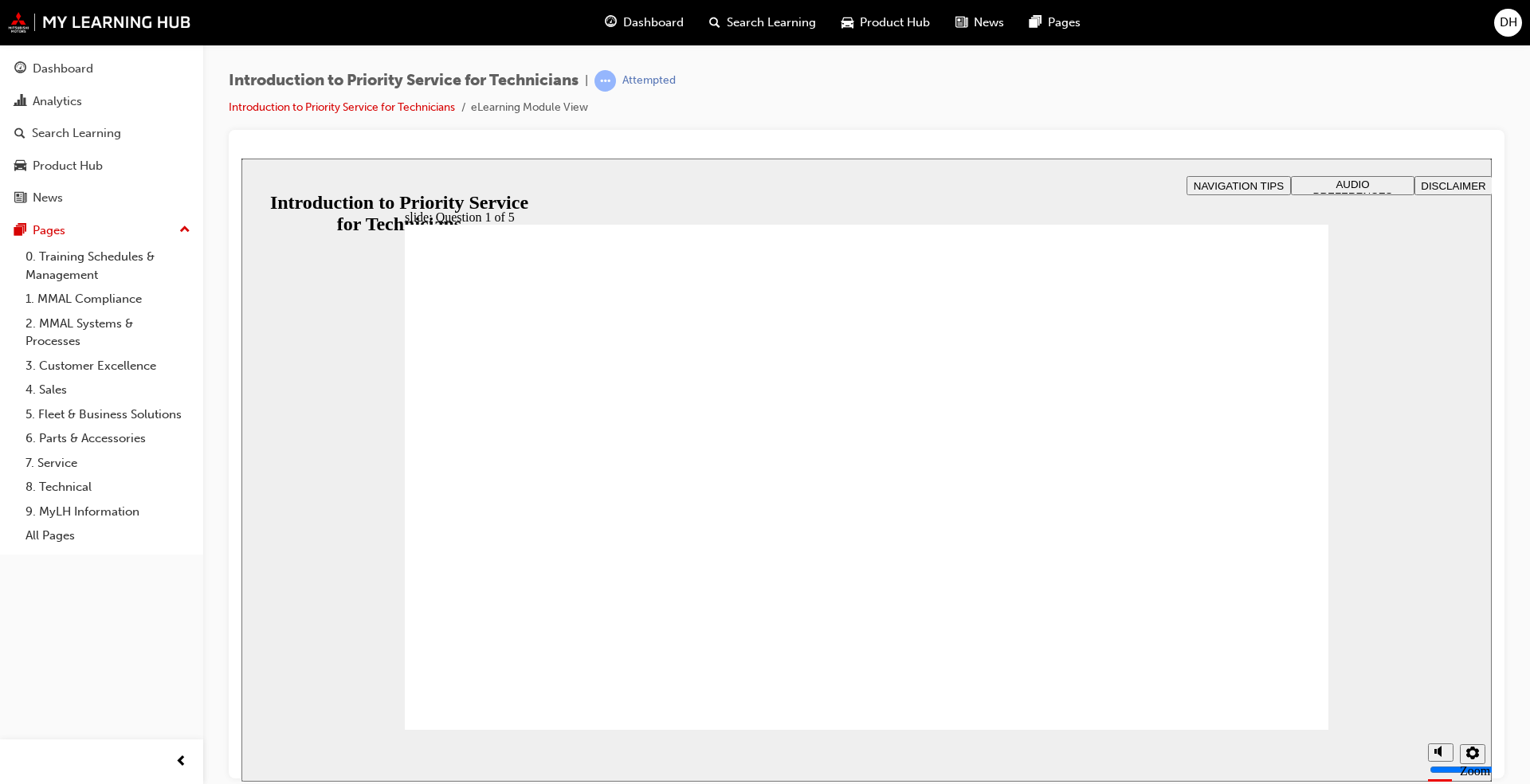 radio on "true" 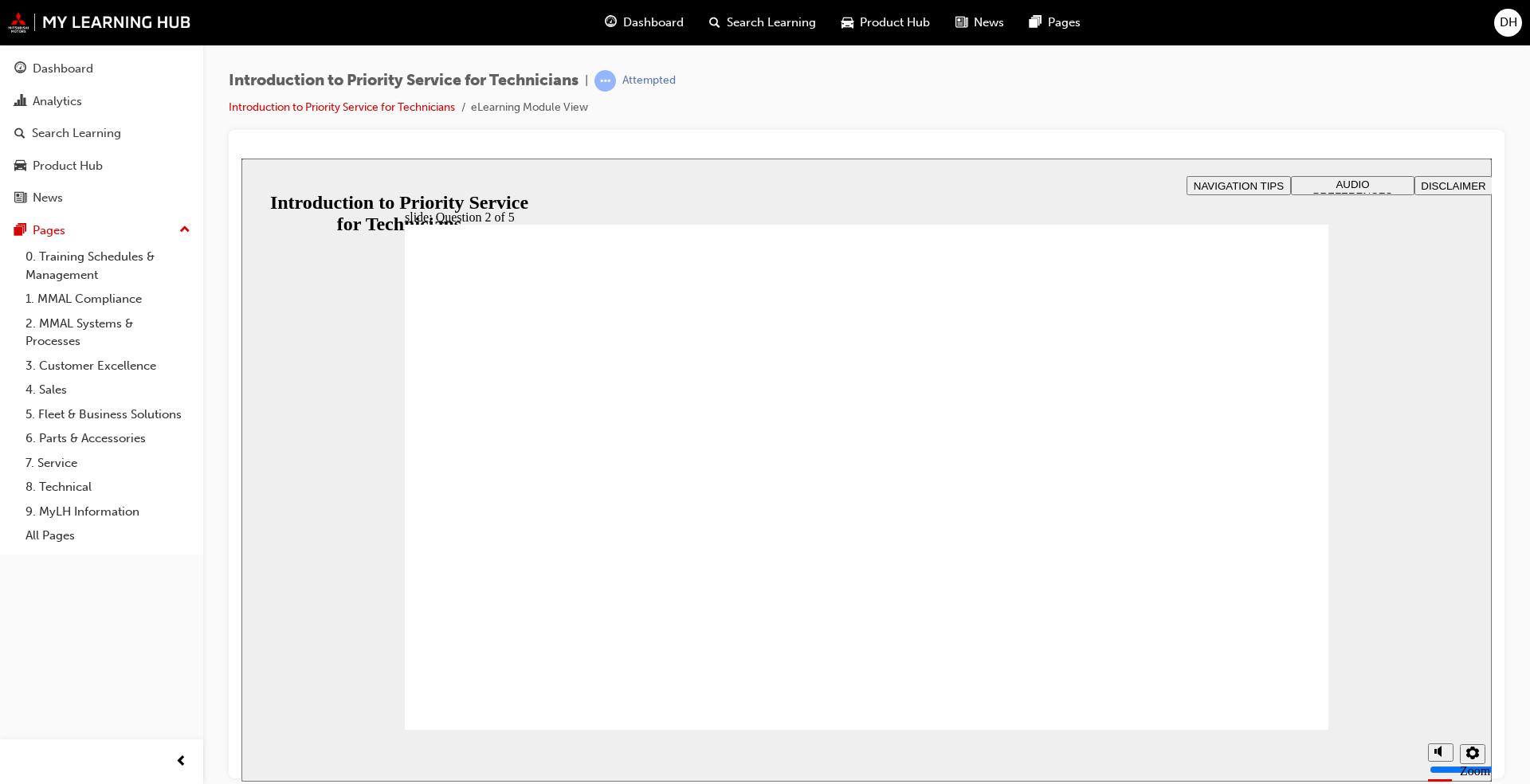 radio on "true" 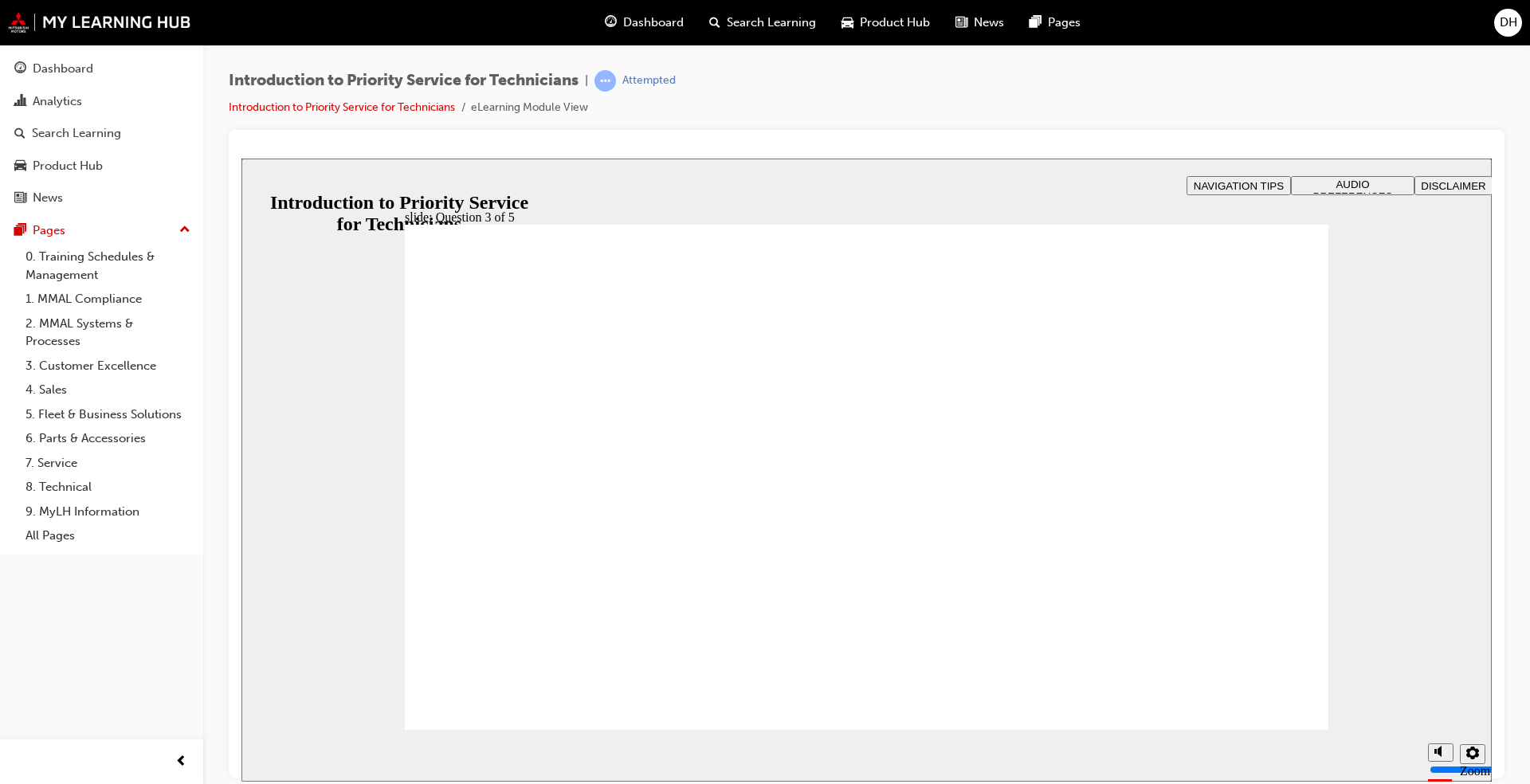 checkbox on "true" 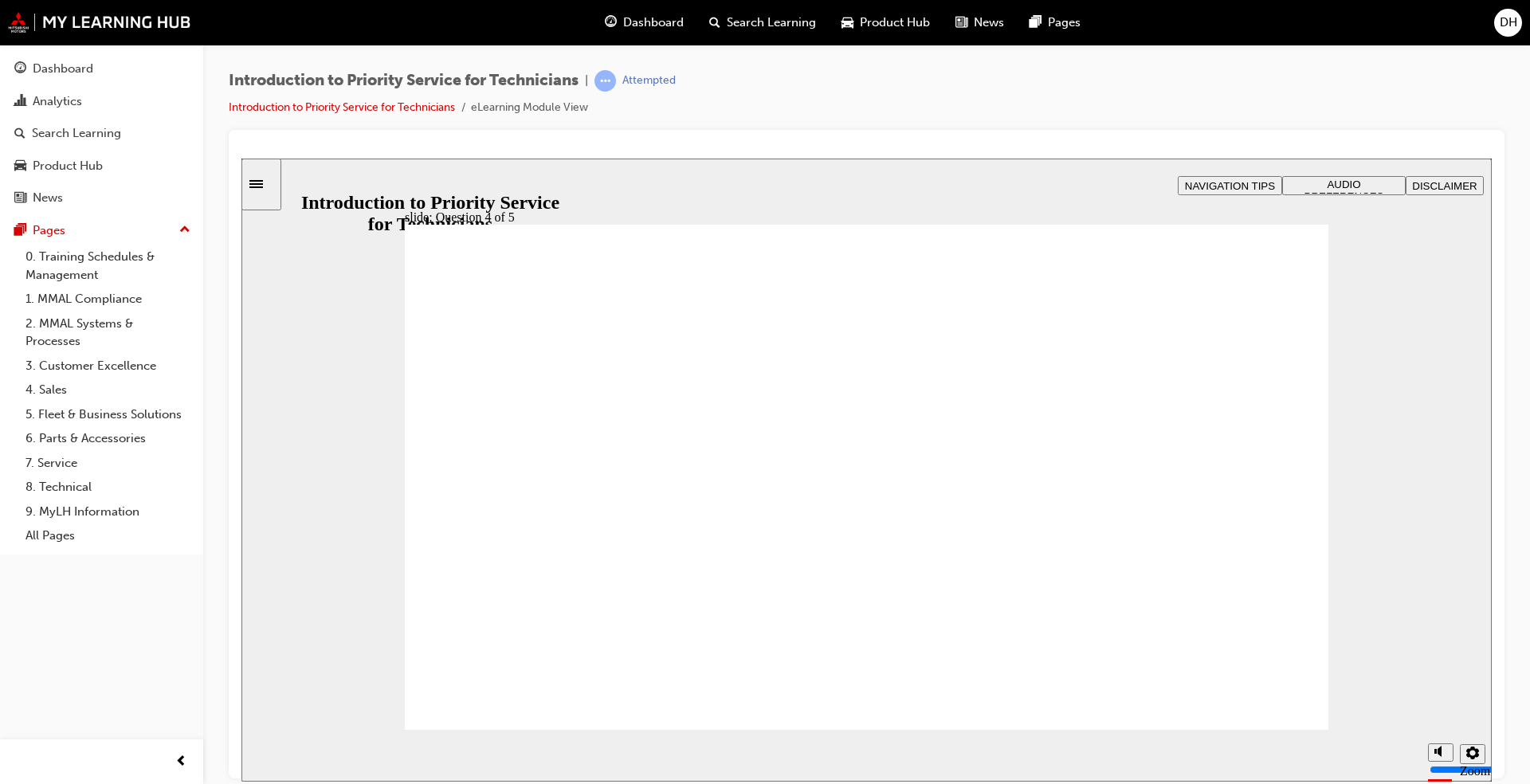 drag, startPoint x: 680, startPoint y: 588, endPoint x: 496, endPoint y: 473, distance: 216.98157 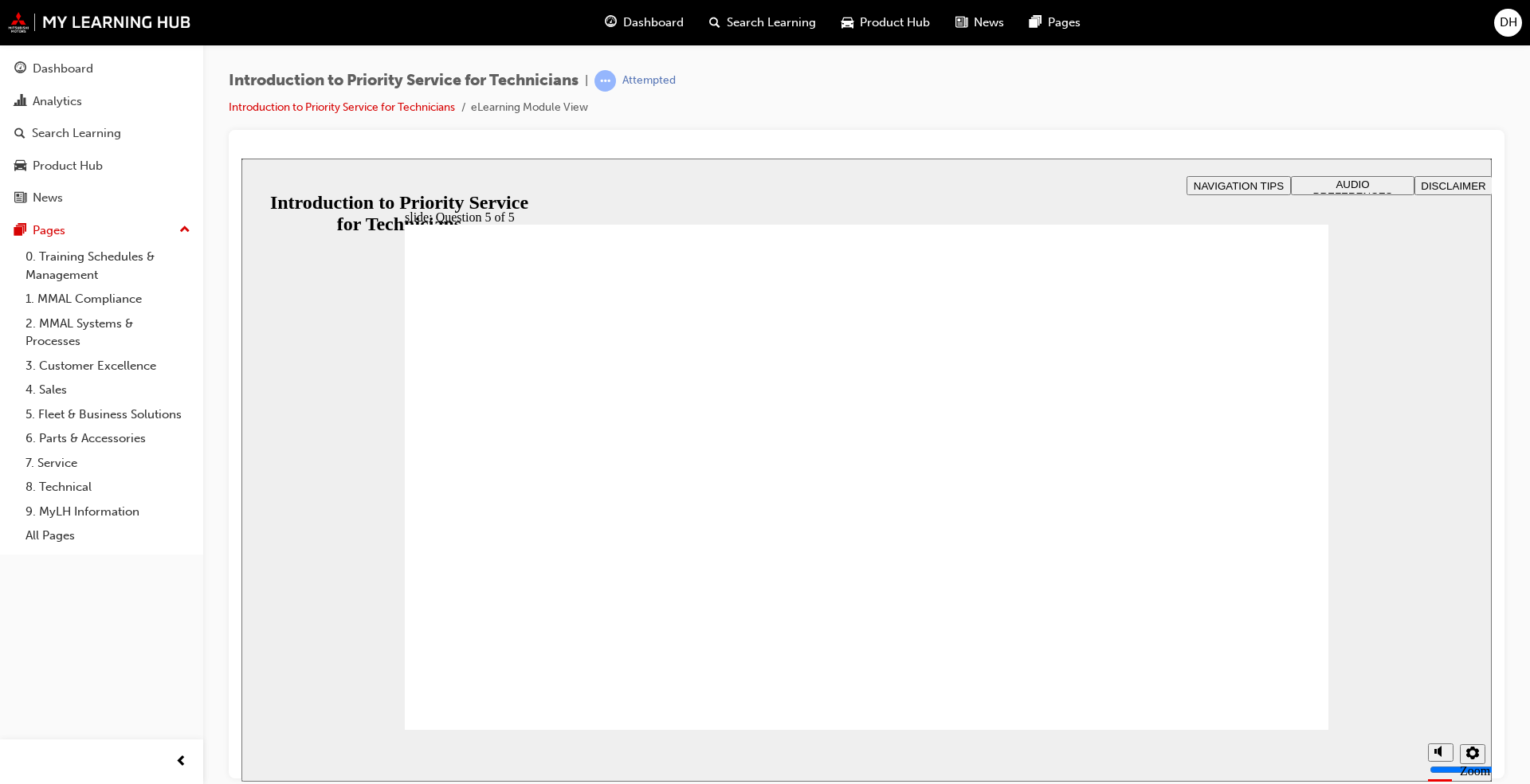 checkbox on "true" 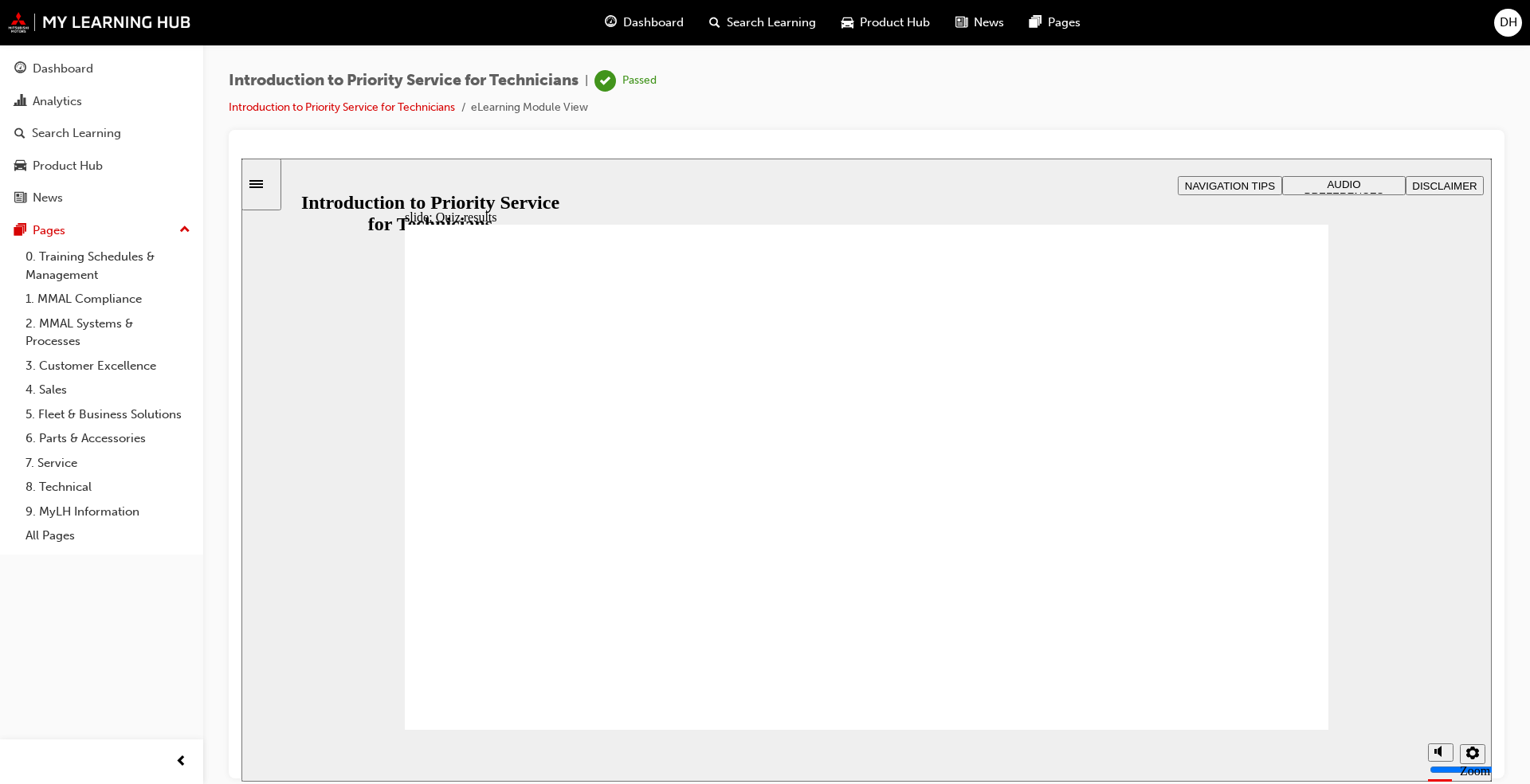 click 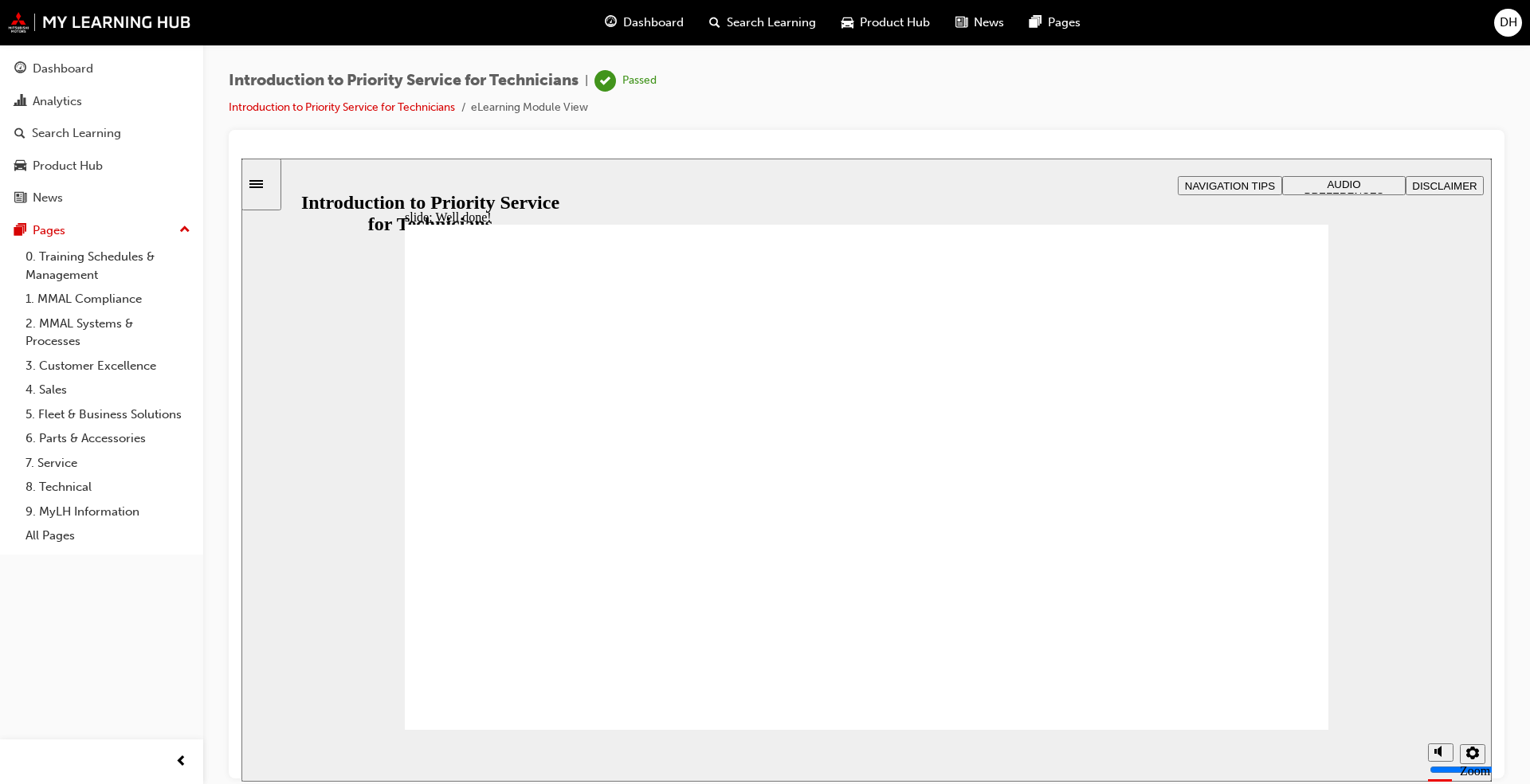 click 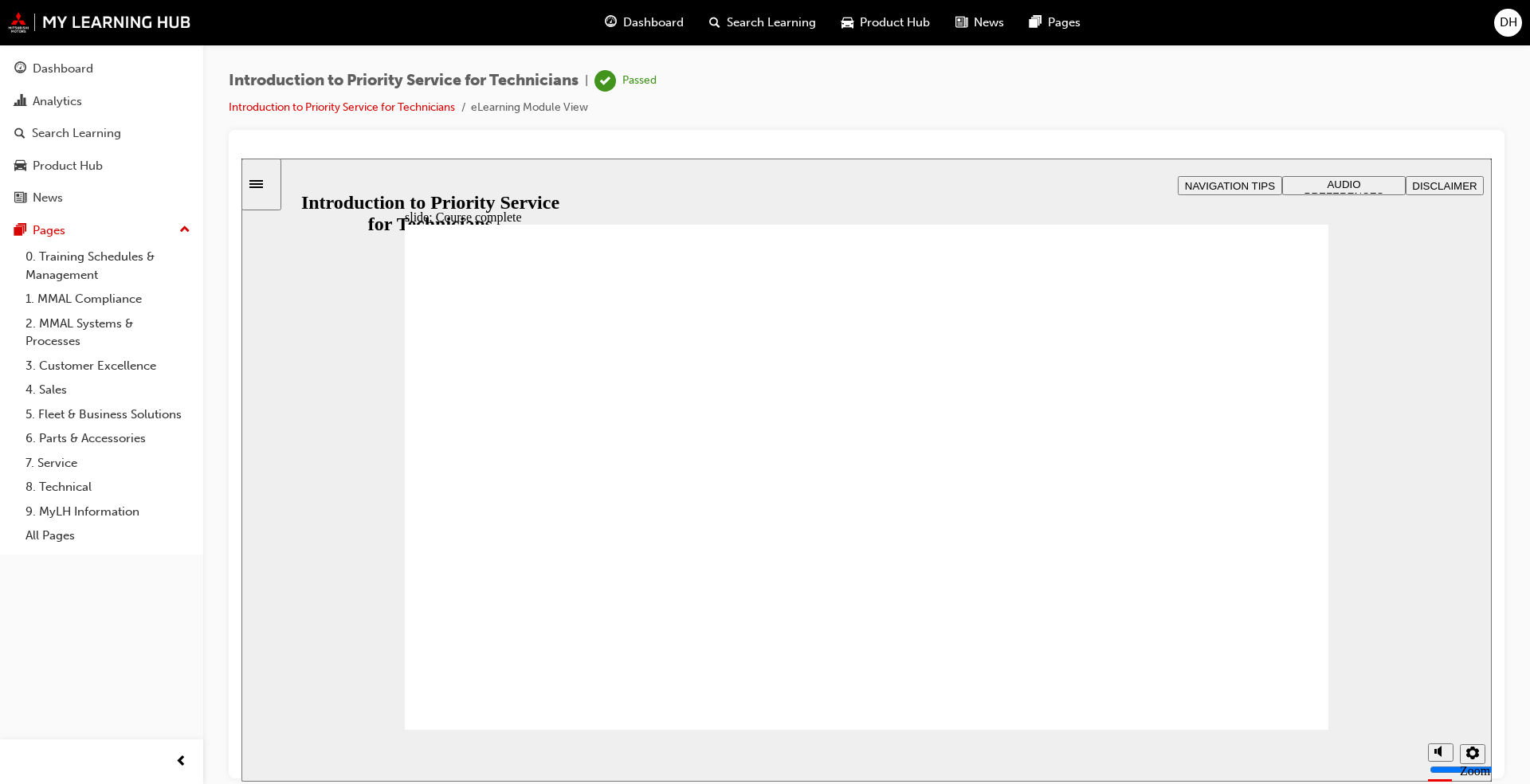 click 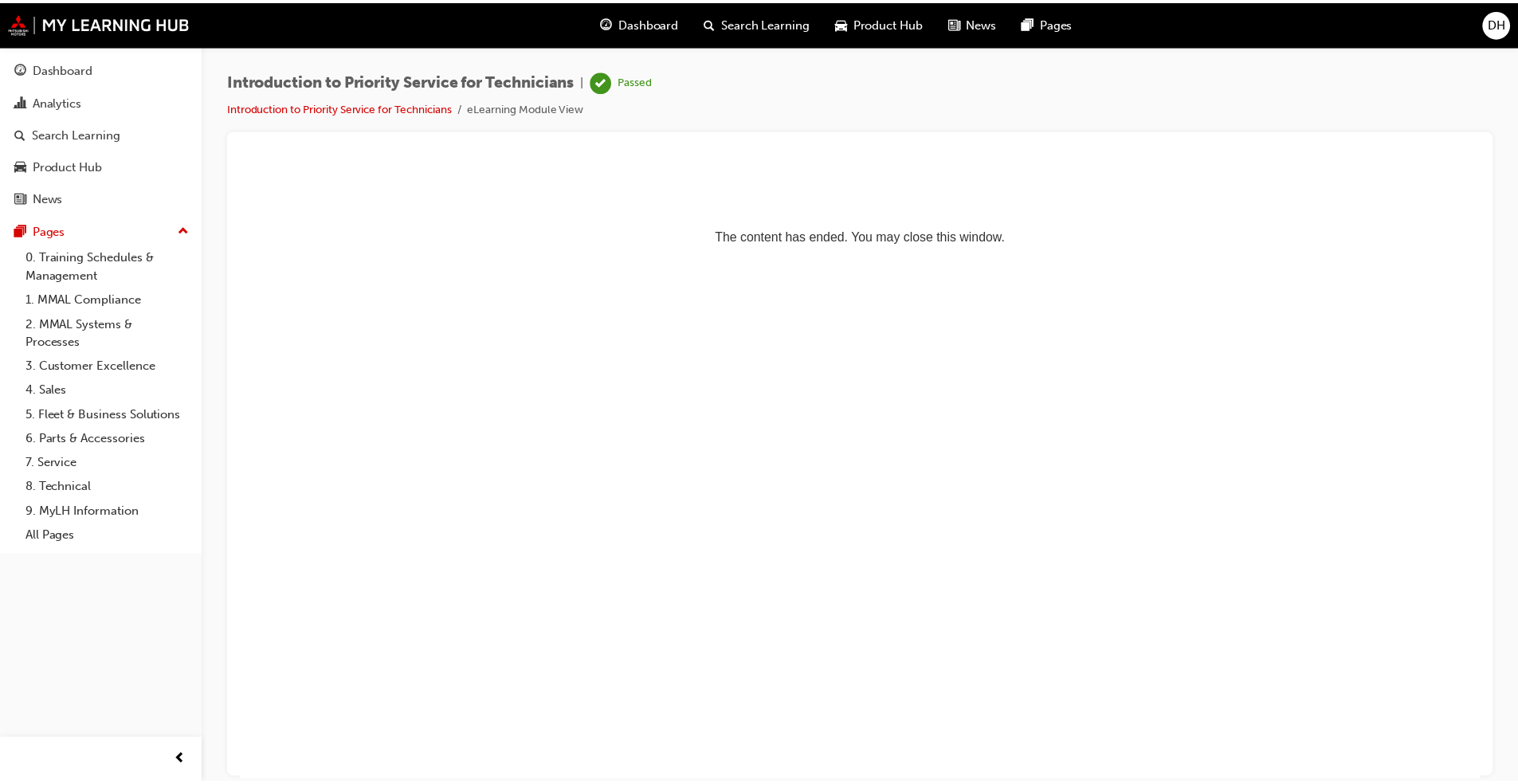scroll, scrollTop: 0, scrollLeft: 0, axis: both 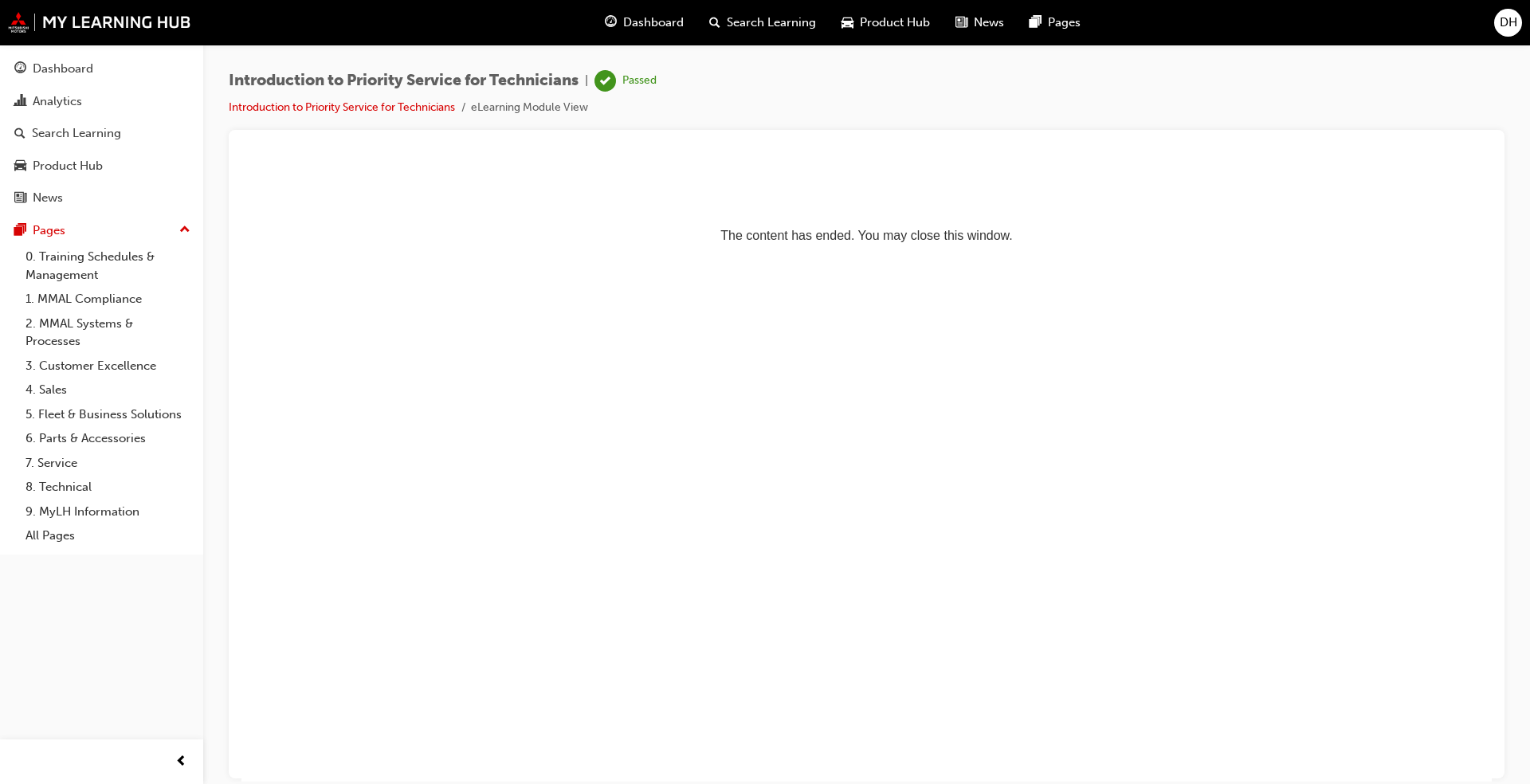 click on "Search Learning" at bounding box center (771, 22) 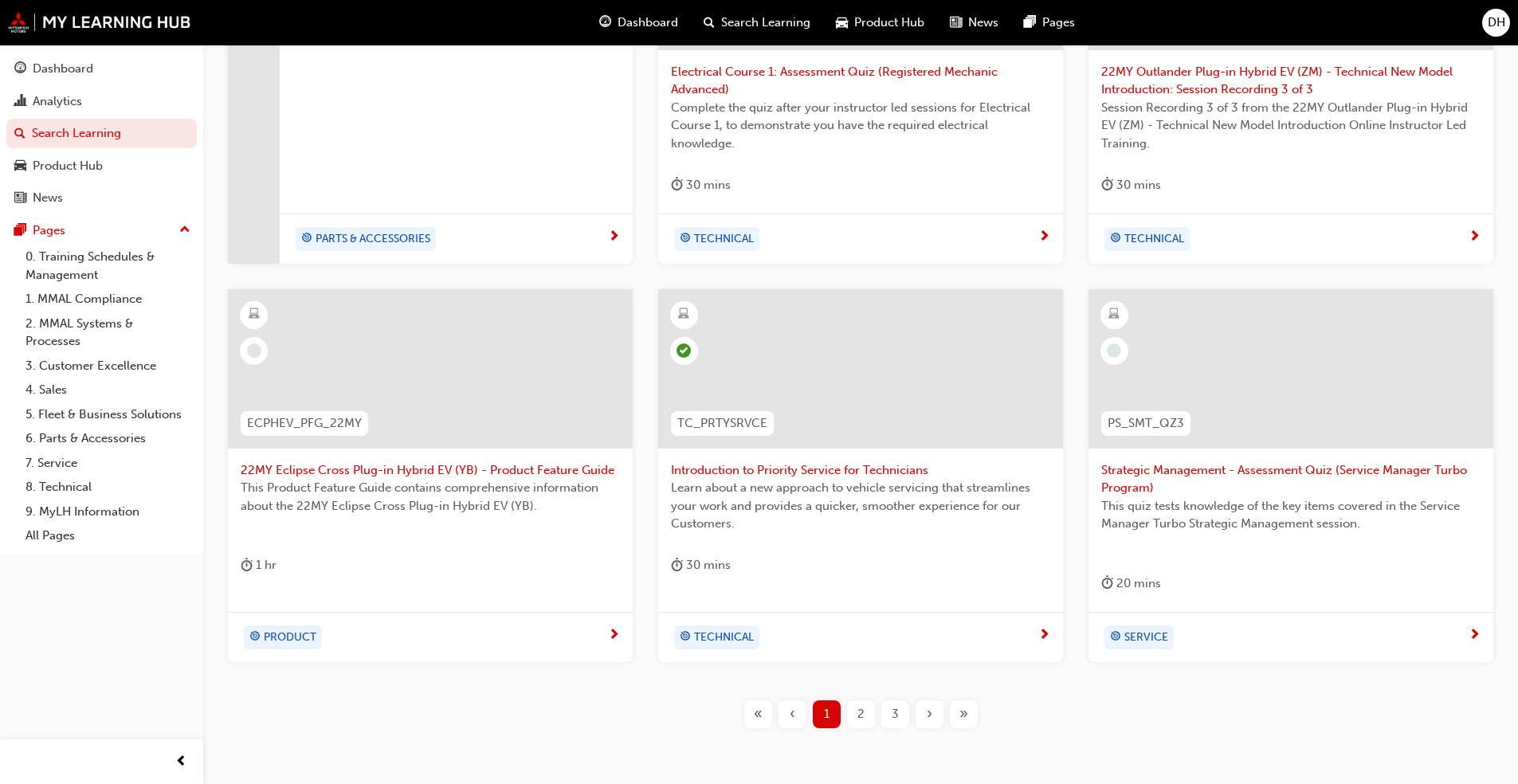 scroll, scrollTop: 551, scrollLeft: 0, axis: vertical 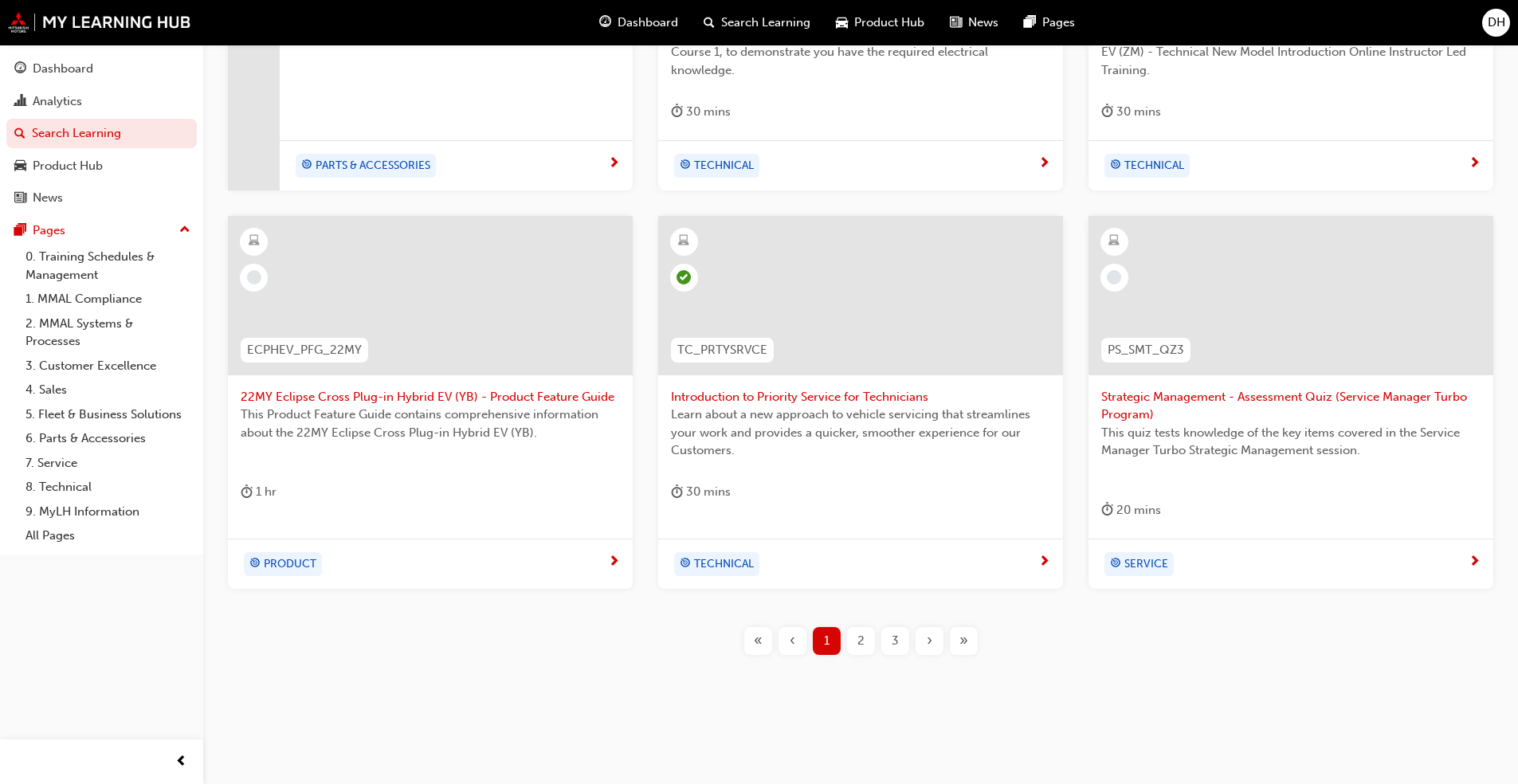 click on "2" at bounding box center [861, 641] 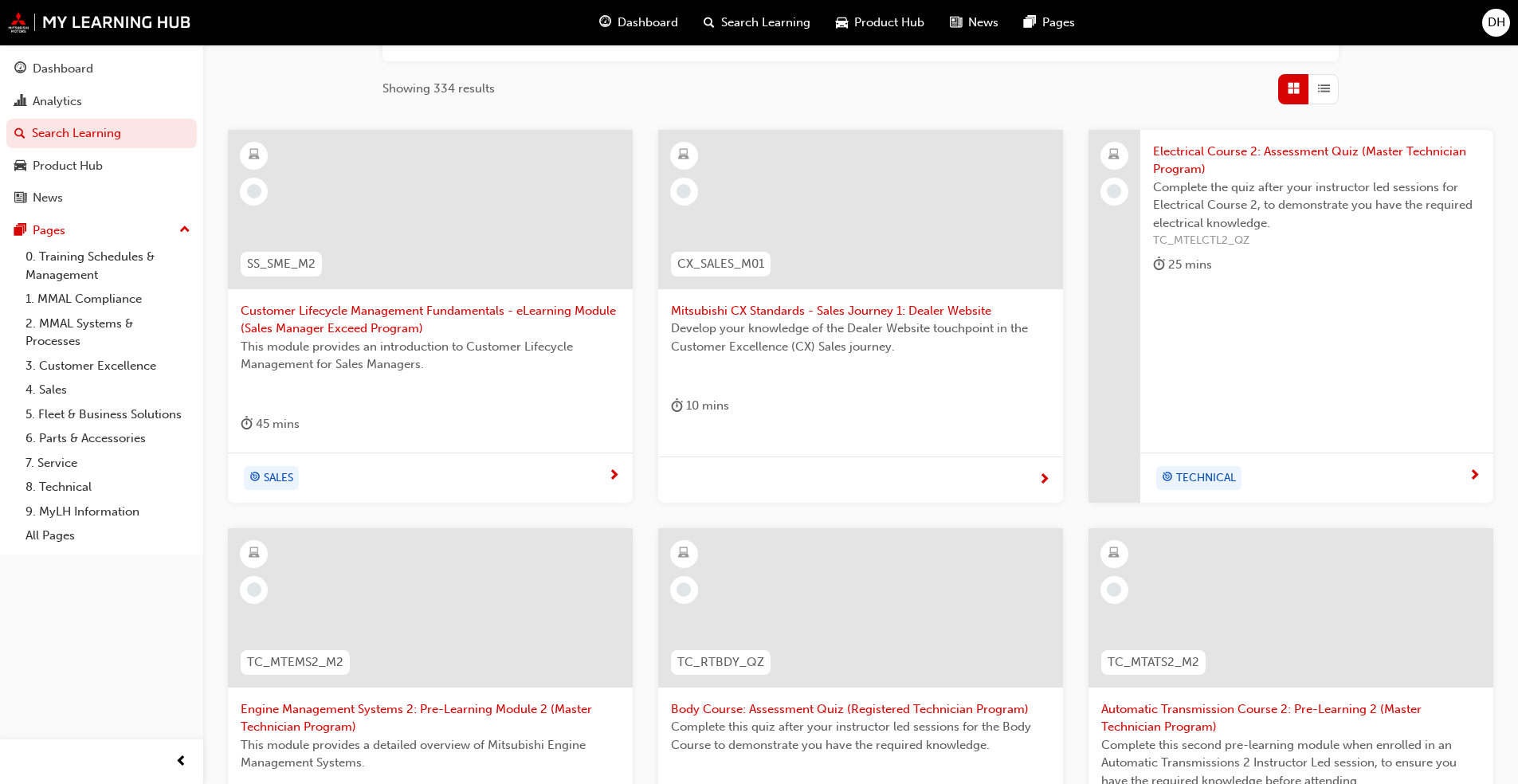 scroll, scrollTop: 551, scrollLeft: 0, axis: vertical 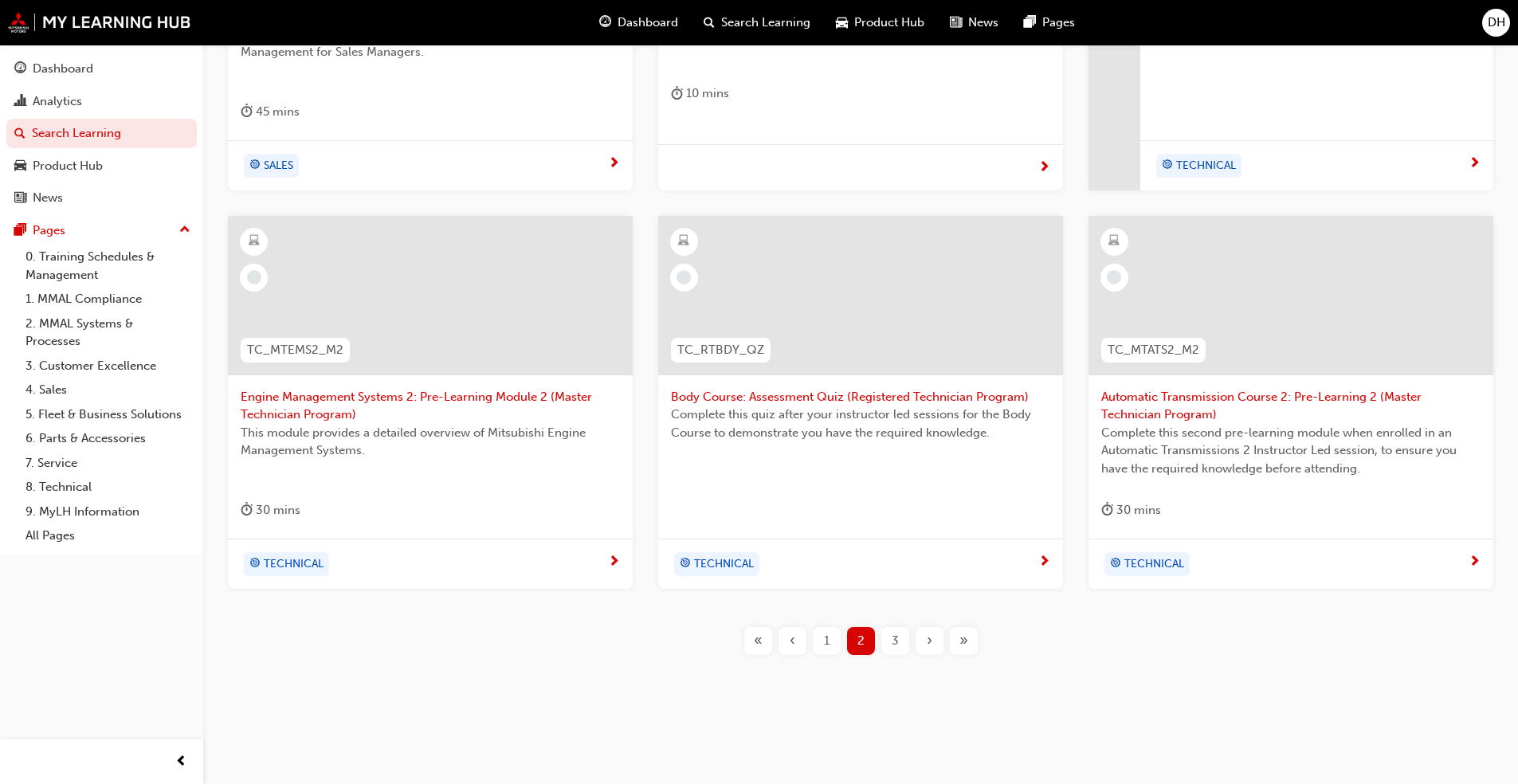 click on "3" at bounding box center (895, 641) 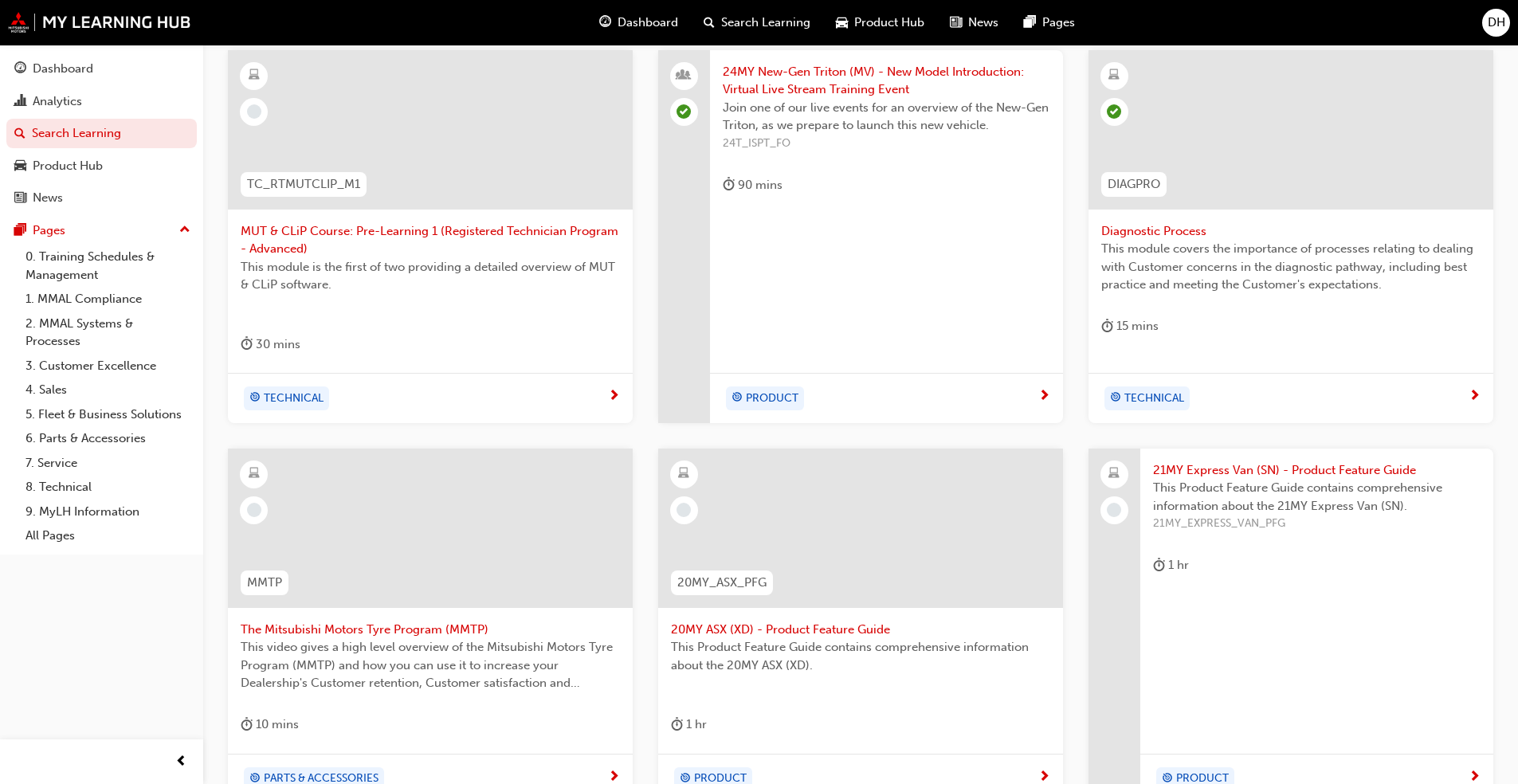 scroll, scrollTop: 533, scrollLeft: 0, axis: vertical 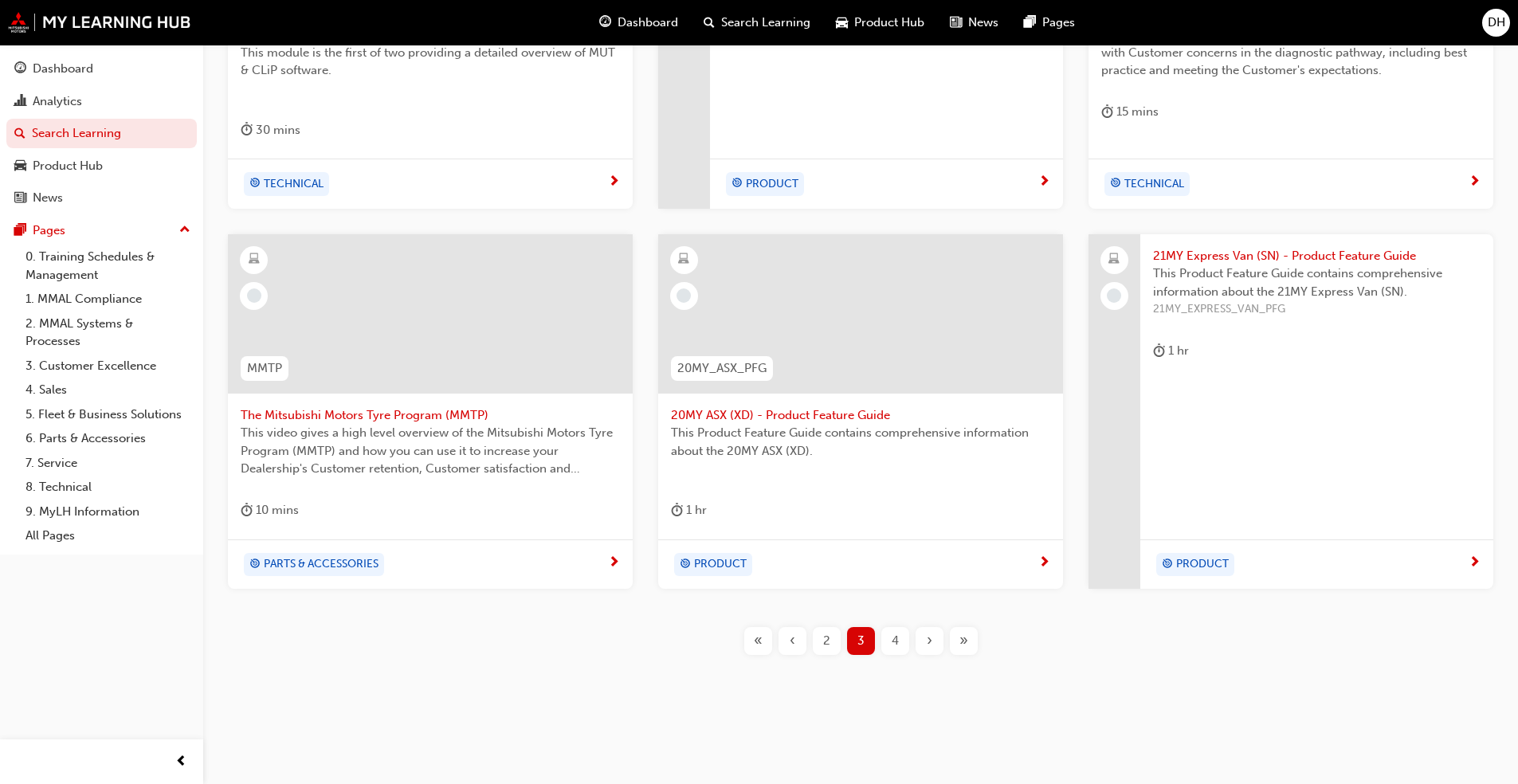 click on "4" at bounding box center (895, 641) 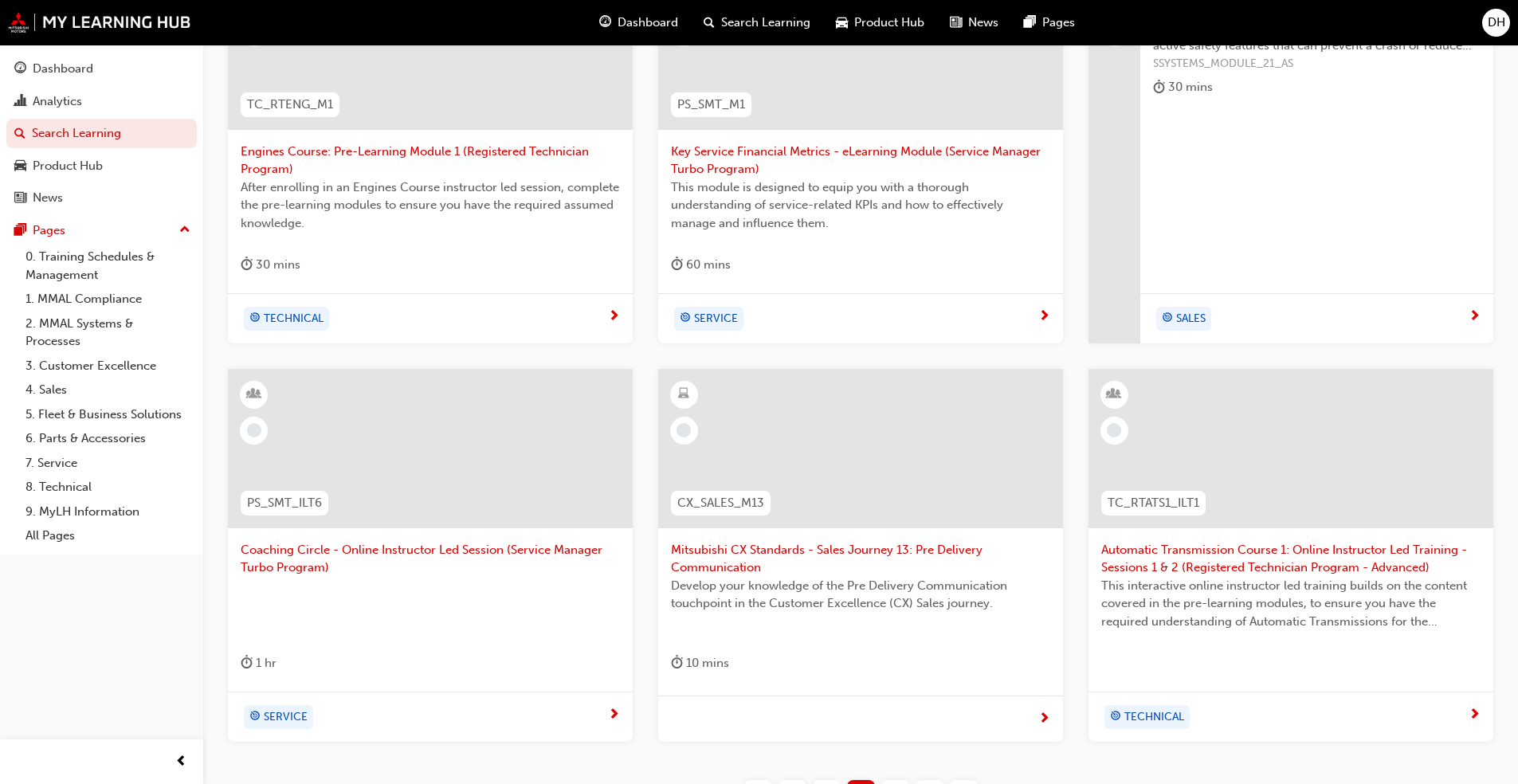 scroll, scrollTop: 551, scrollLeft: 0, axis: vertical 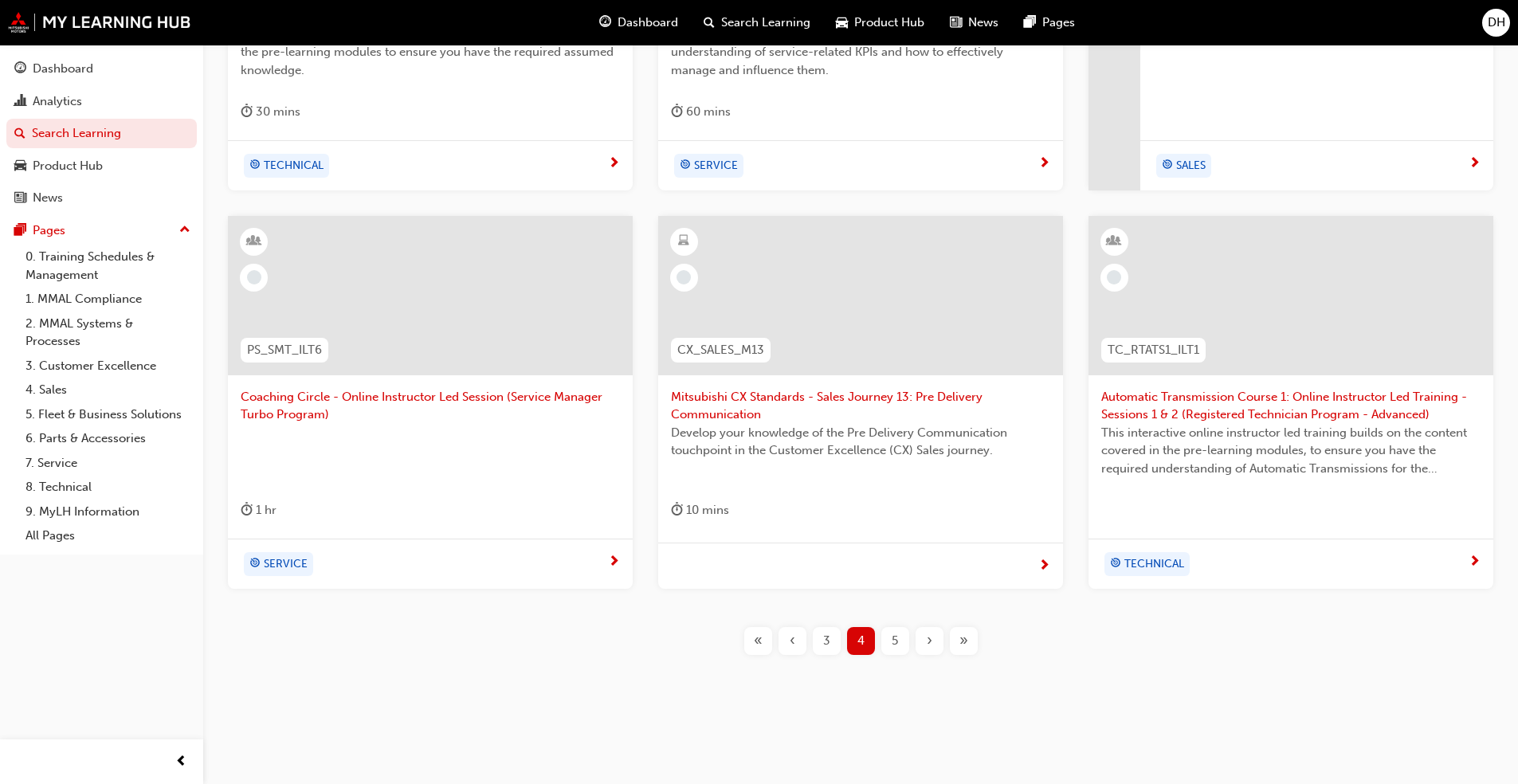 click on "5" at bounding box center (895, 641) 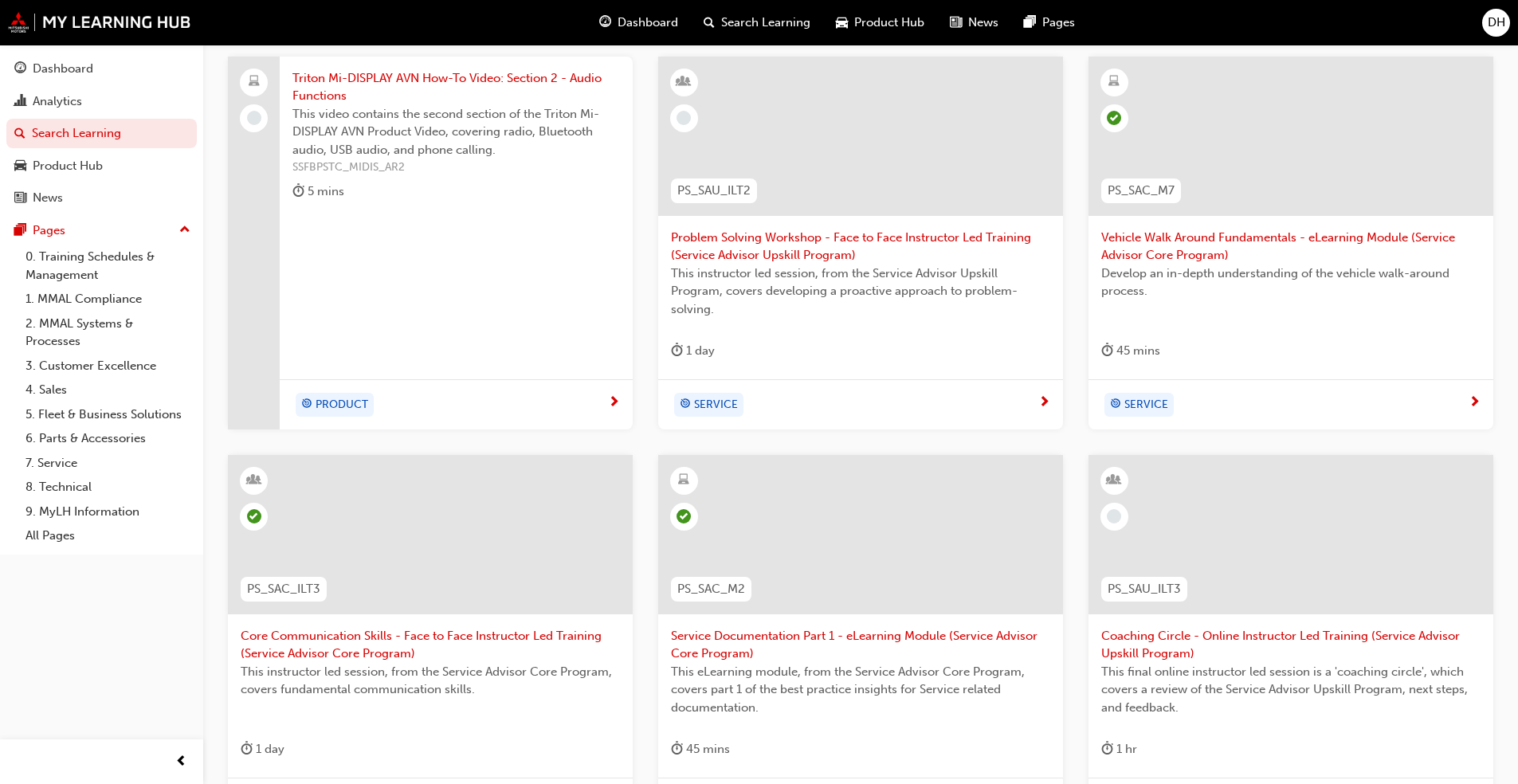 scroll, scrollTop: 73, scrollLeft: 0, axis: vertical 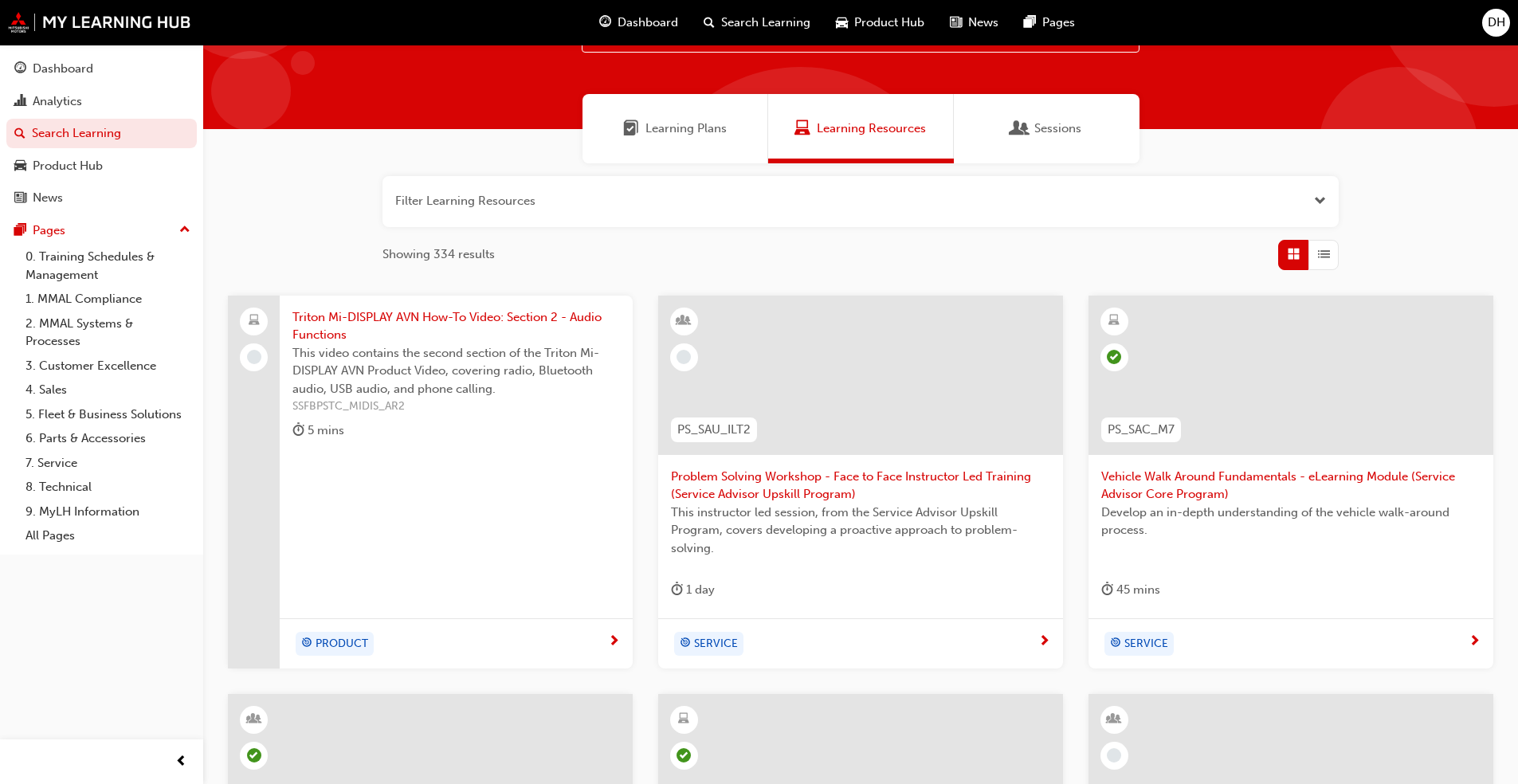 click at bounding box center (1324, 255) 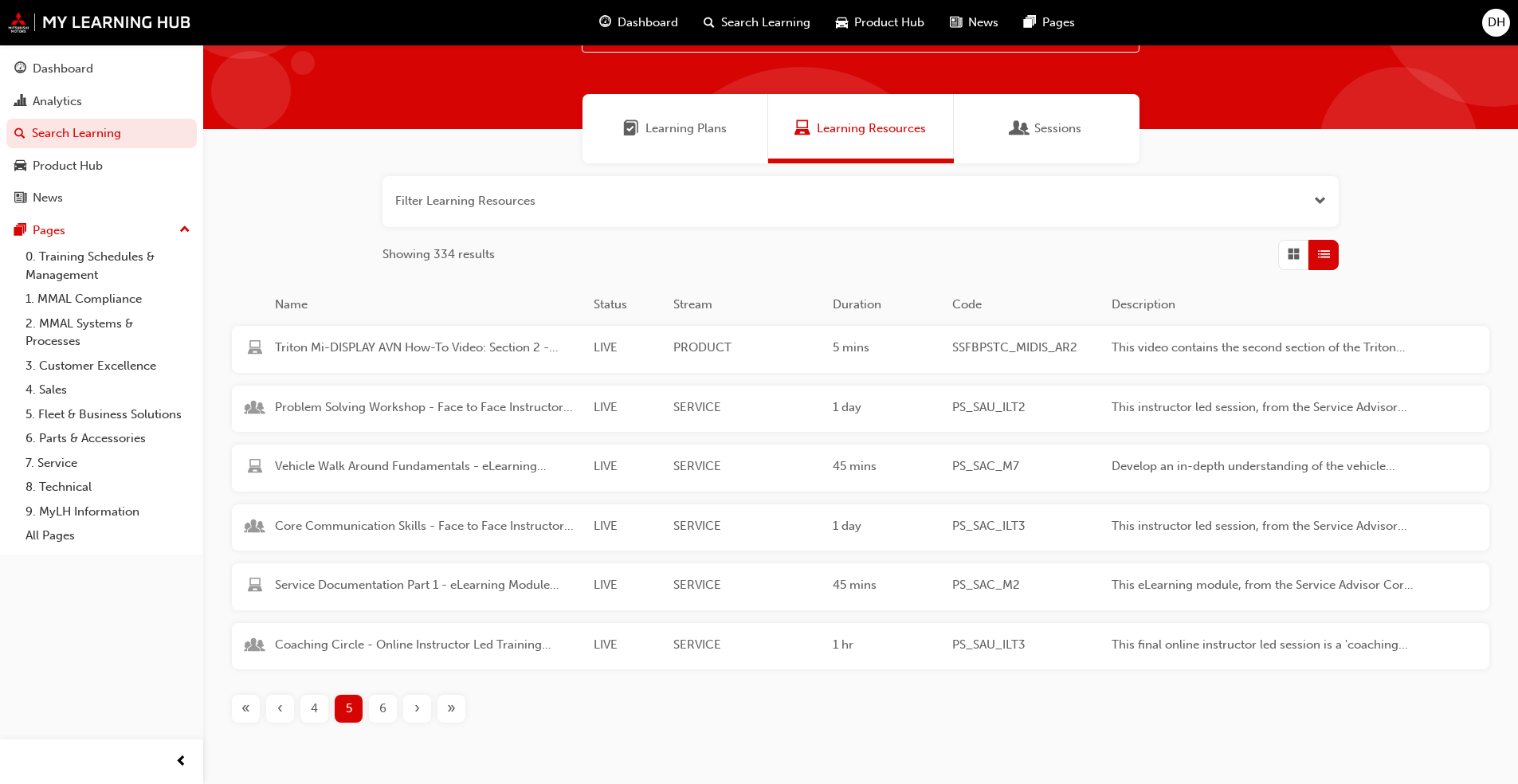 scroll, scrollTop: 141, scrollLeft: 0, axis: vertical 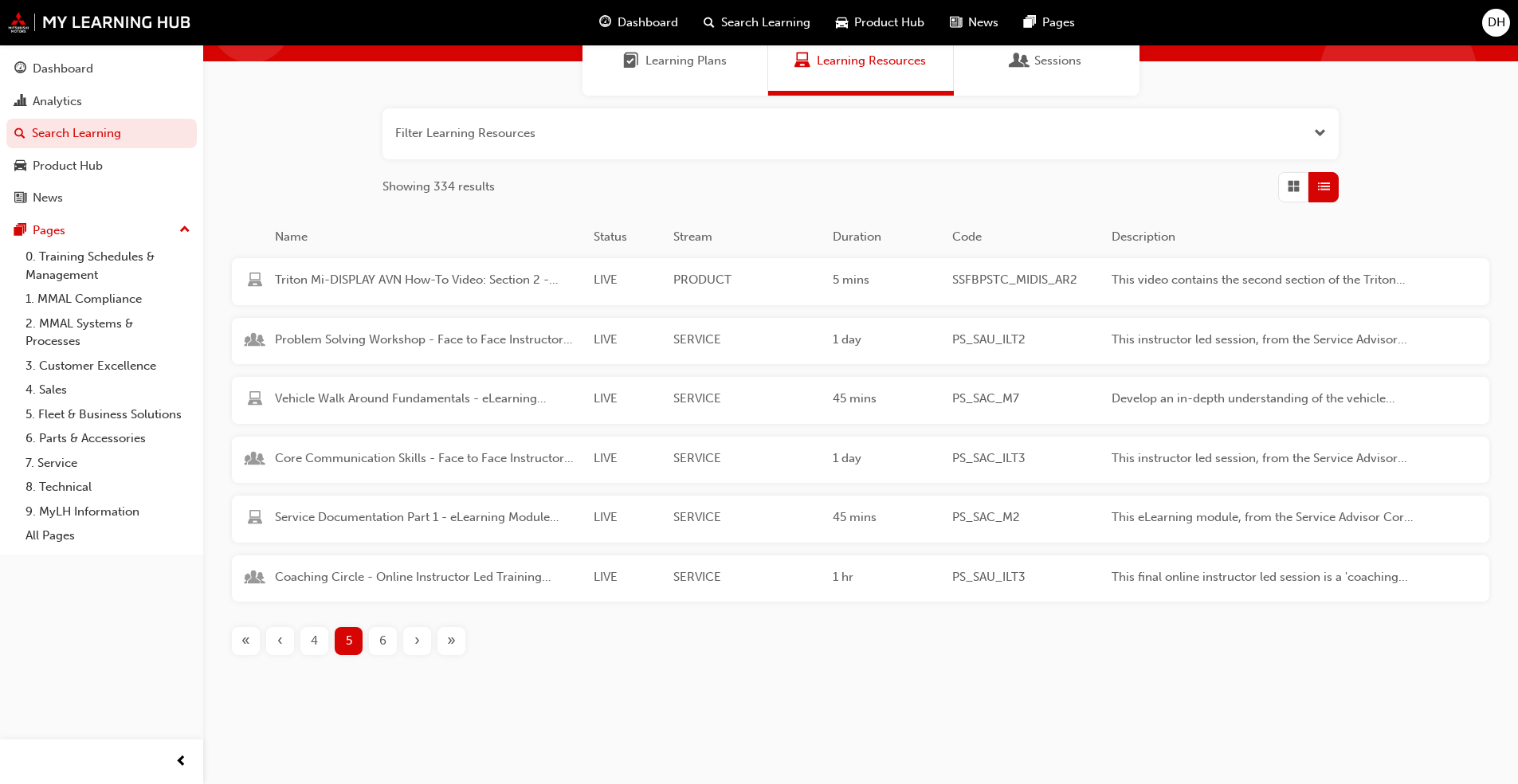 click on "6" at bounding box center [382, 641] 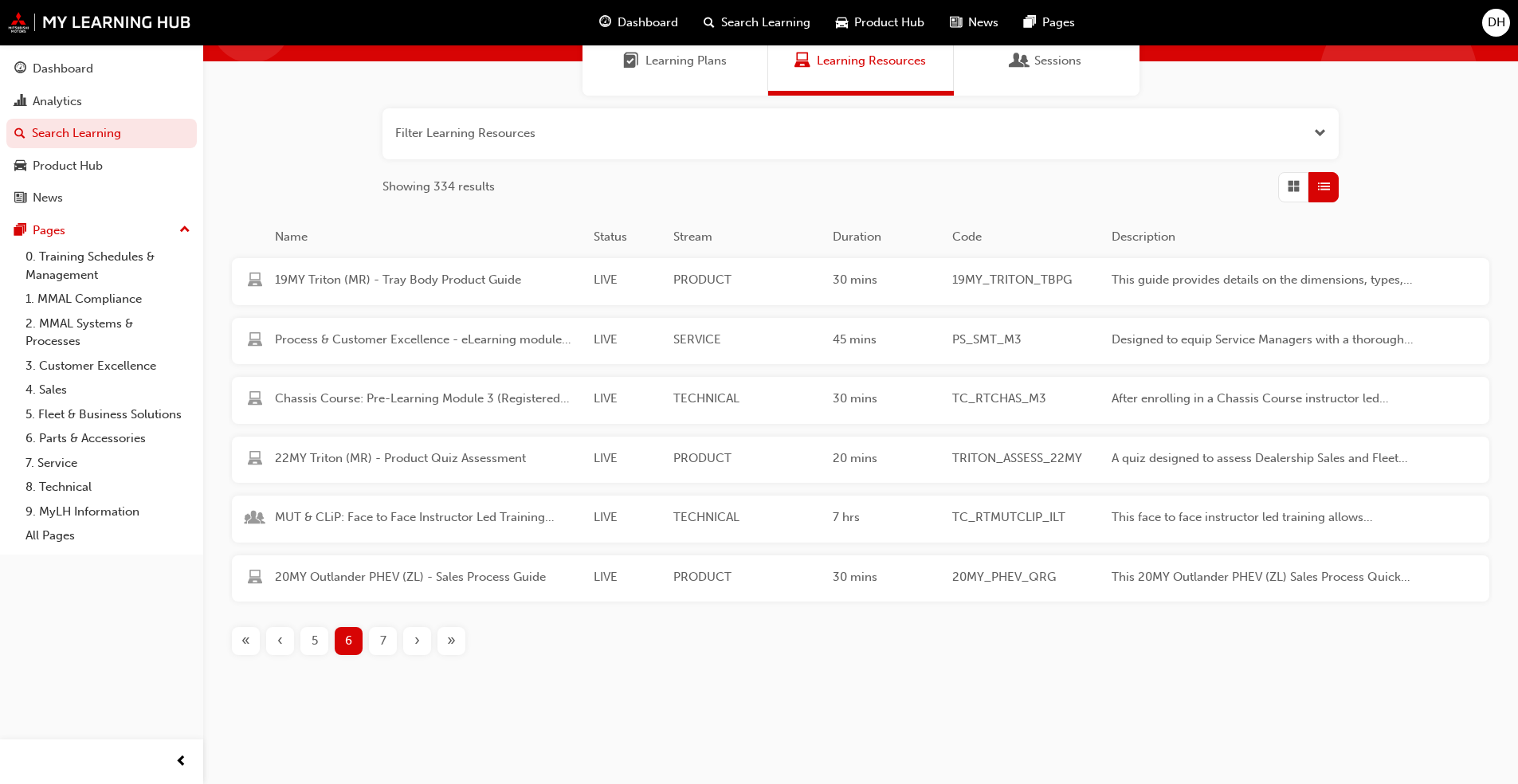 click on "7" at bounding box center [383, 641] 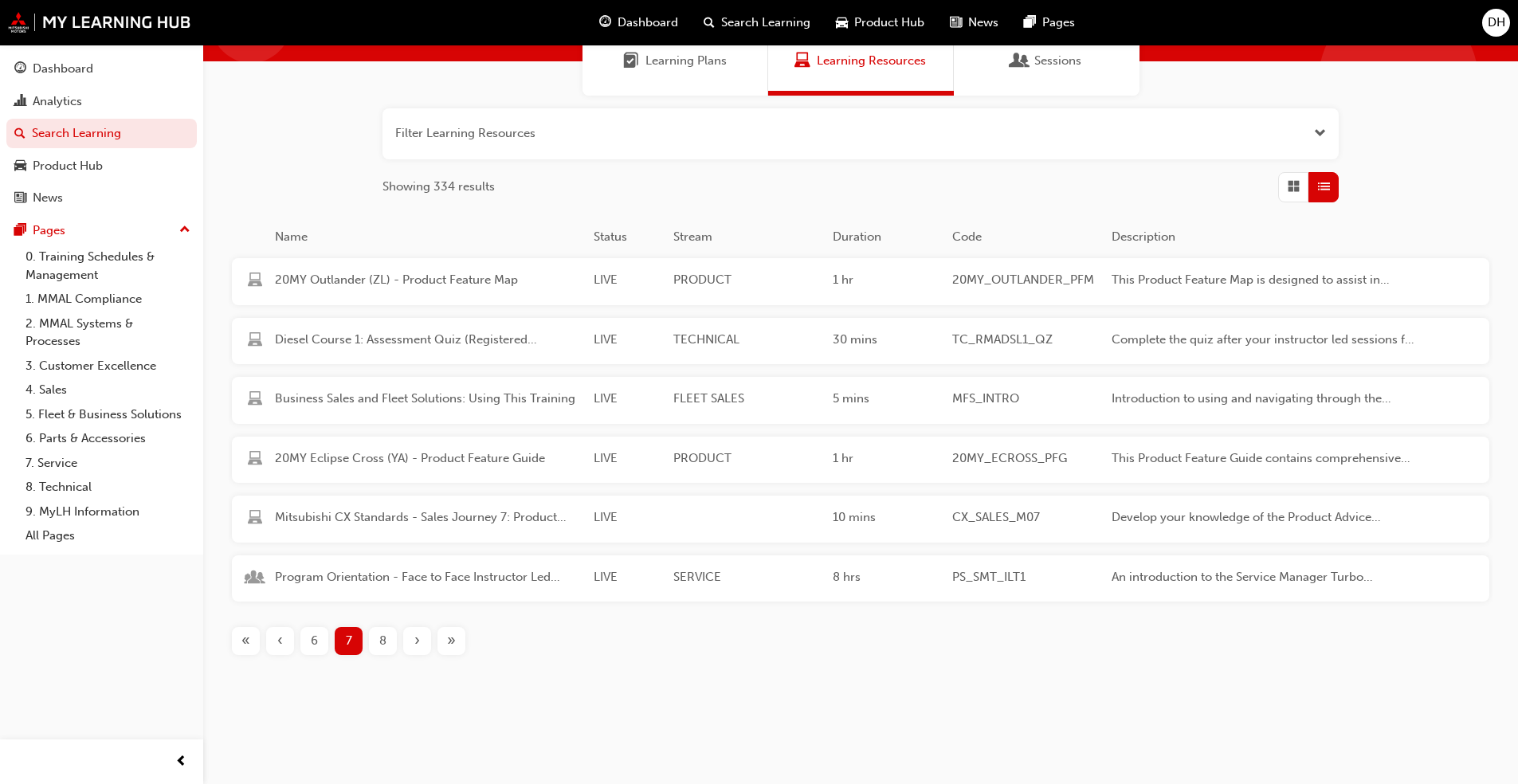 click on "8" at bounding box center [382, 641] 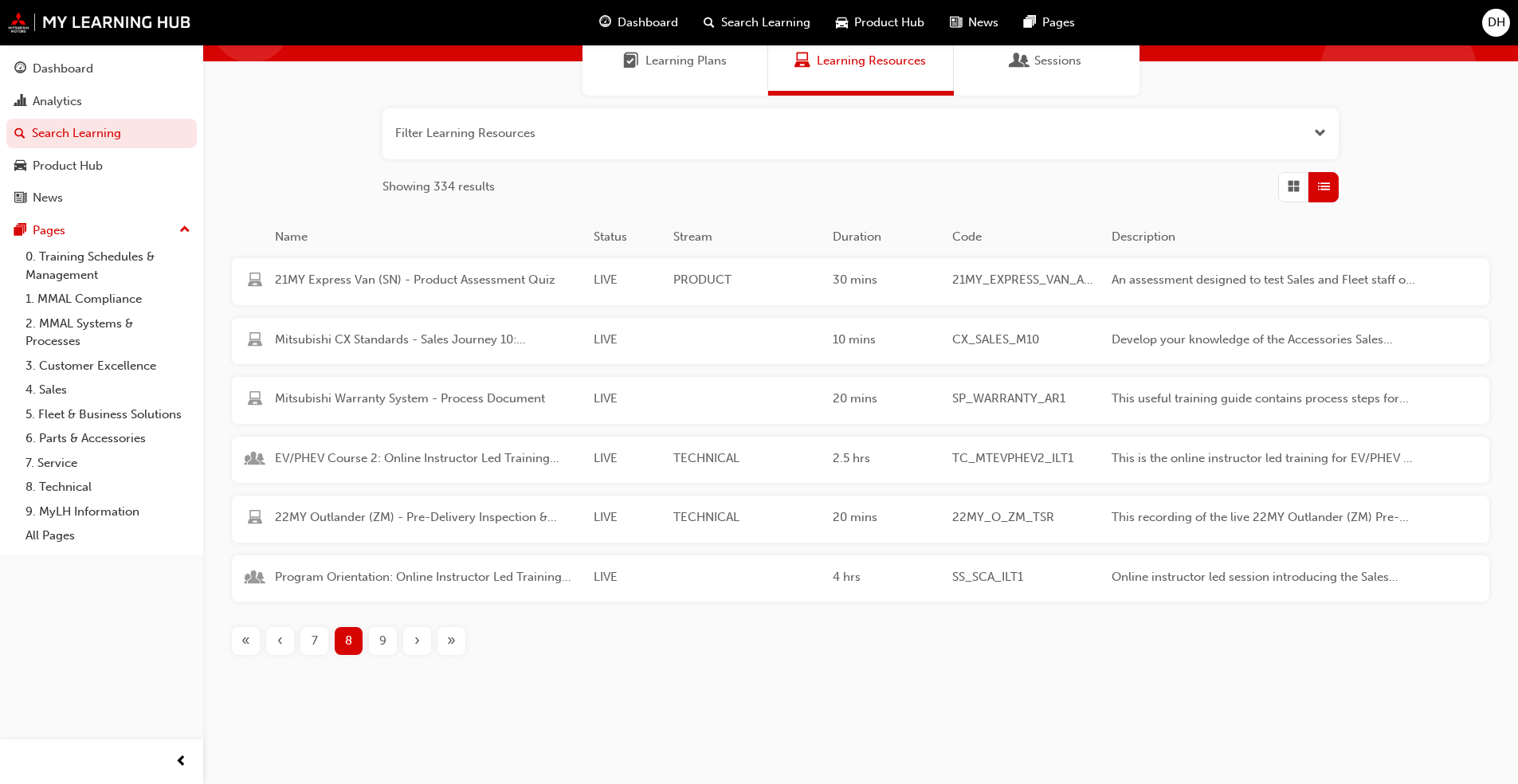 click on "9" at bounding box center [382, 641] 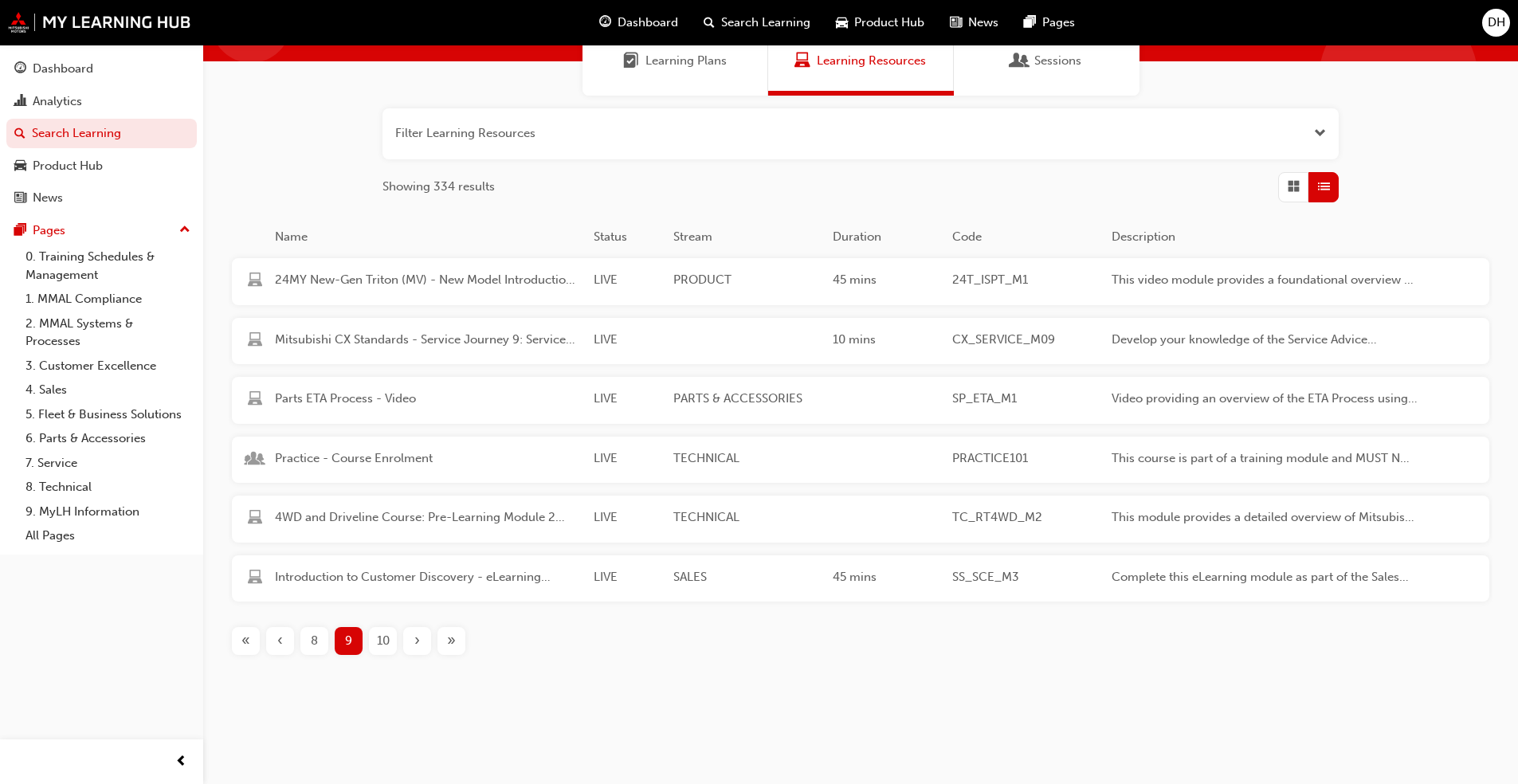 click on "10" at bounding box center [383, 641] 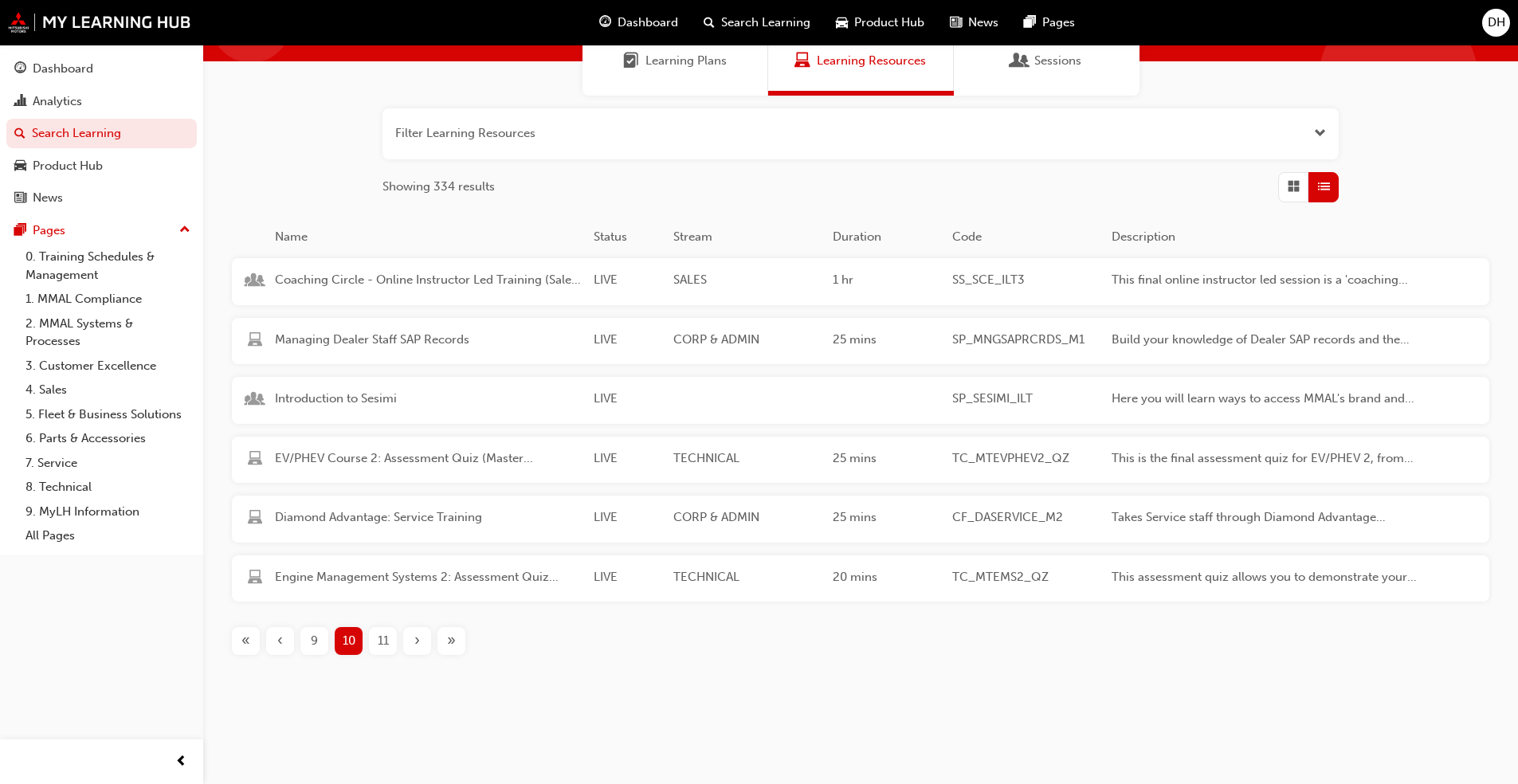 click on "11" at bounding box center (383, 641) 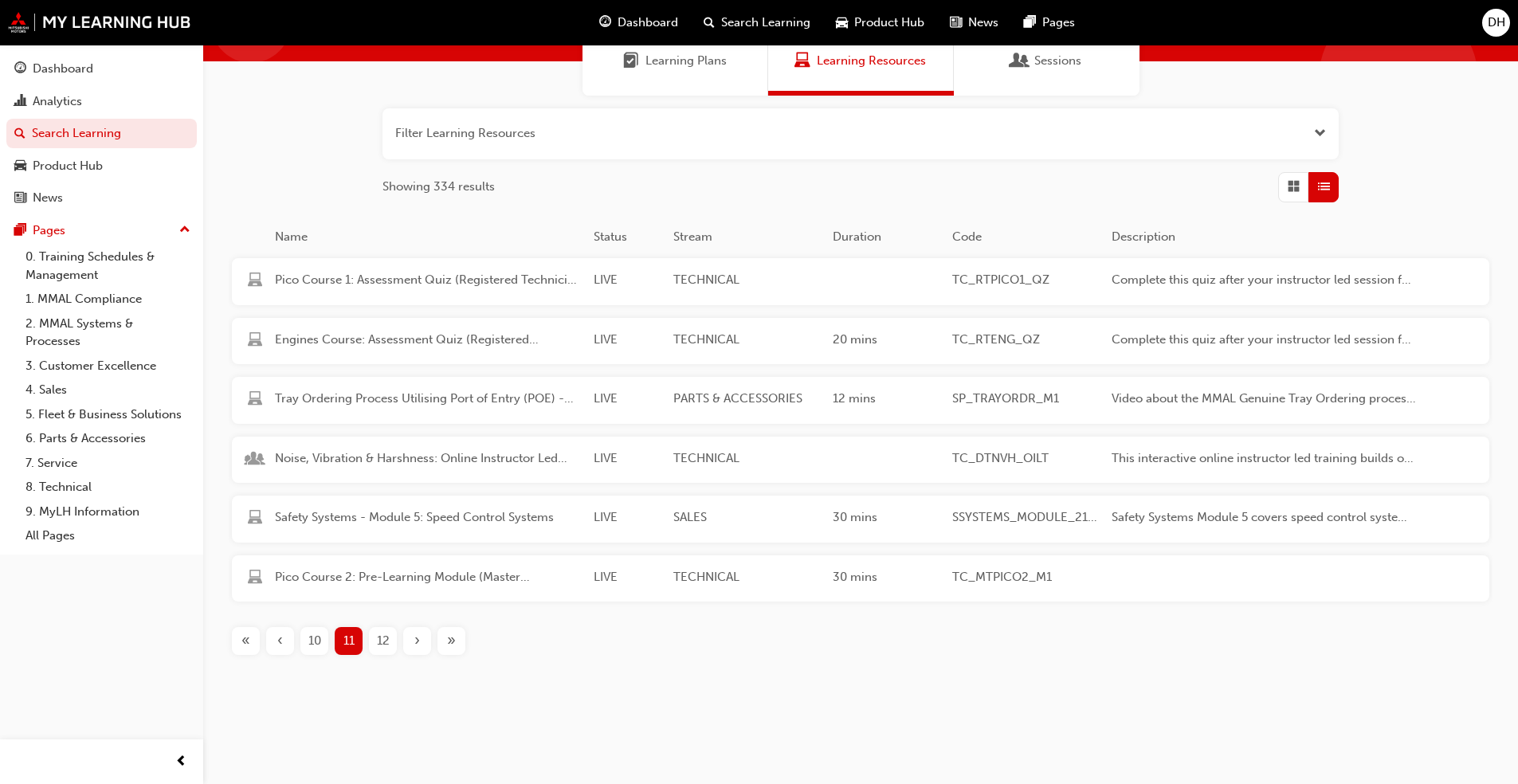 click on "12" at bounding box center [383, 641] 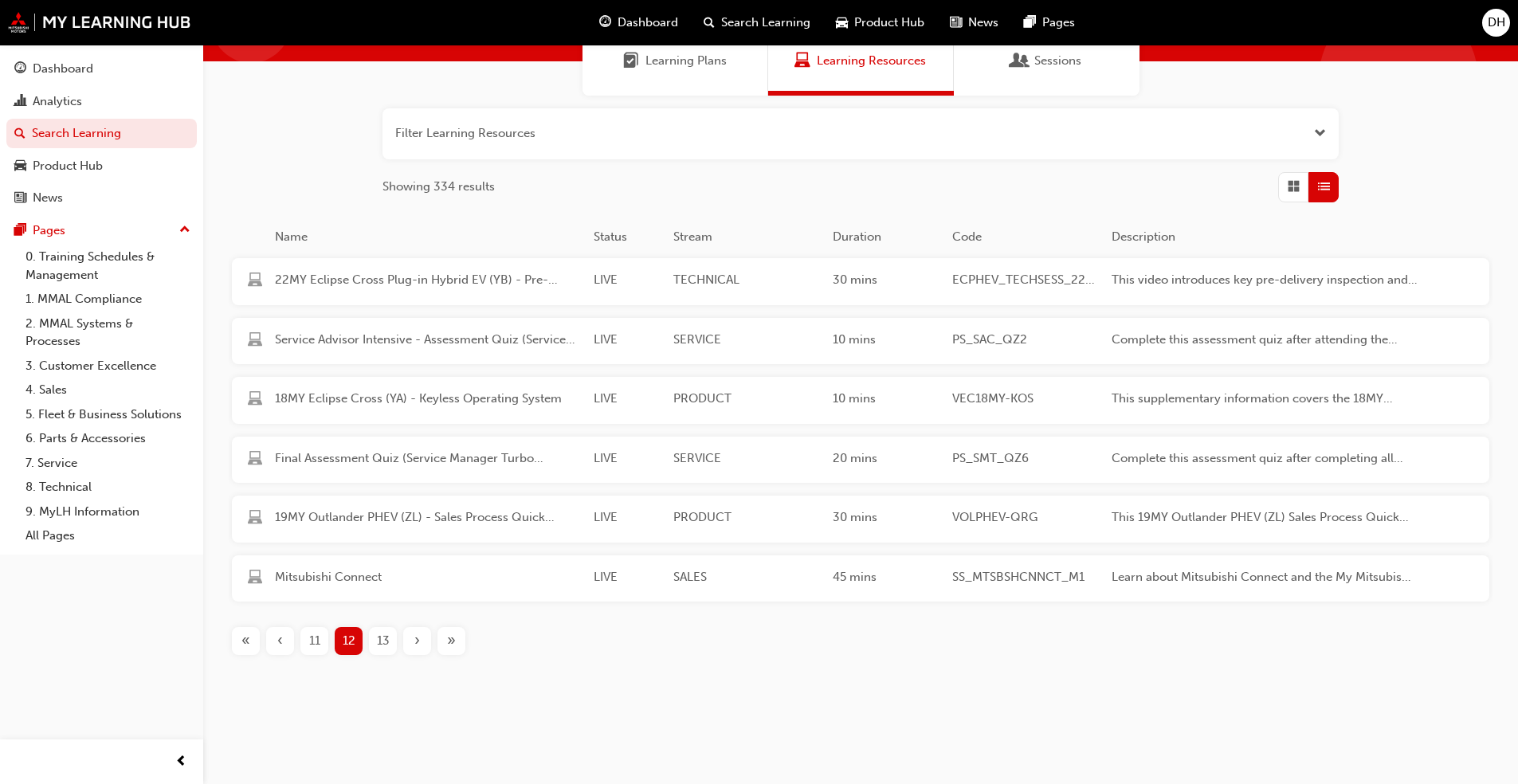 click on "13" at bounding box center [383, 641] 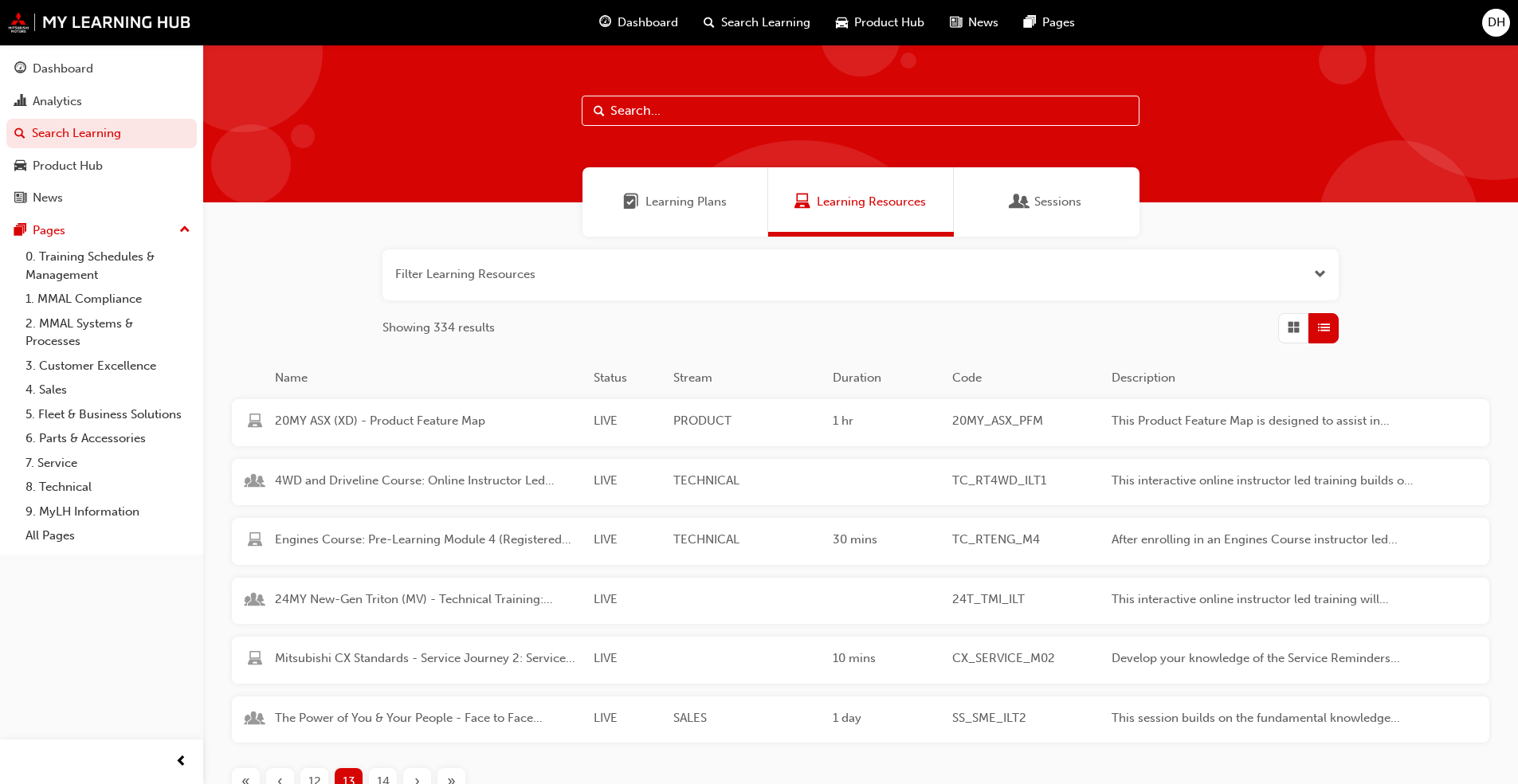scroll, scrollTop: 141, scrollLeft: 0, axis: vertical 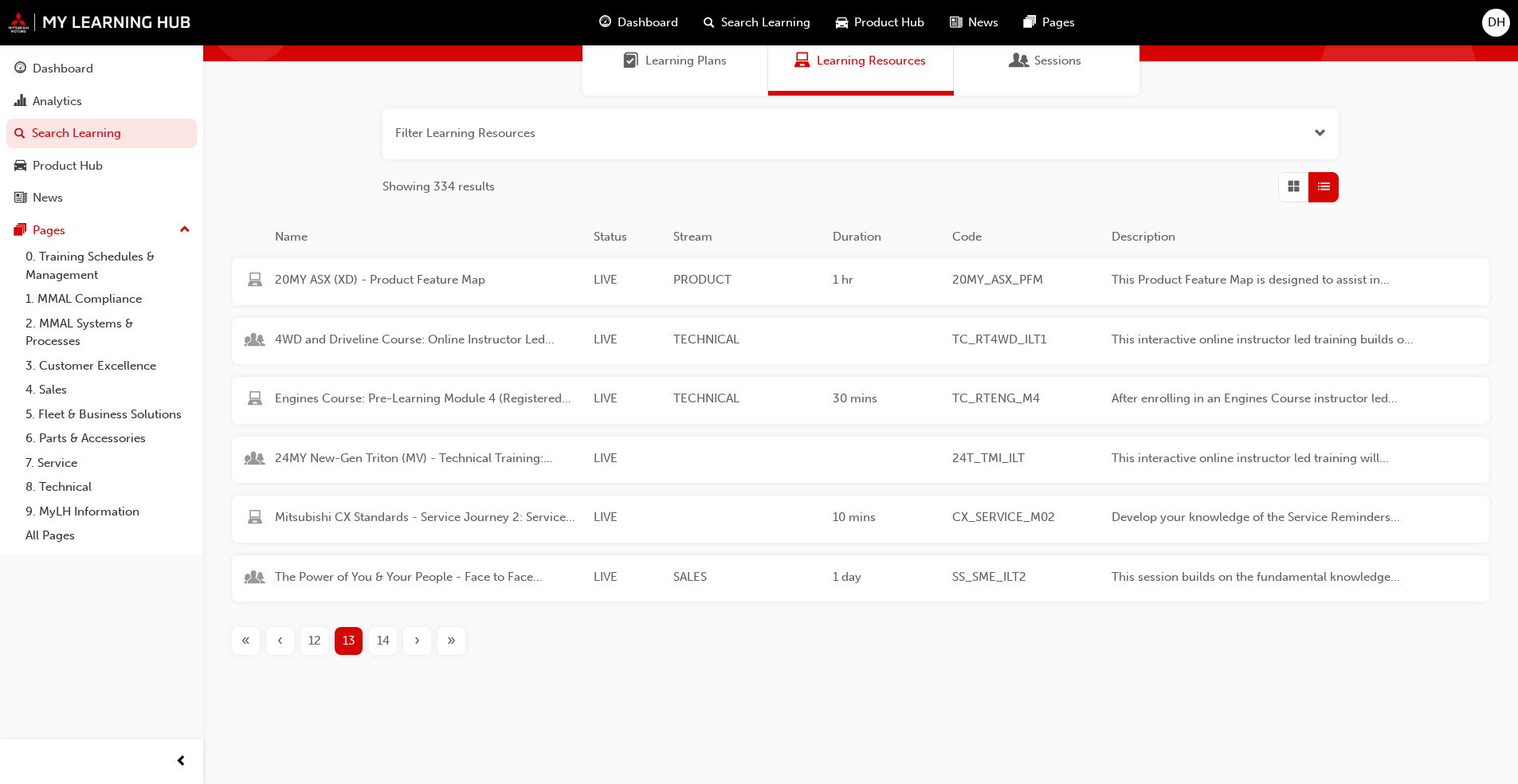 click on "14" at bounding box center [383, 641] 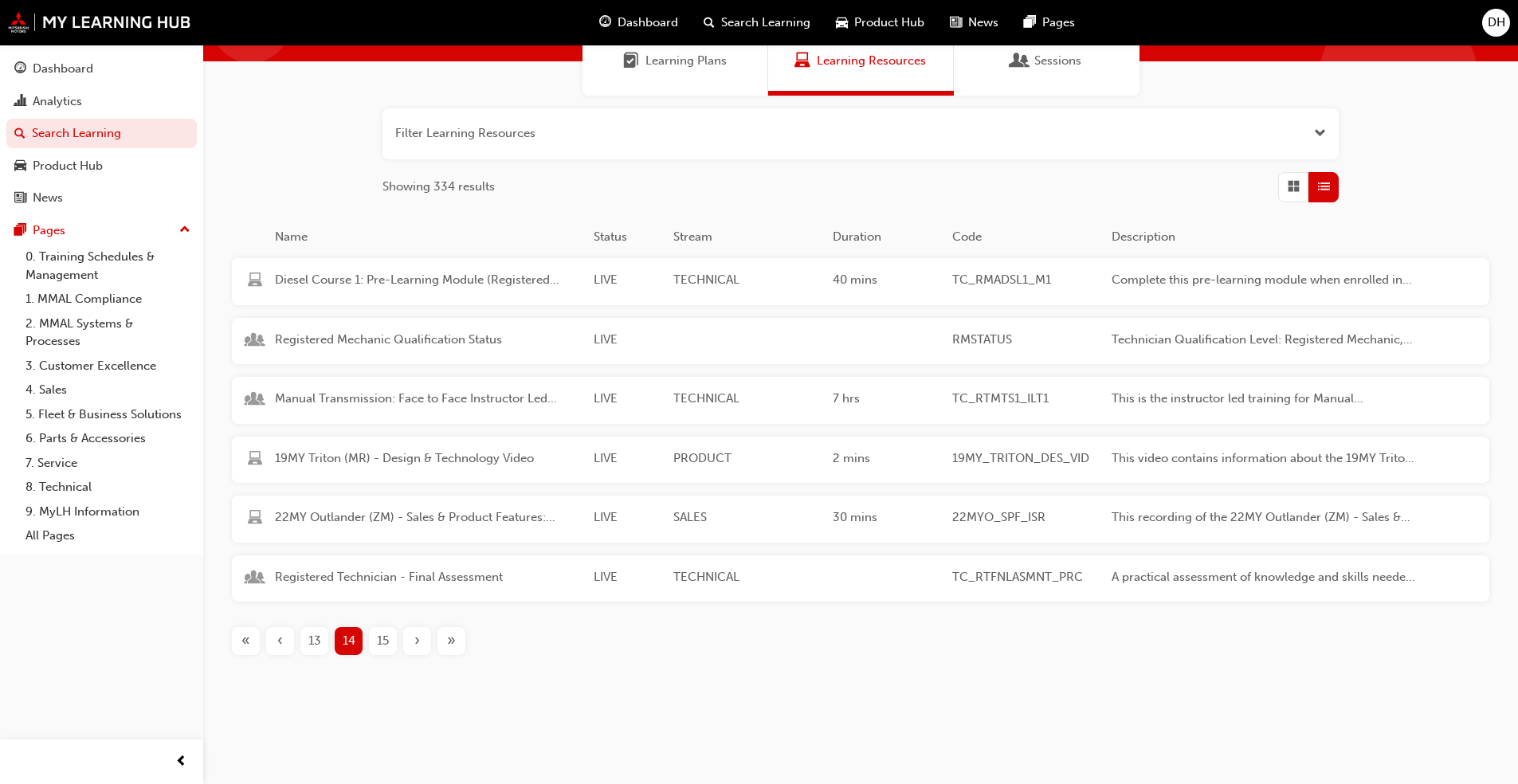 click on "15" at bounding box center (382, 641) 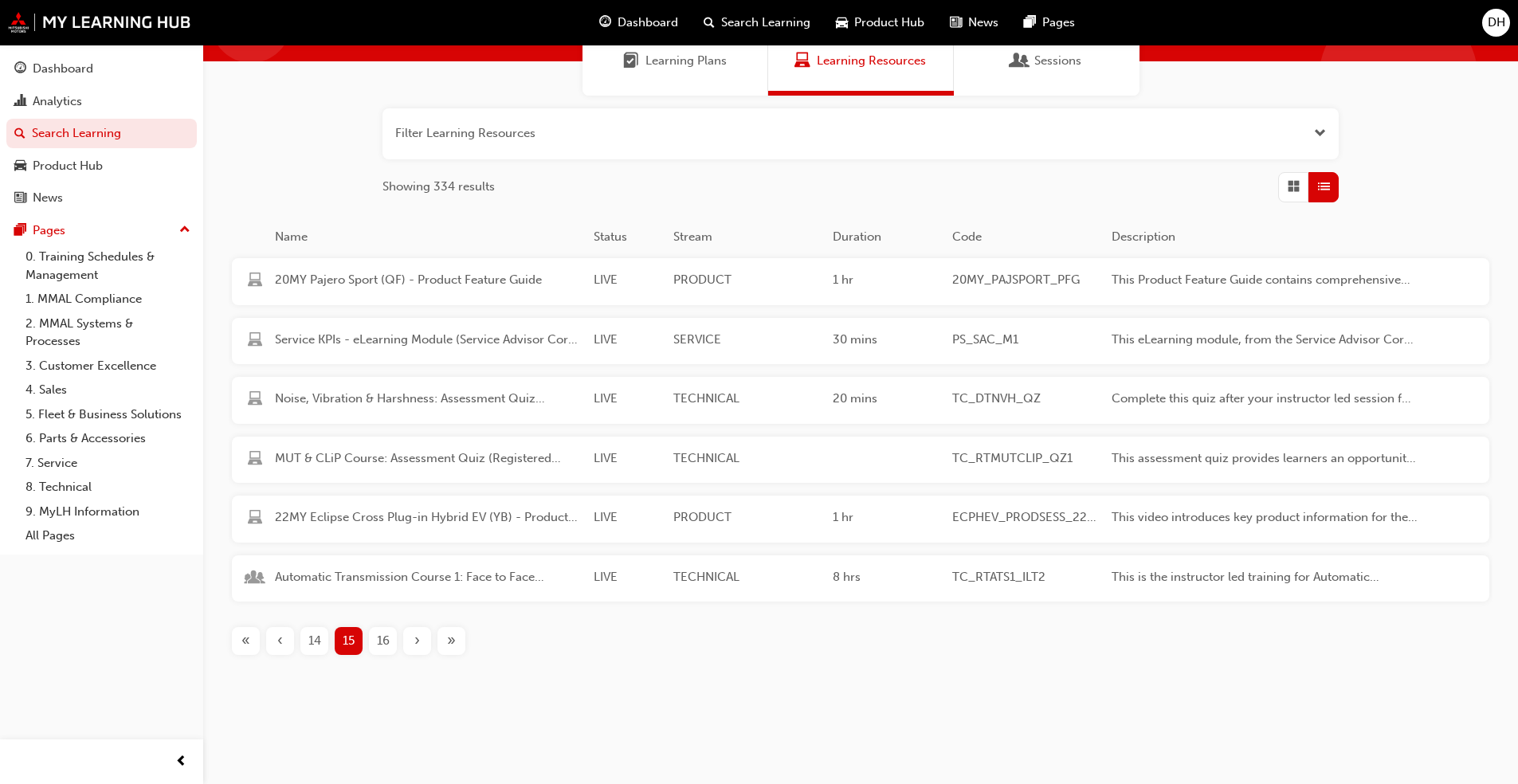 click on "16" at bounding box center [383, 641] 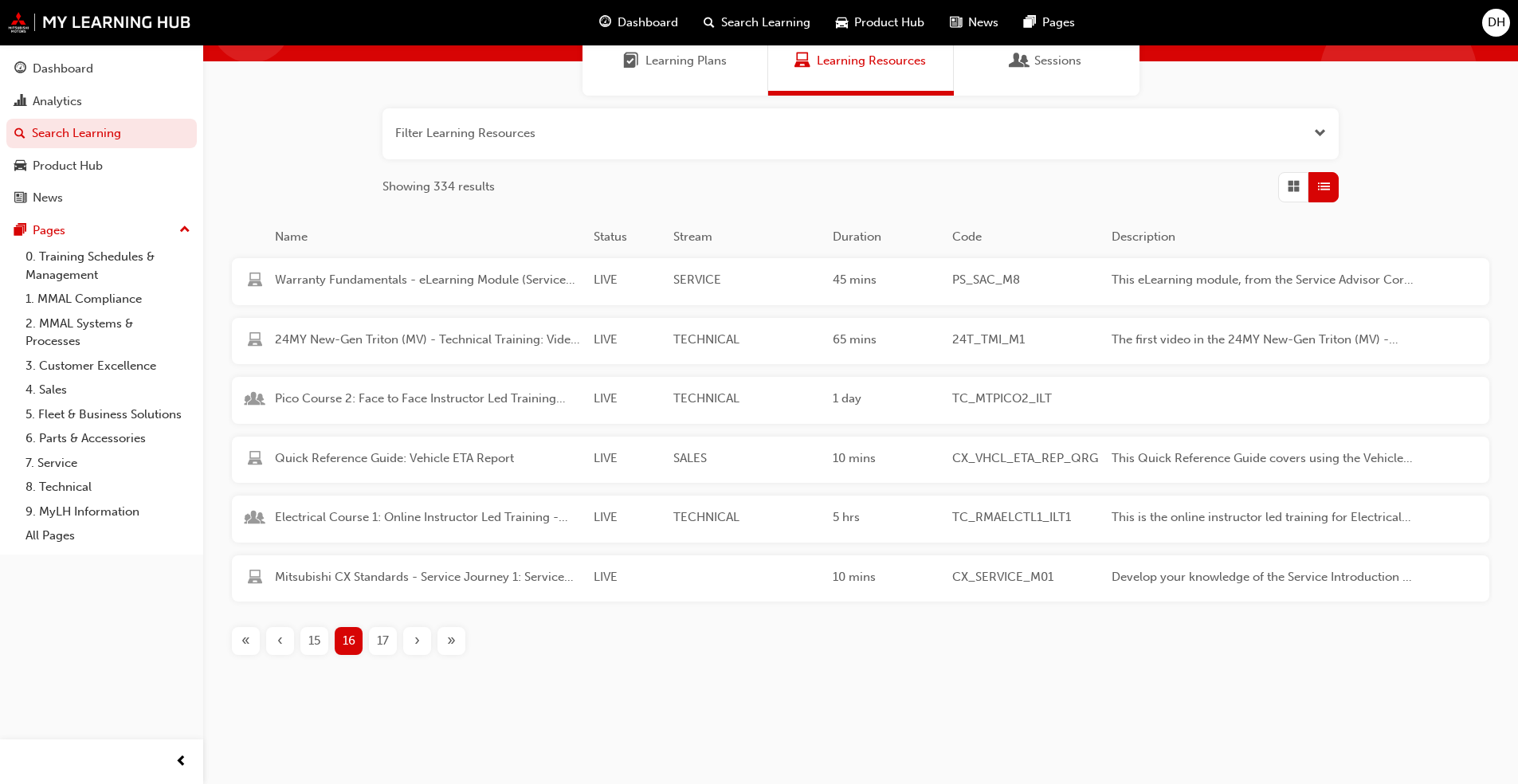 click on "17" at bounding box center (382, 641) 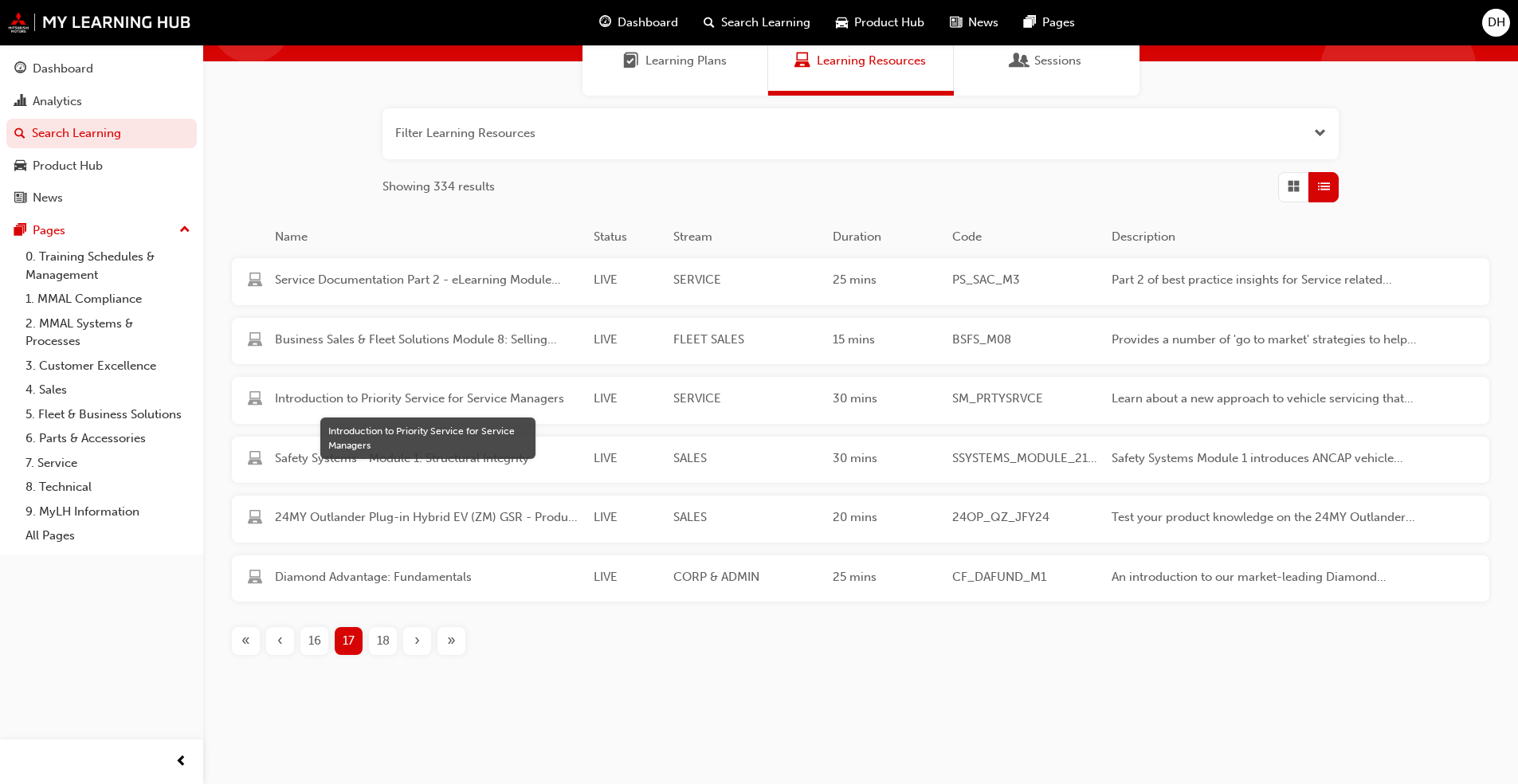 click on "Introduction to Priority Service for Service Managers" at bounding box center (428, 398) 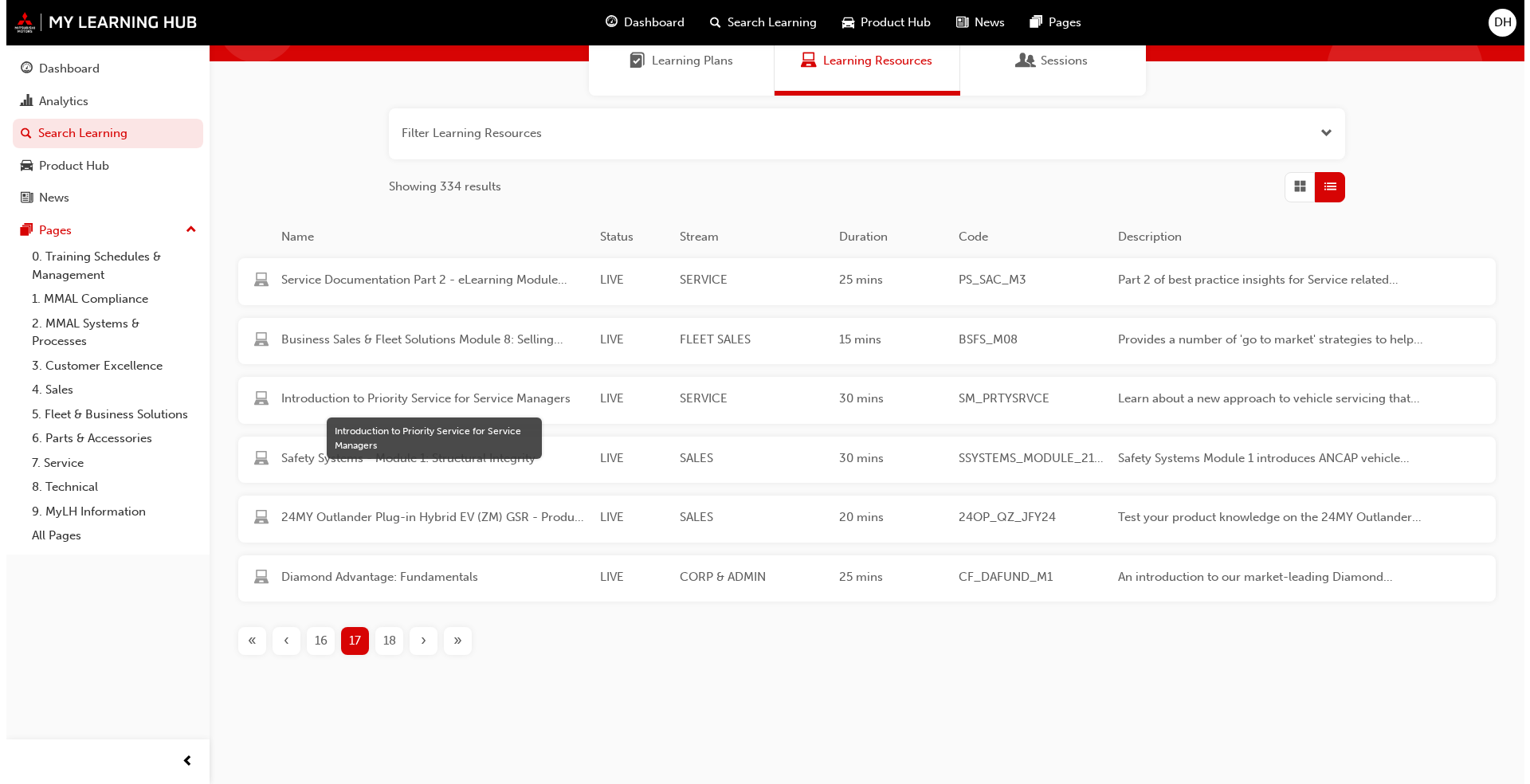 scroll, scrollTop: 0, scrollLeft: 0, axis: both 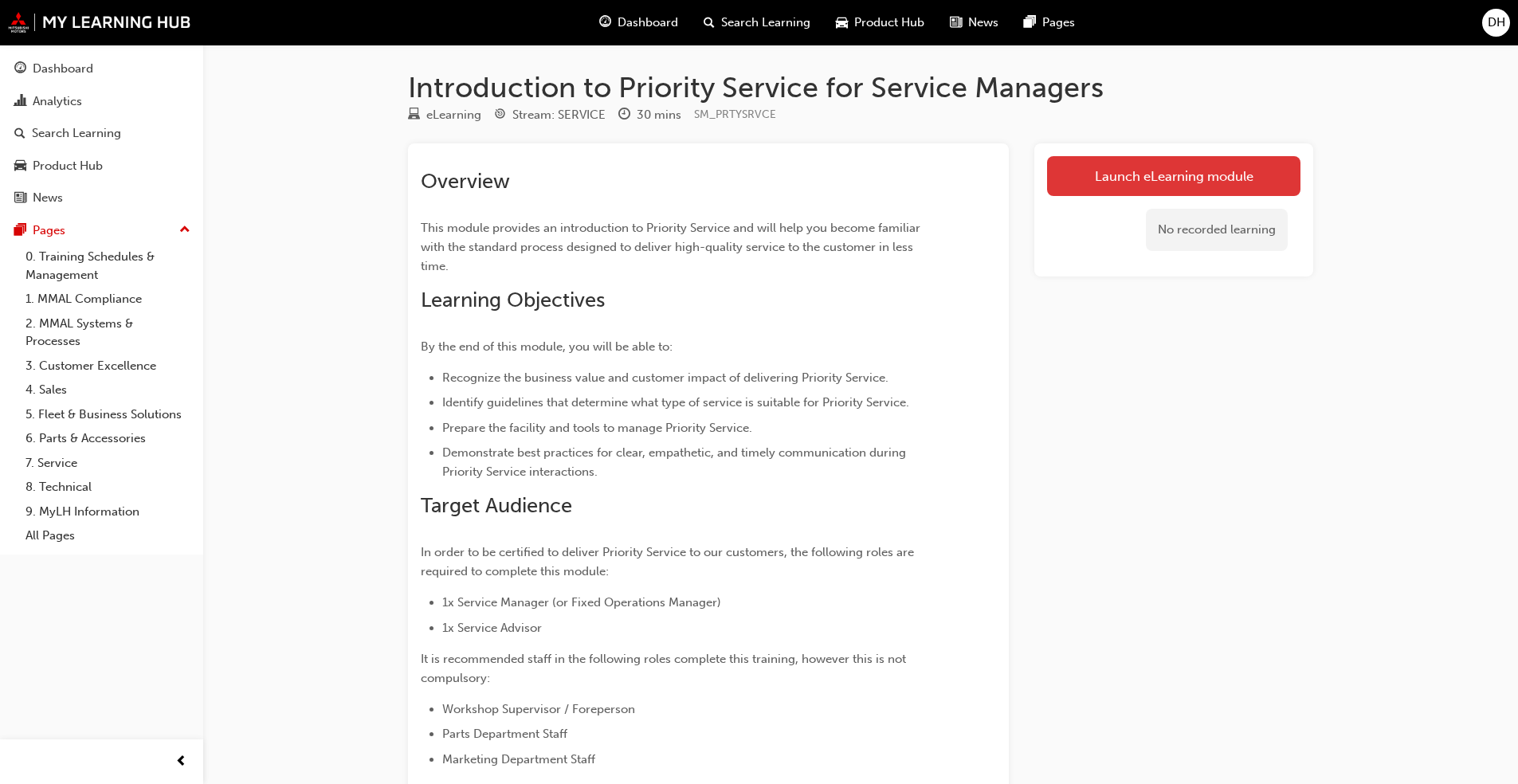 click on "Launch eLearning module" at bounding box center [1174, 176] 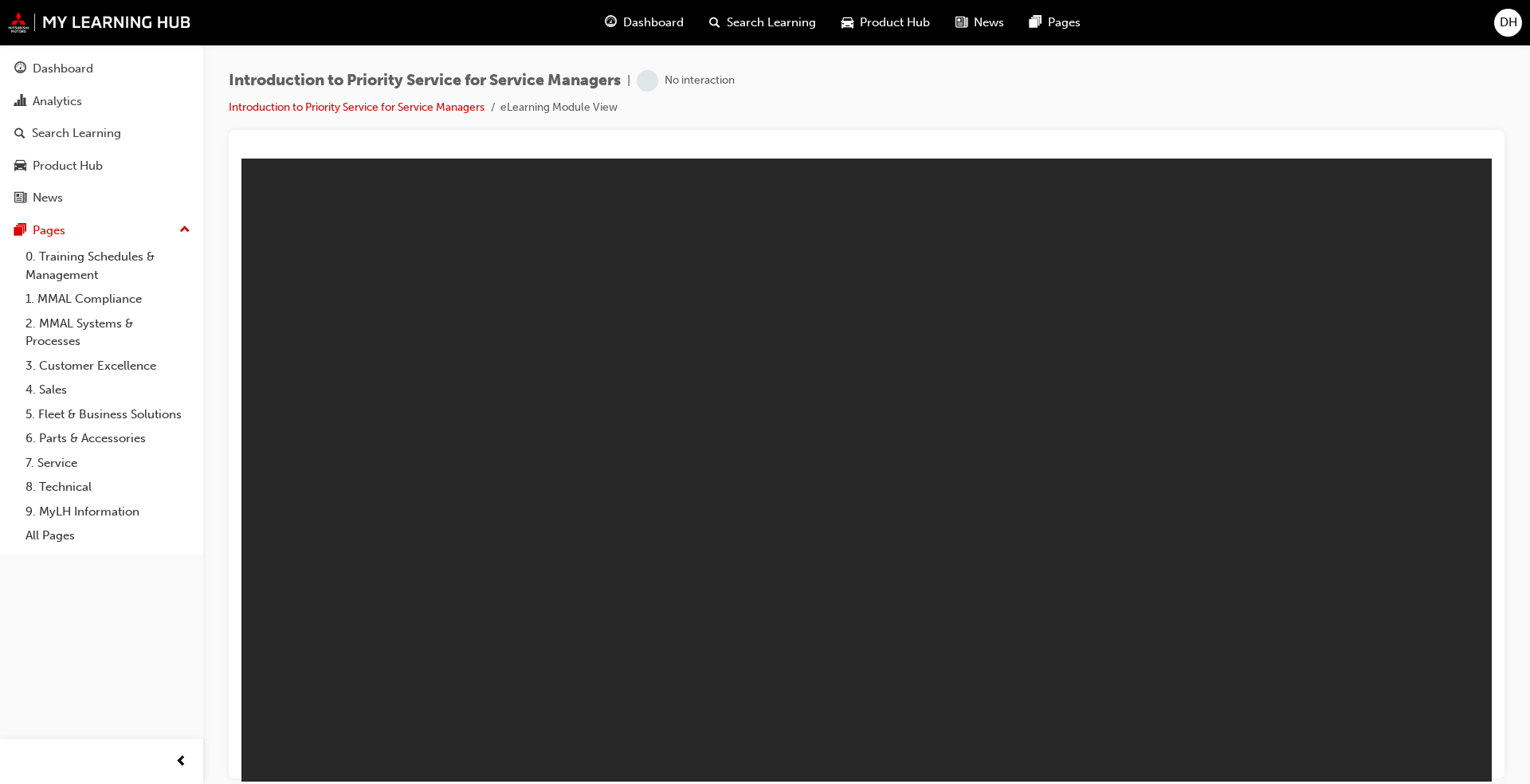 scroll, scrollTop: 0, scrollLeft: 0, axis: both 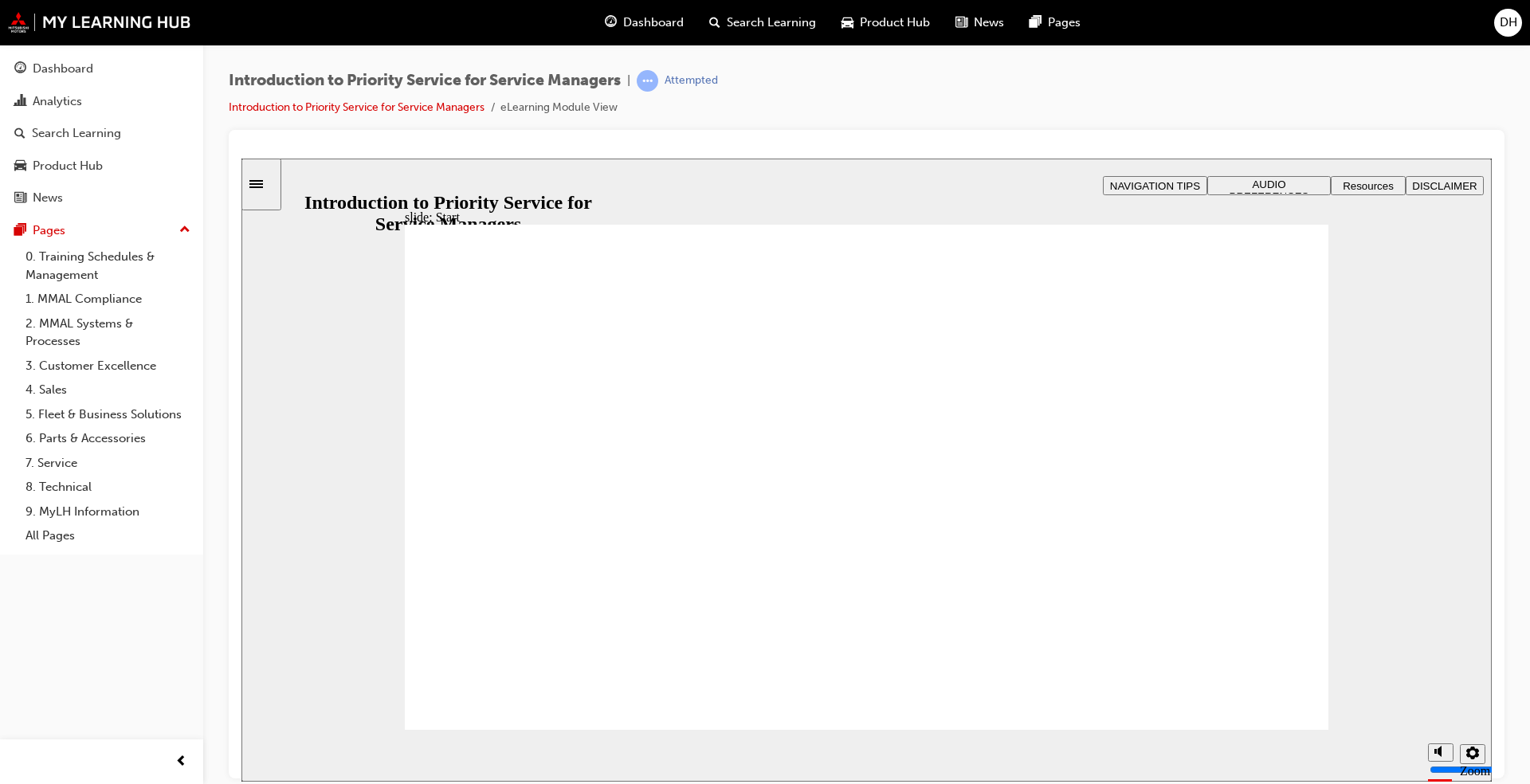 click 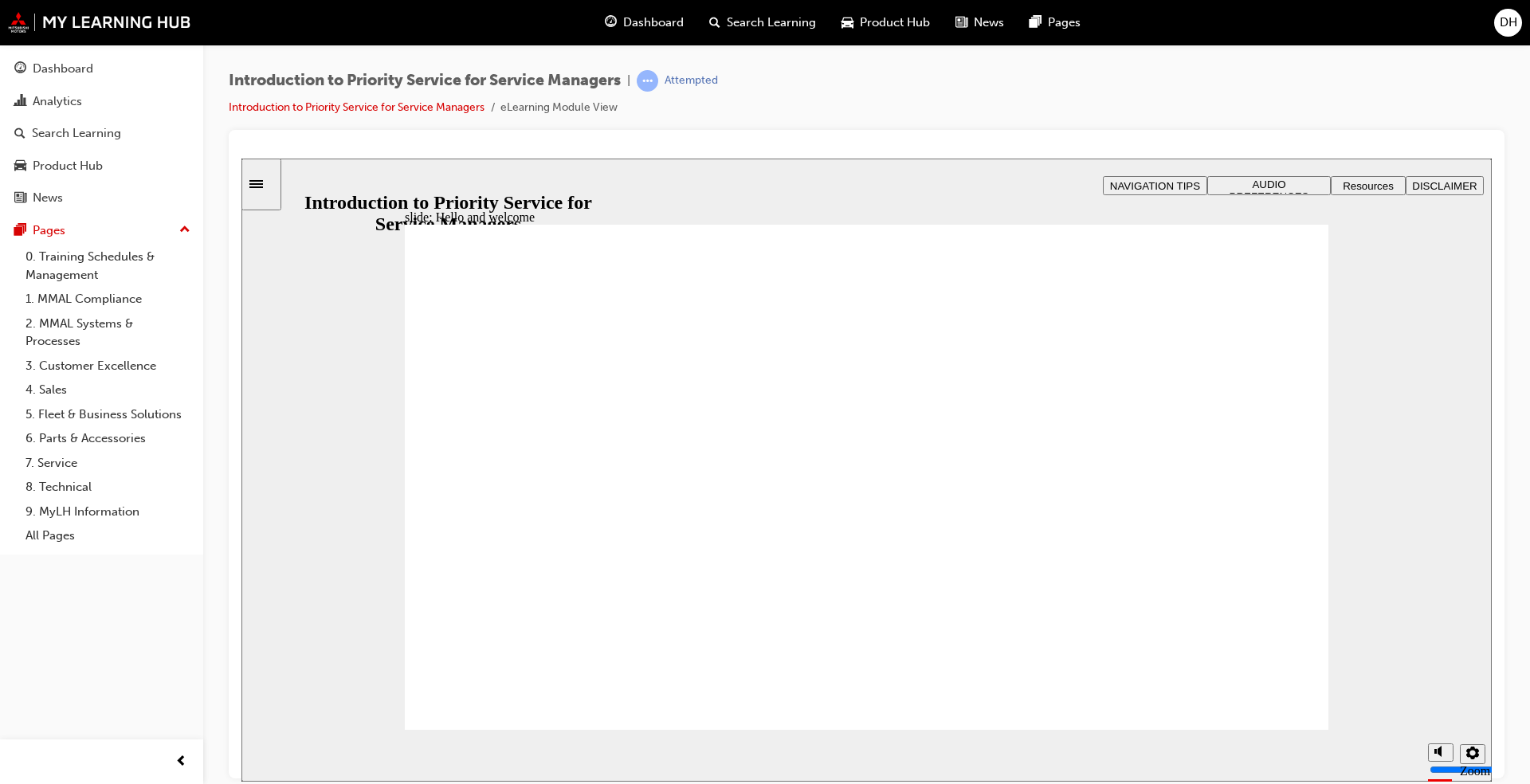 click 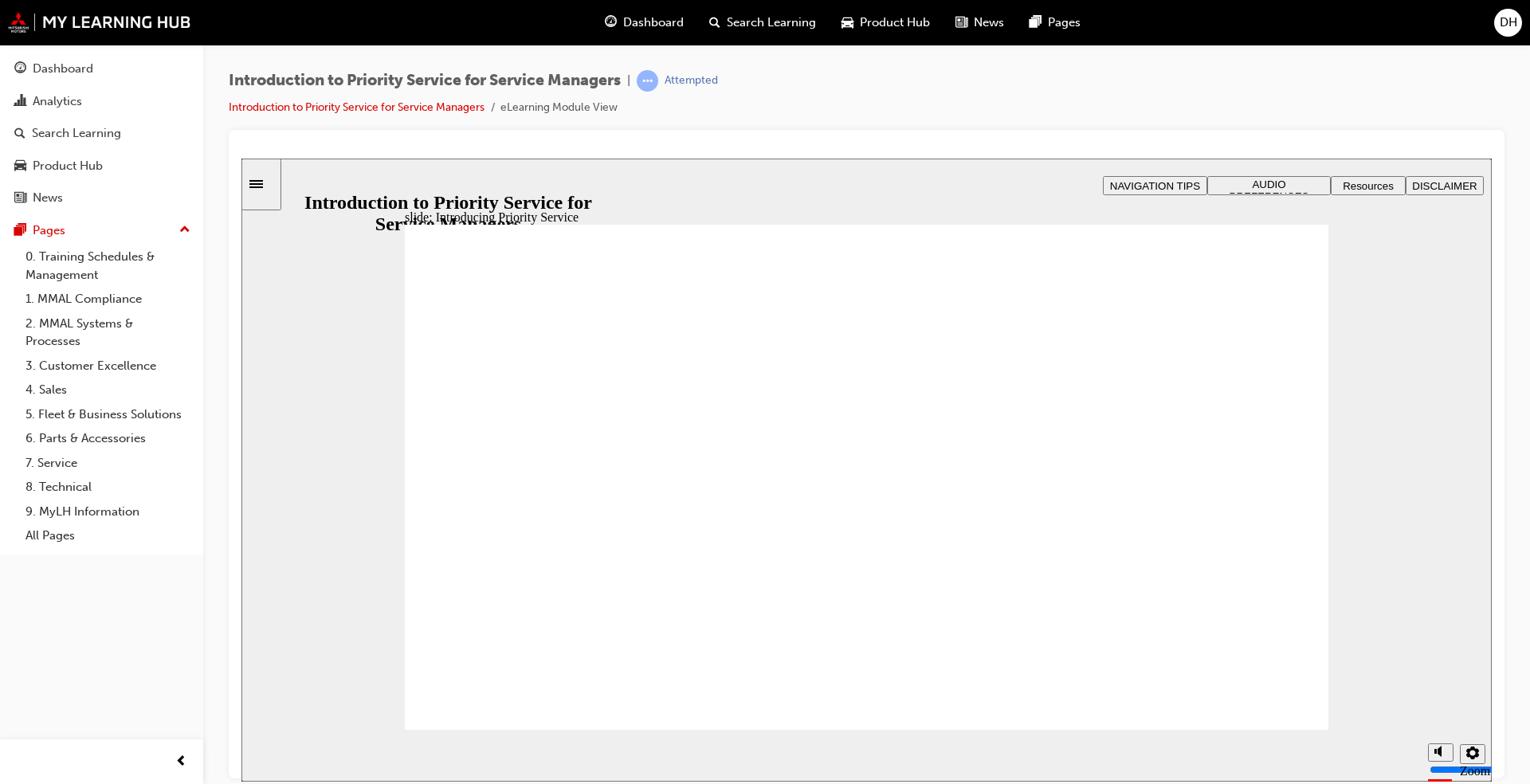 click 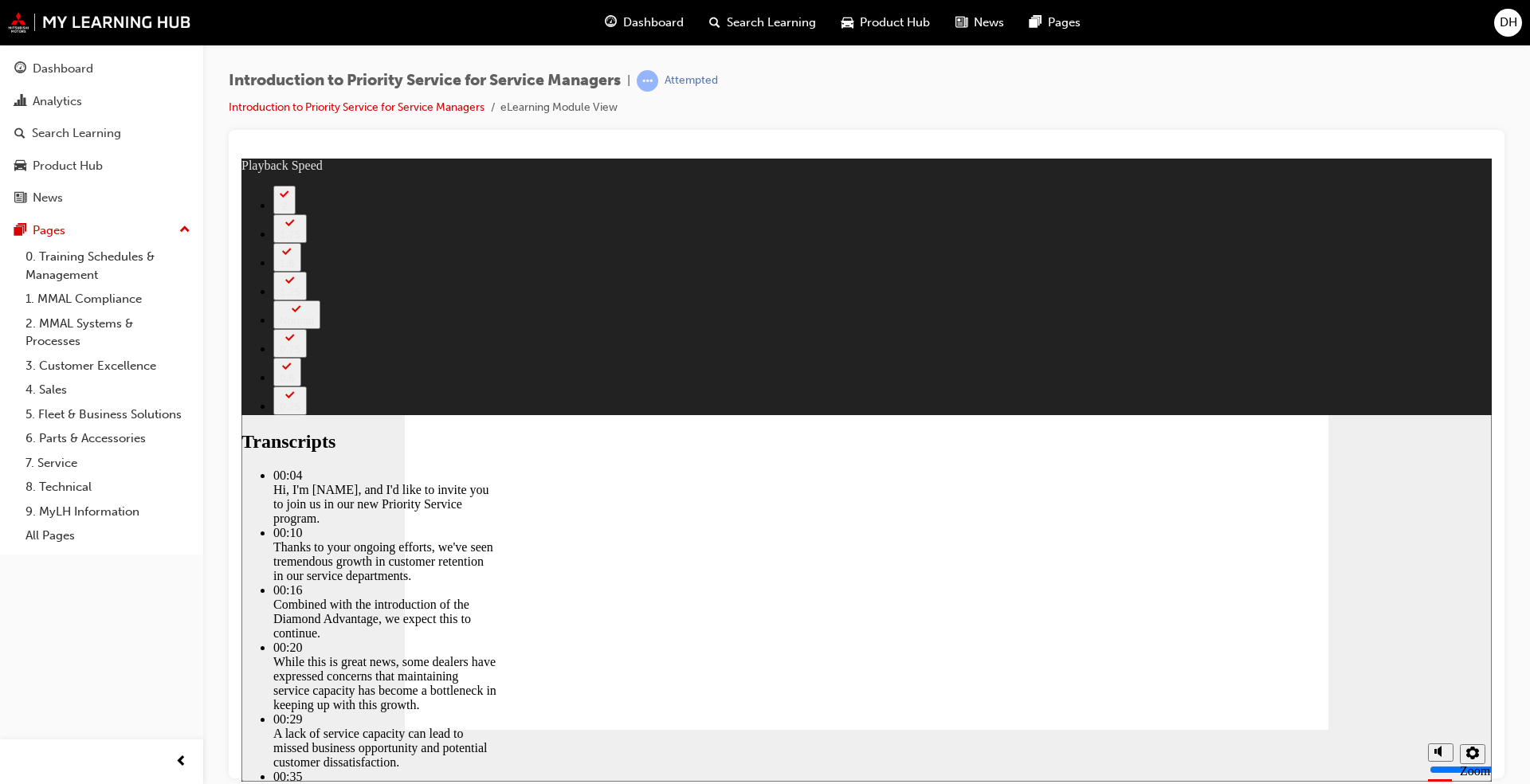 type on "127" 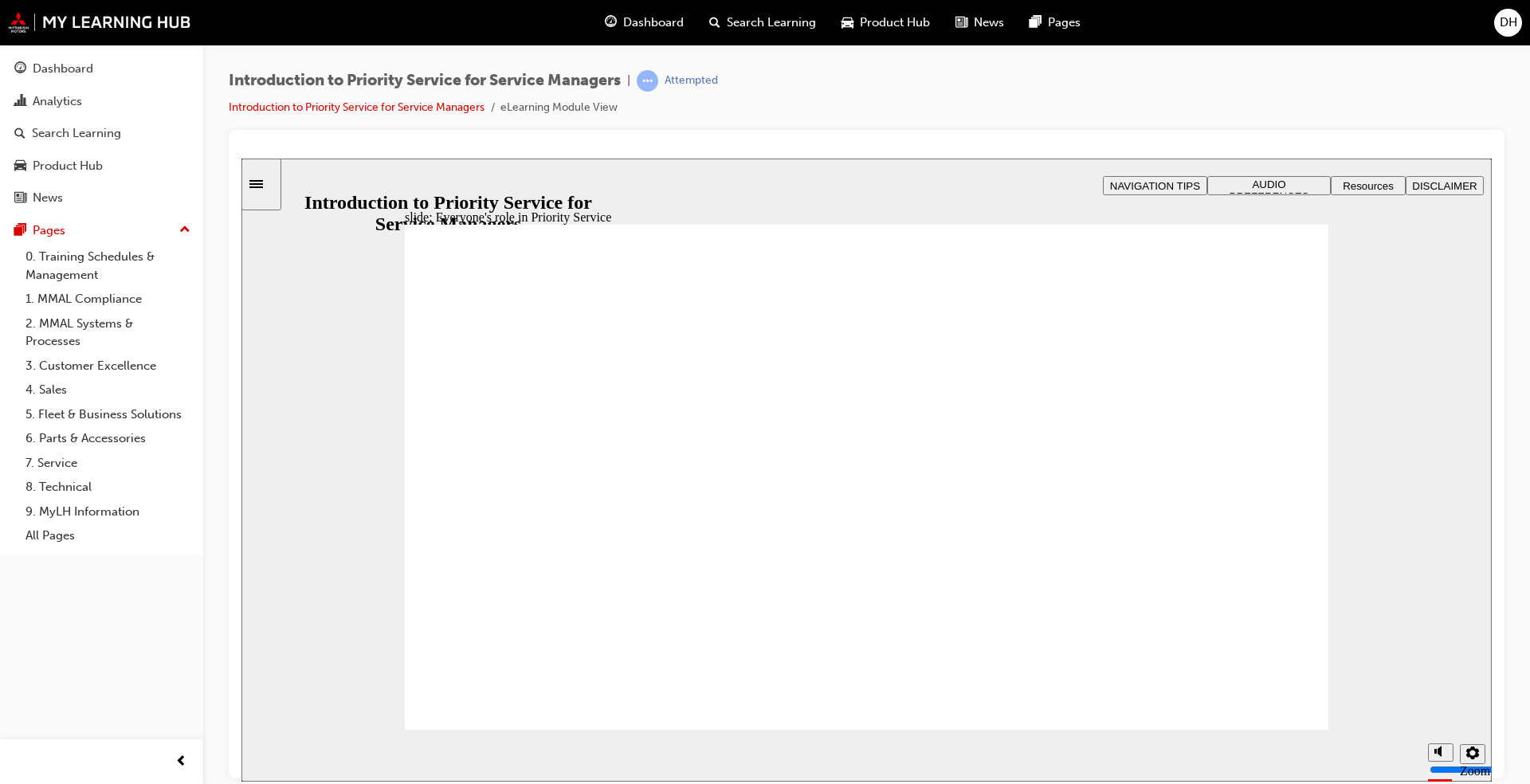 click 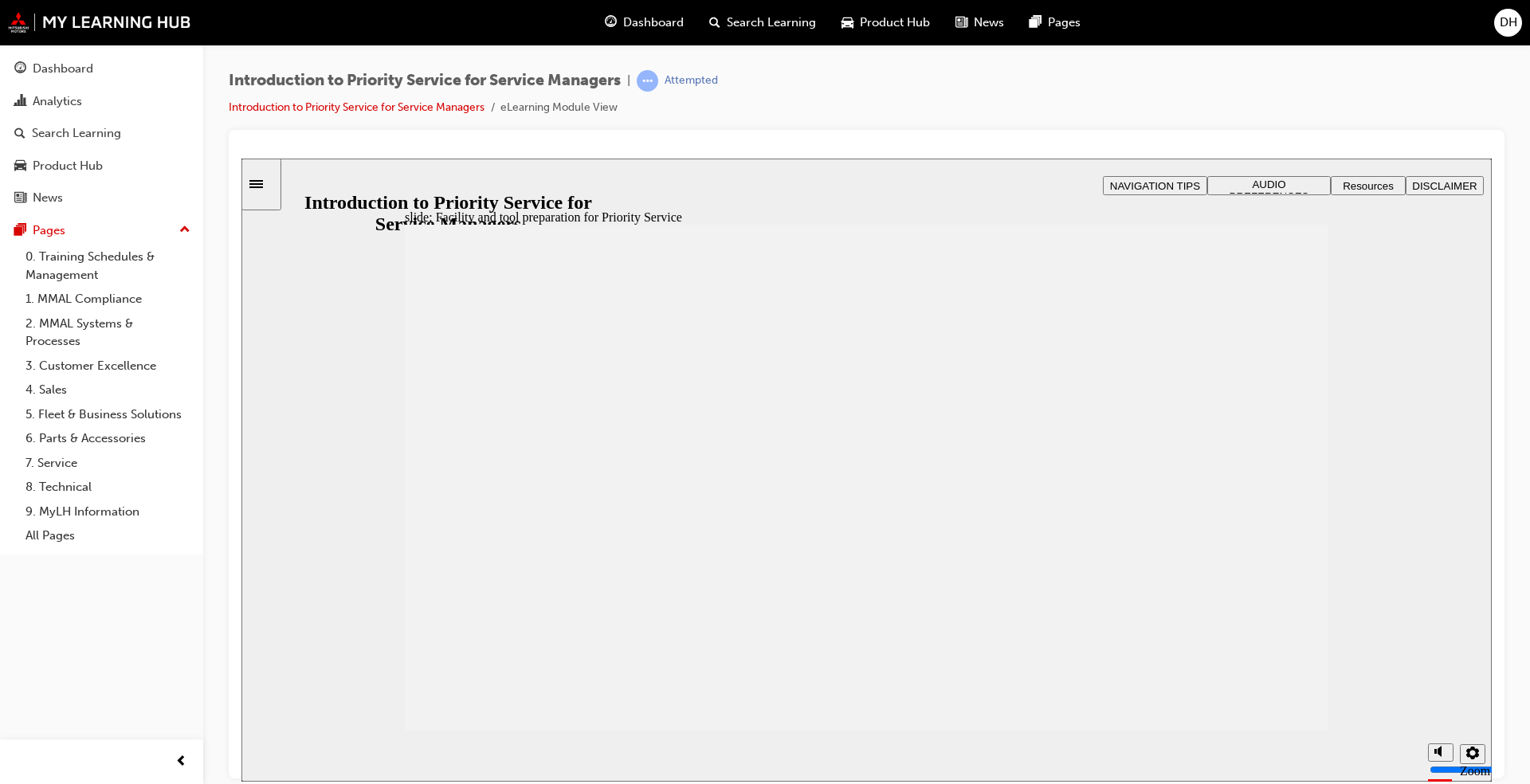 click 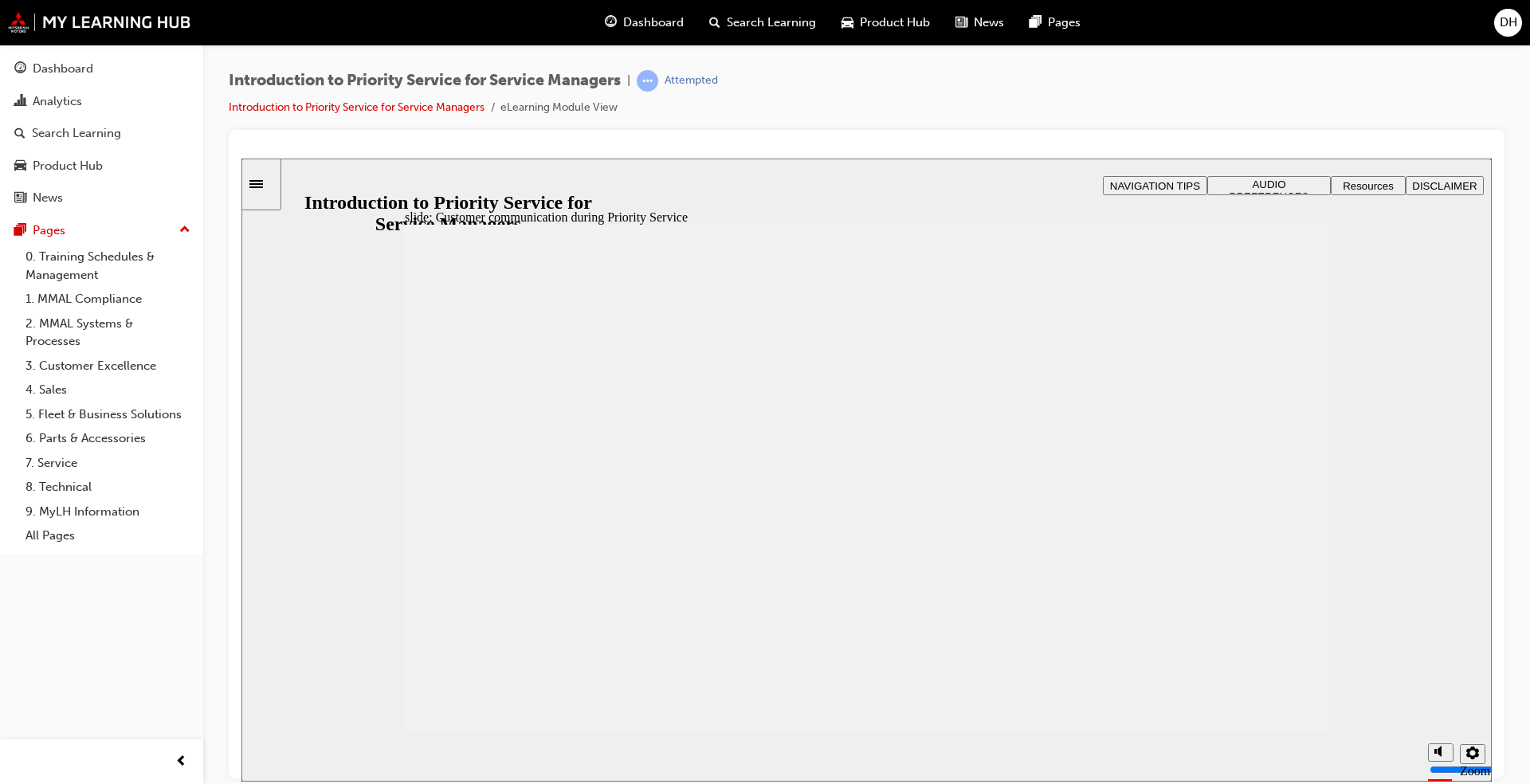 click 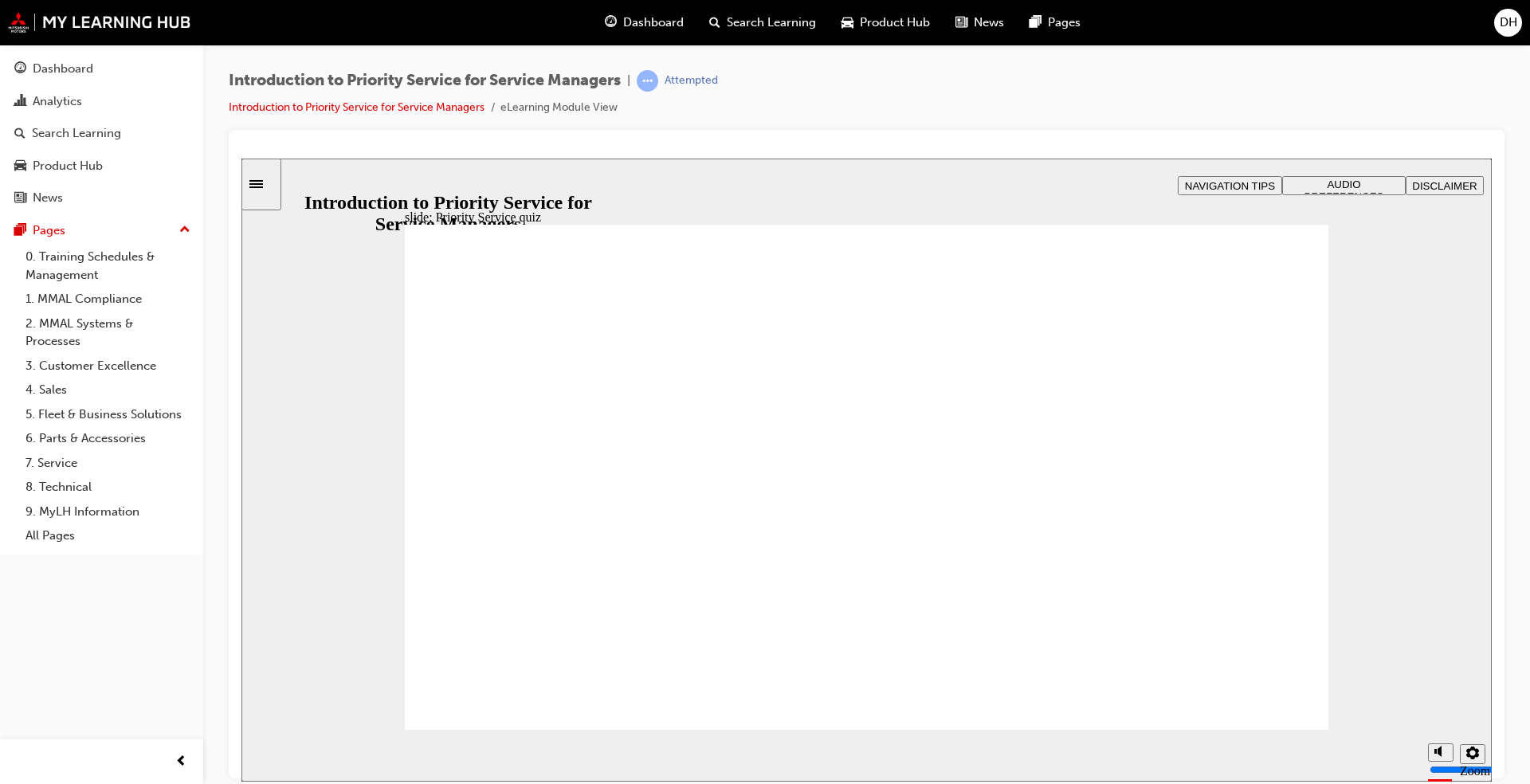click 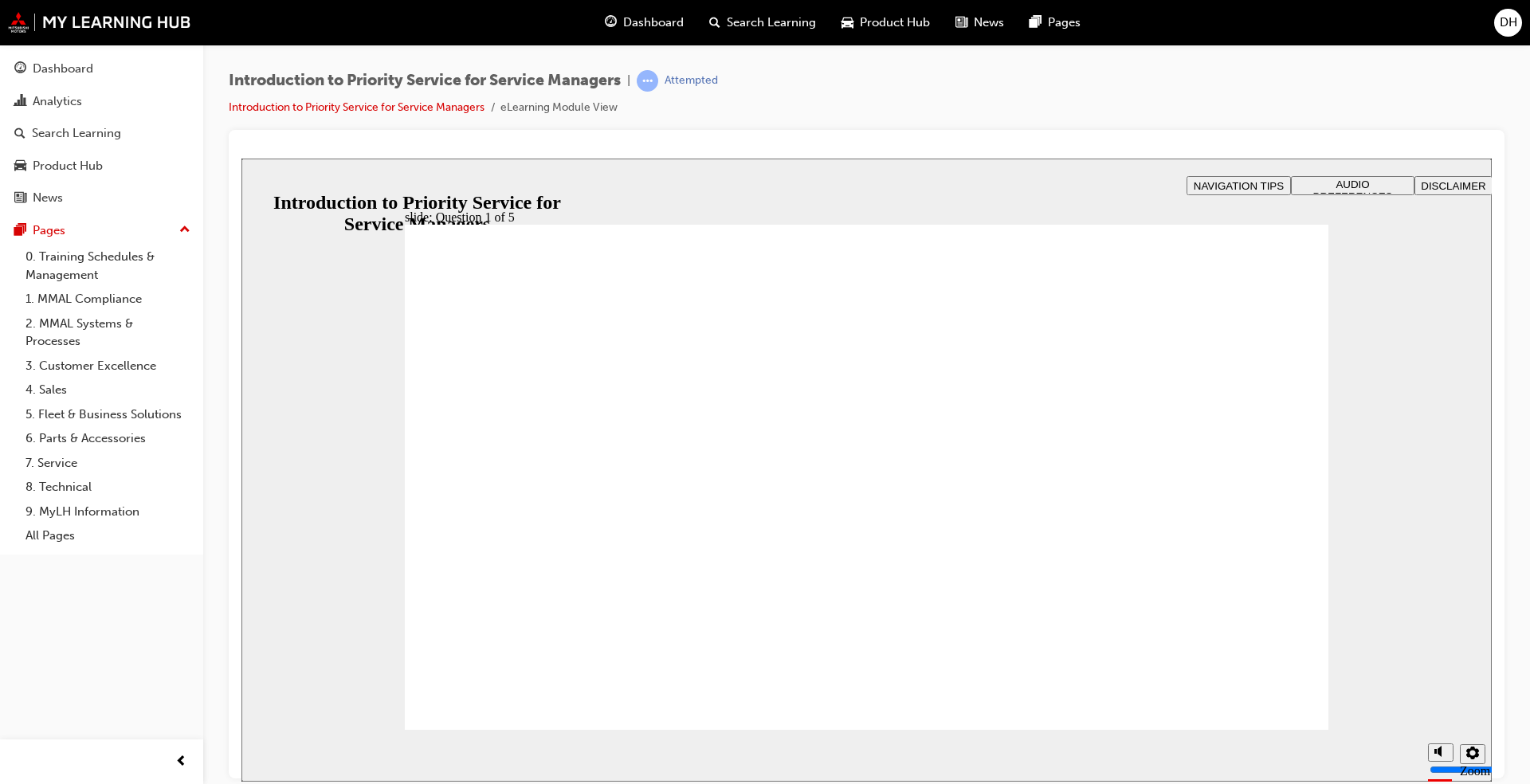 radio on "true" 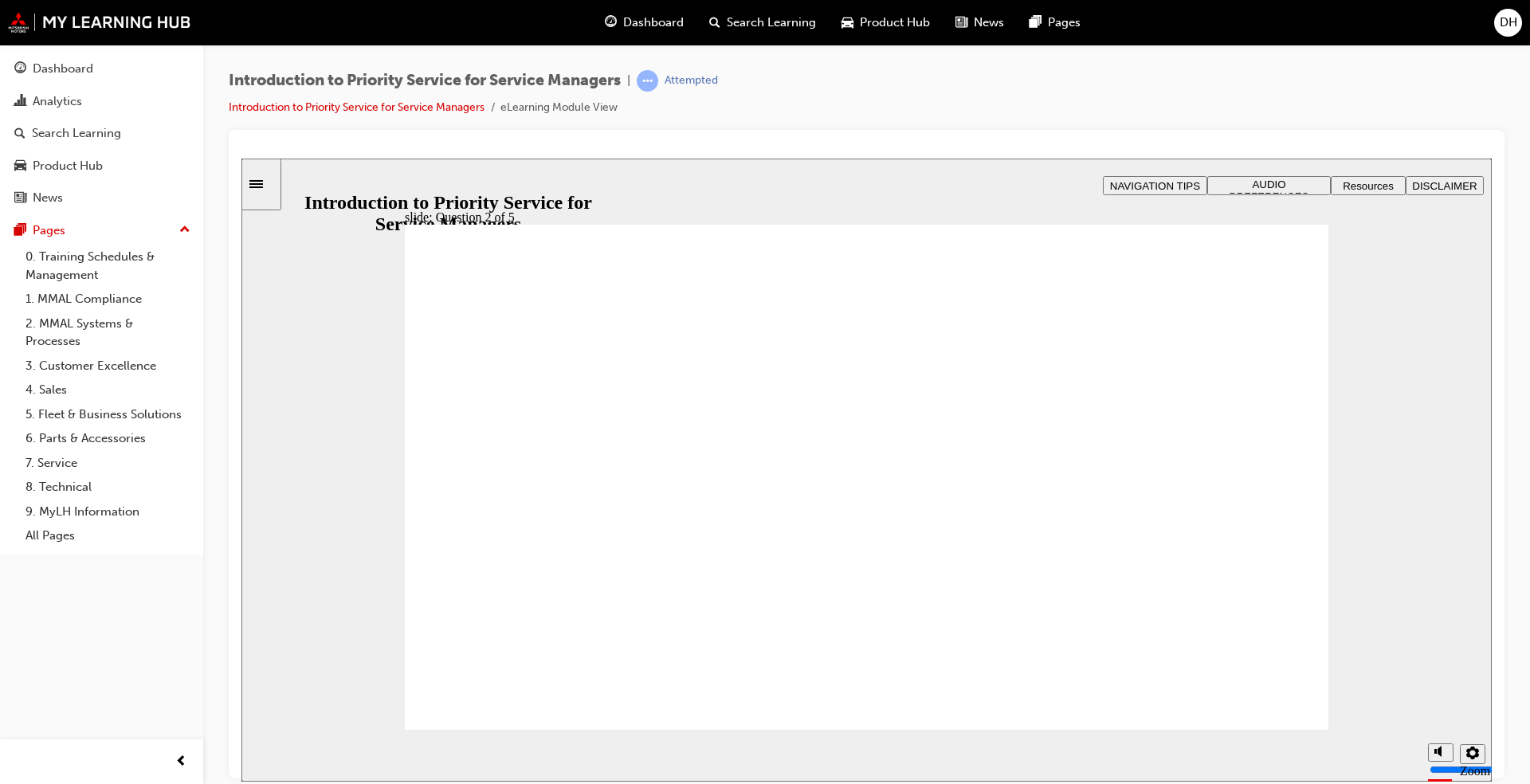 drag, startPoint x: 713, startPoint y: 596, endPoint x: 516, endPoint y: 456, distance: 241.67954 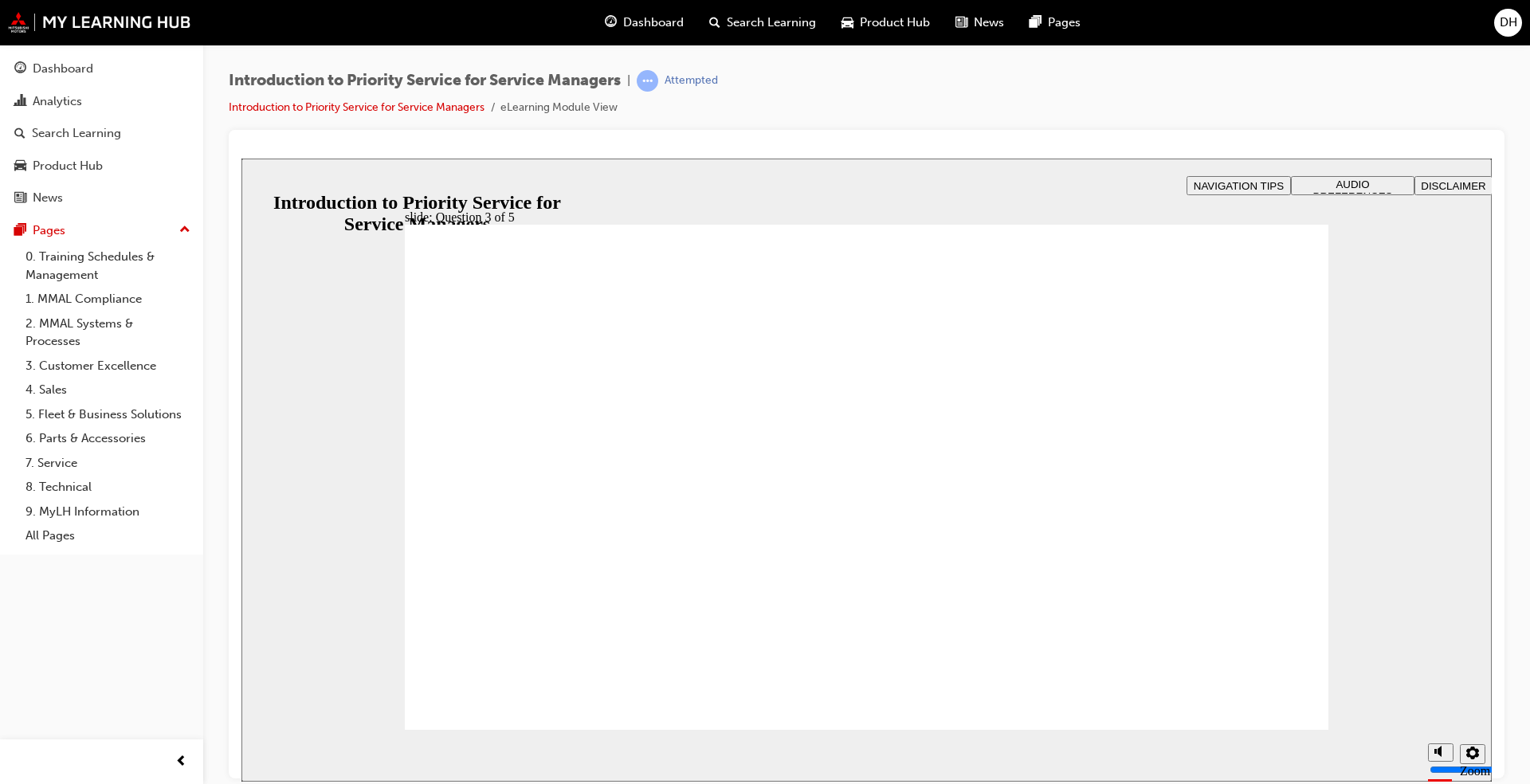 checkbox on "true" 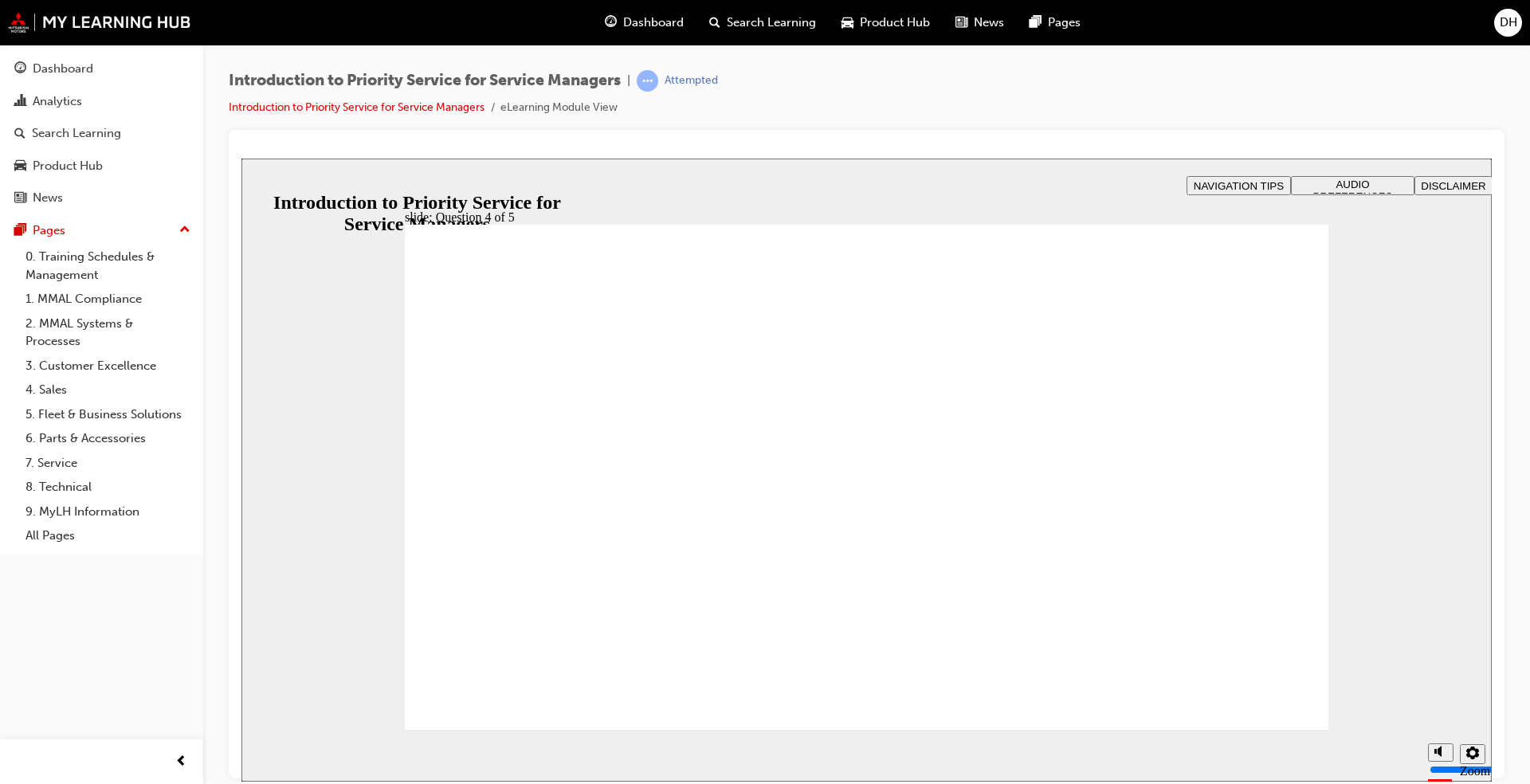 radio on "true" 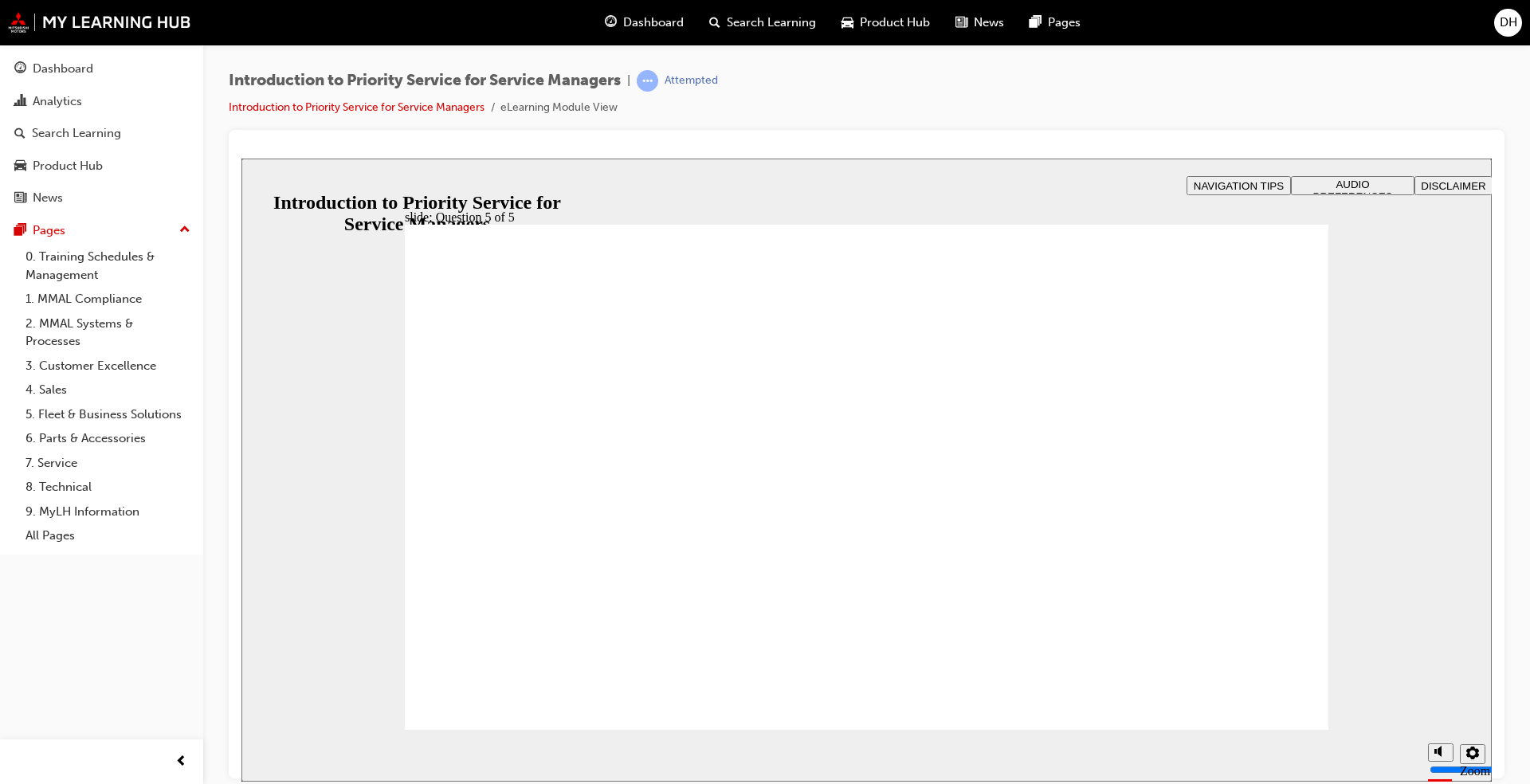 radio on "true" 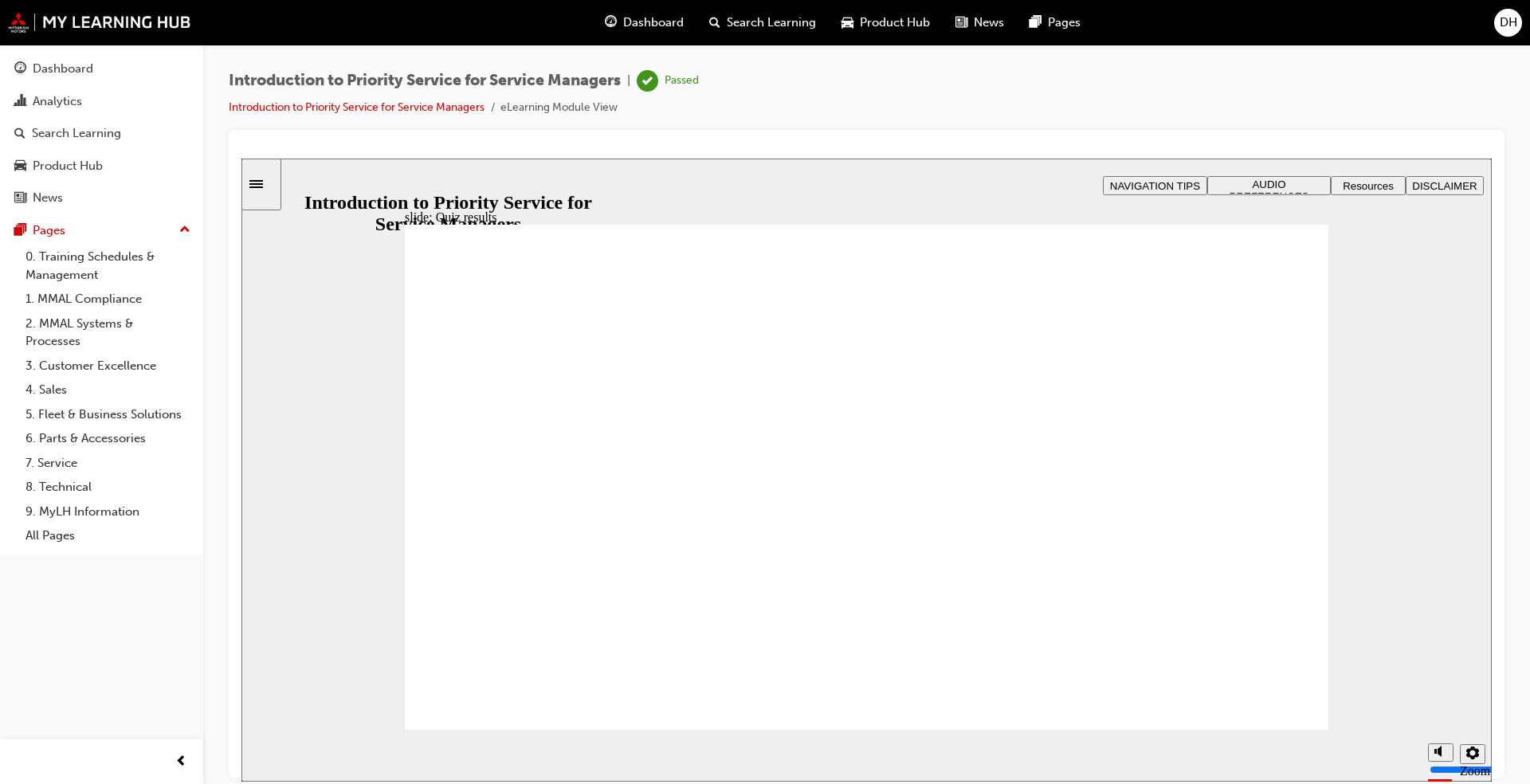 click 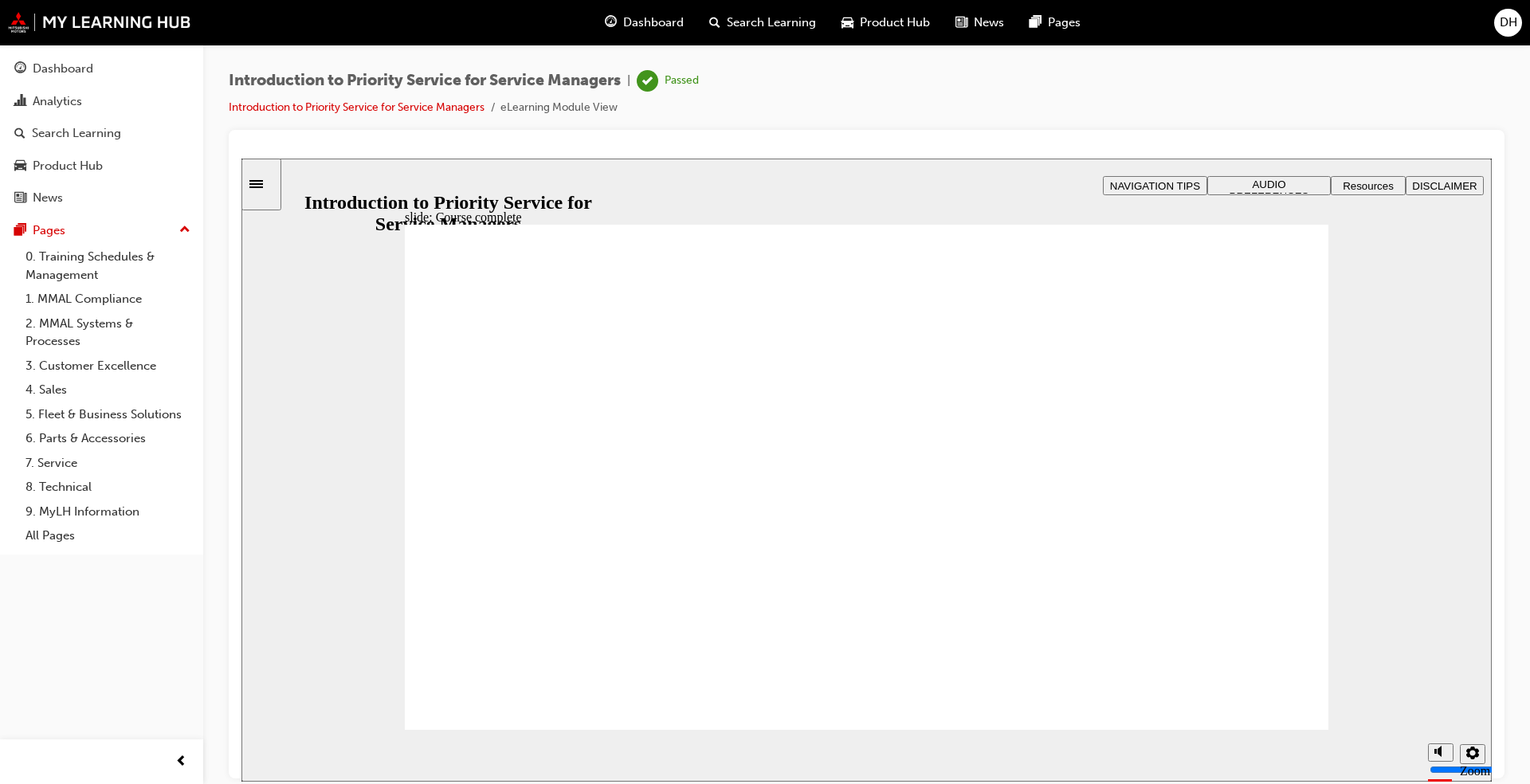 click 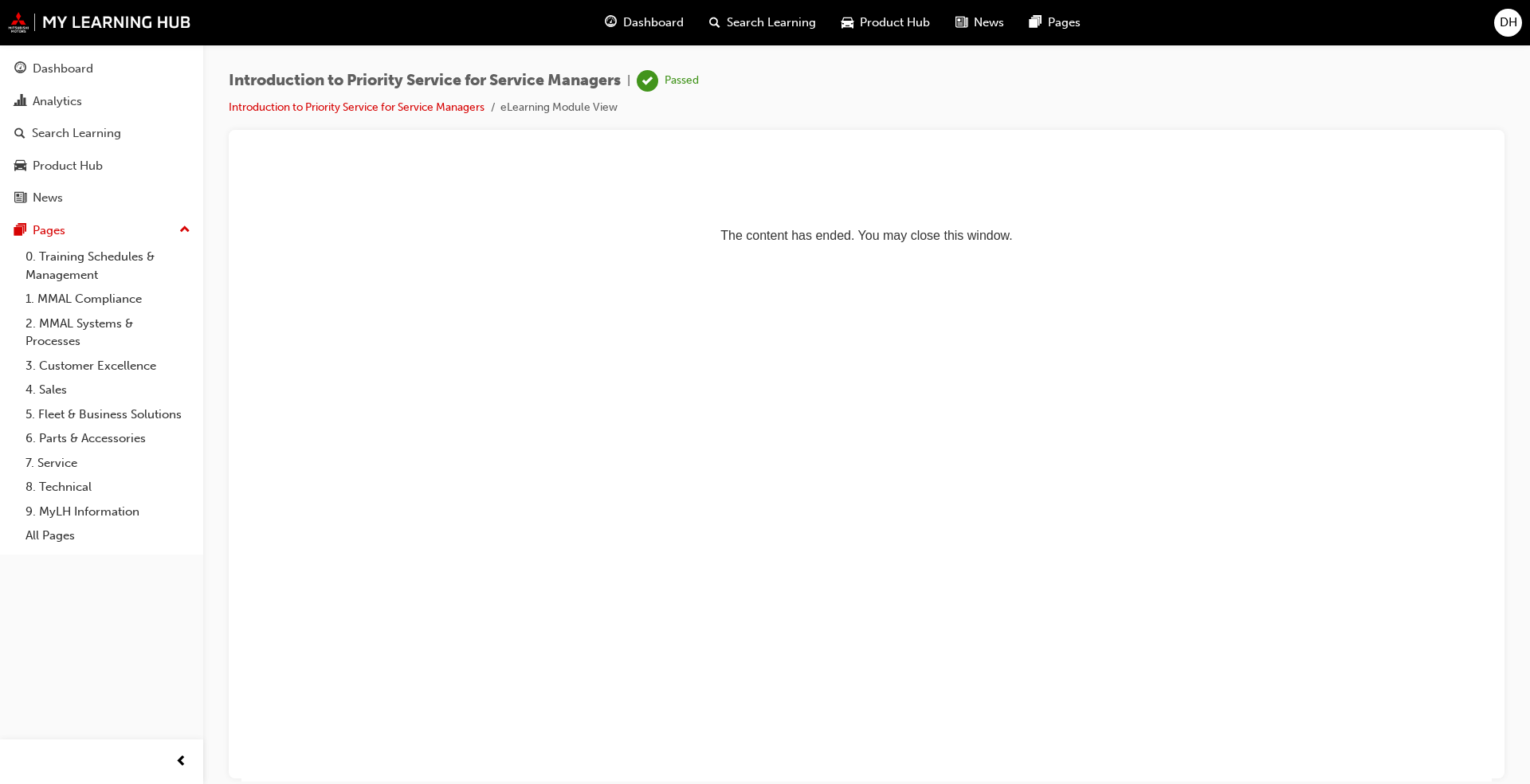 scroll, scrollTop: 0, scrollLeft: 0, axis: both 